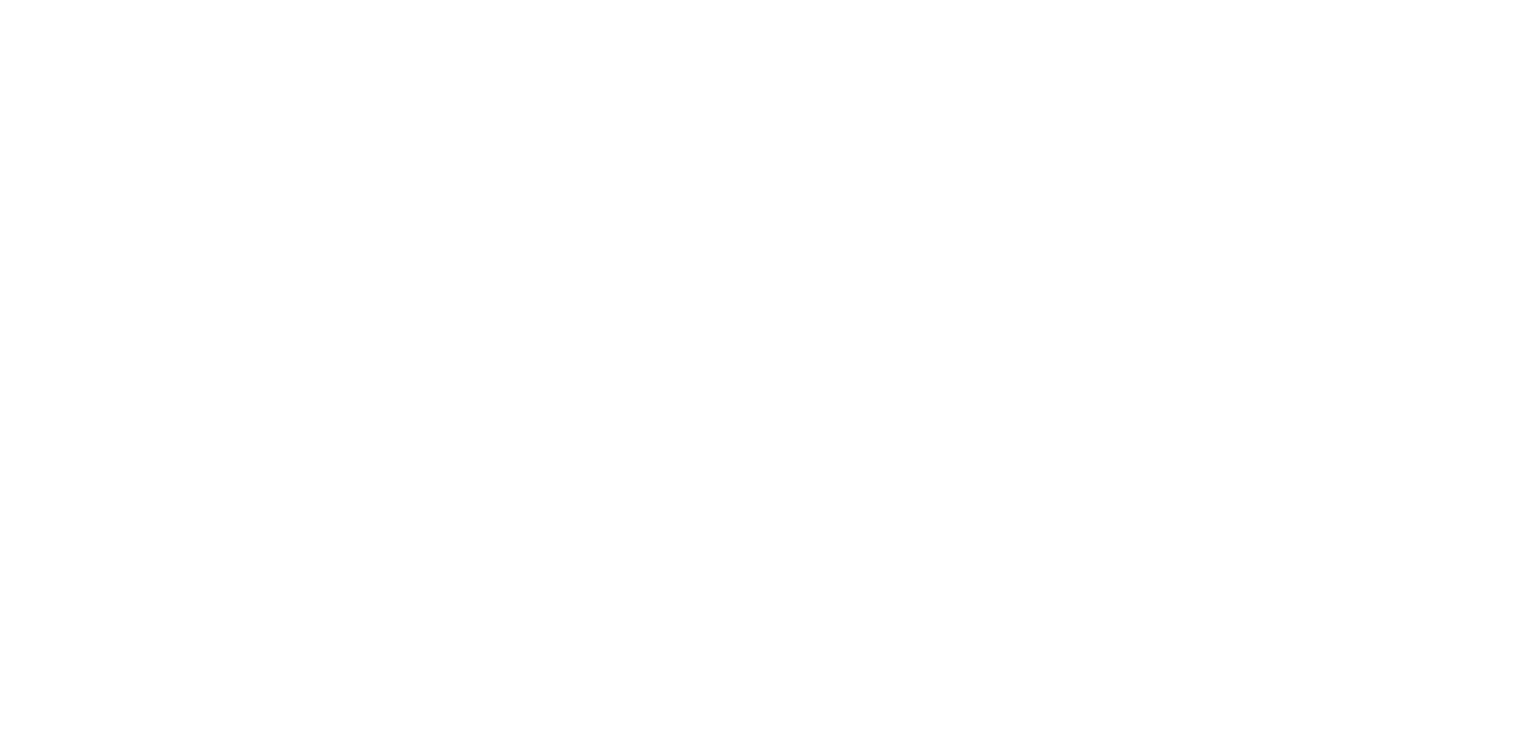 scroll, scrollTop: 0, scrollLeft: 0, axis: both 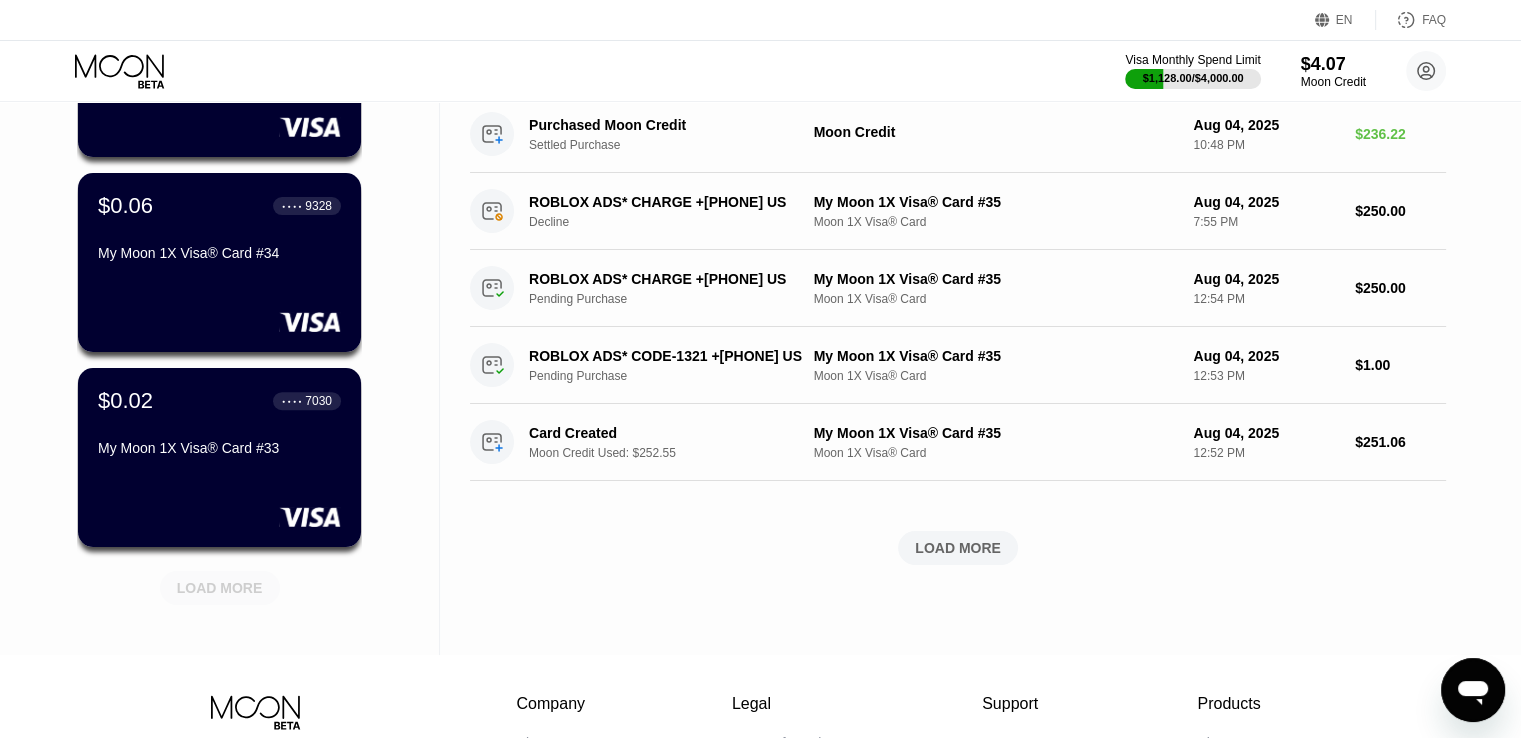 click on "LOAD MORE" at bounding box center (220, 588) 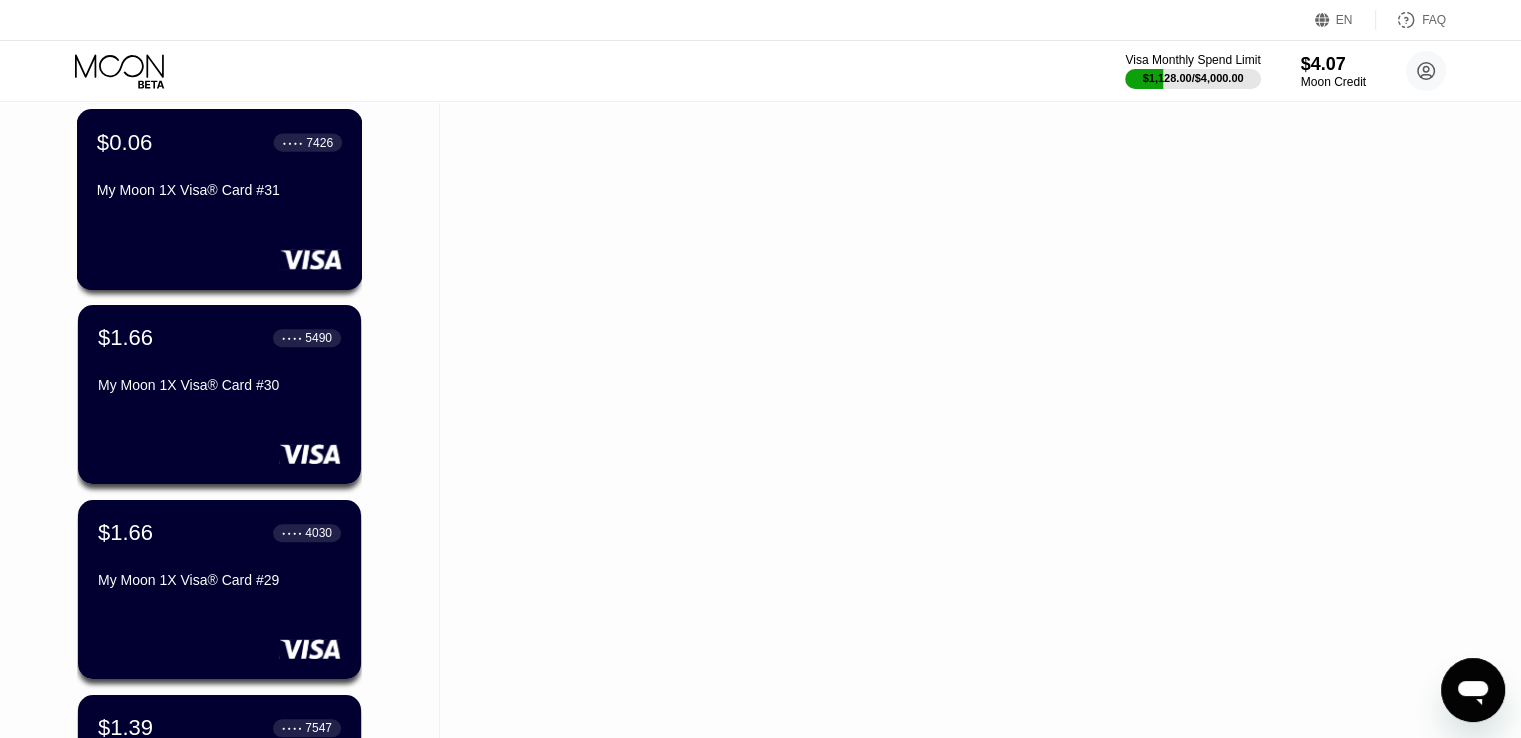 scroll, scrollTop: 1150, scrollLeft: 0, axis: vertical 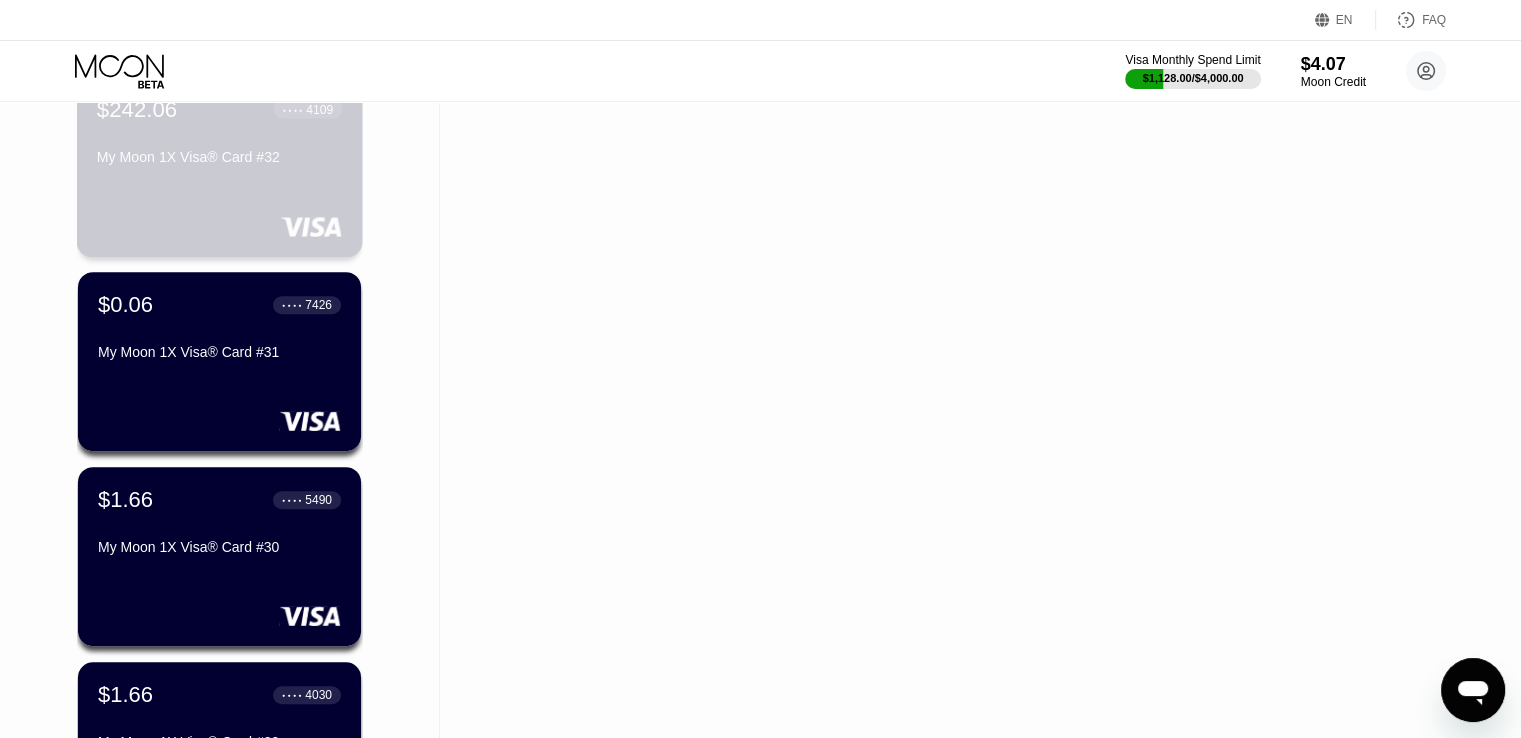 click on "$242.06 ● ● ● ● 4109 My Moon 1X Visa® Card #32" at bounding box center [220, 166] 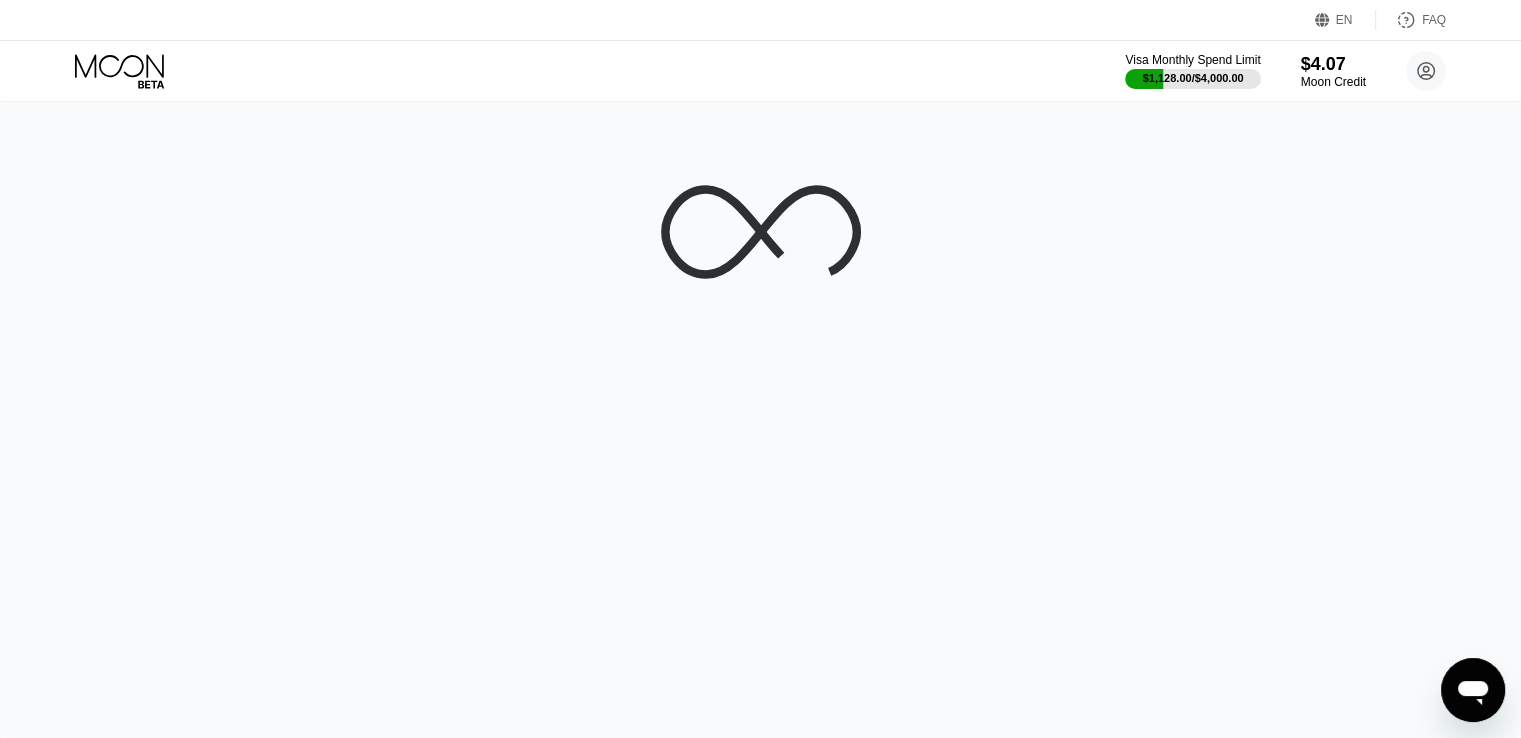 scroll, scrollTop: 0, scrollLeft: 0, axis: both 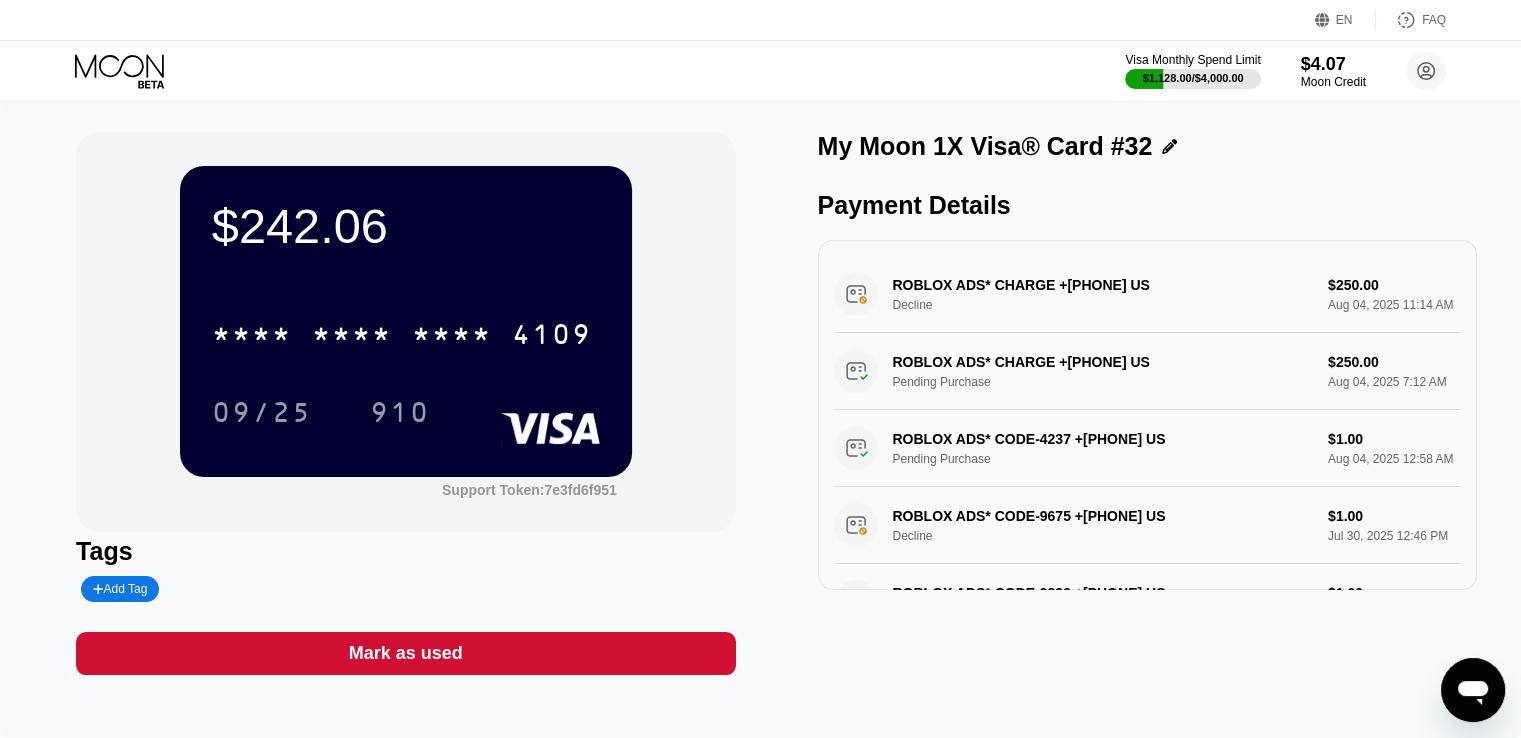 click on "Visa Monthly Spend Limit $1,128.00 / $4,000.00 $4.07 Moon Credit NoDripNewlie man435483@gmail.com  Home Settings Support Careers About Us Log out Privacy policy Terms" at bounding box center [760, 71] 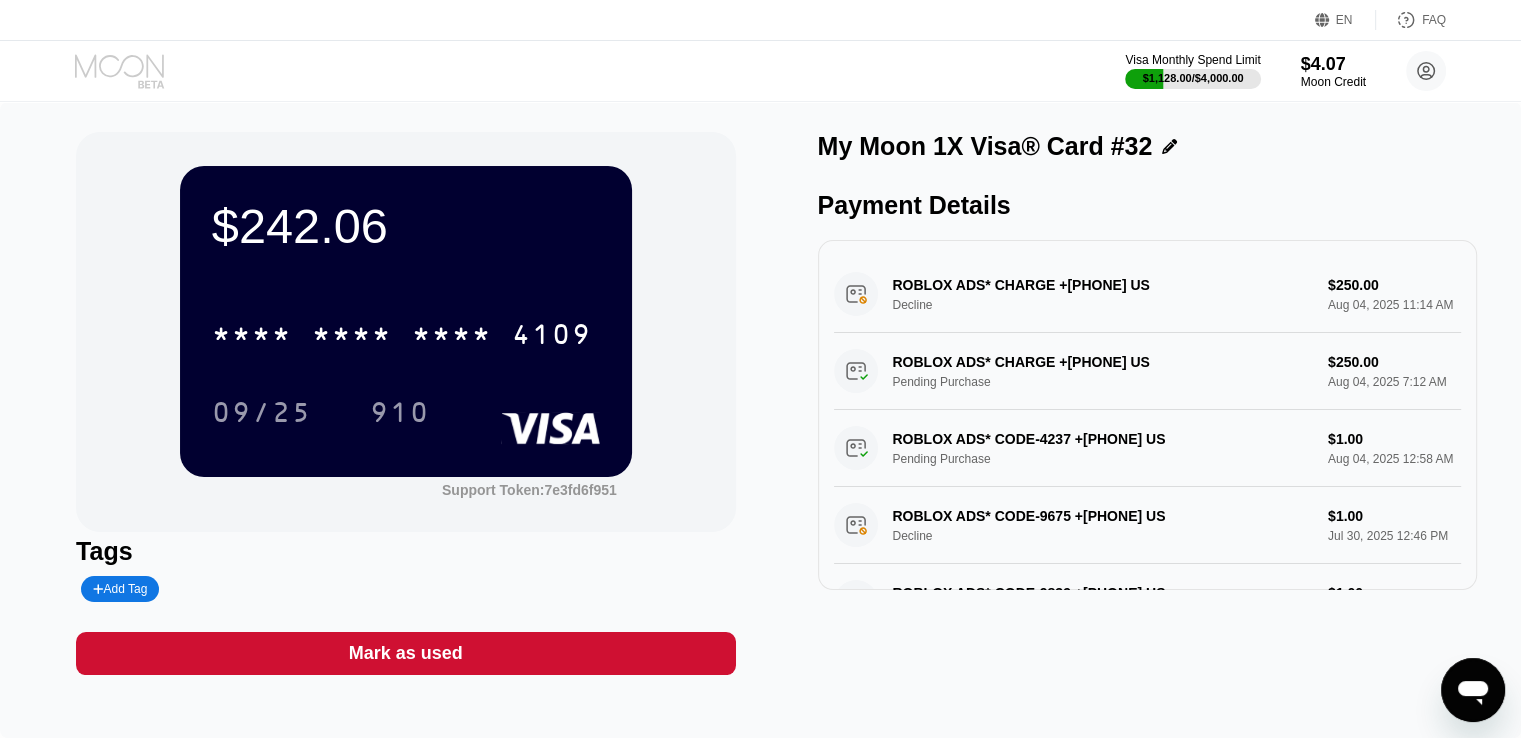 click 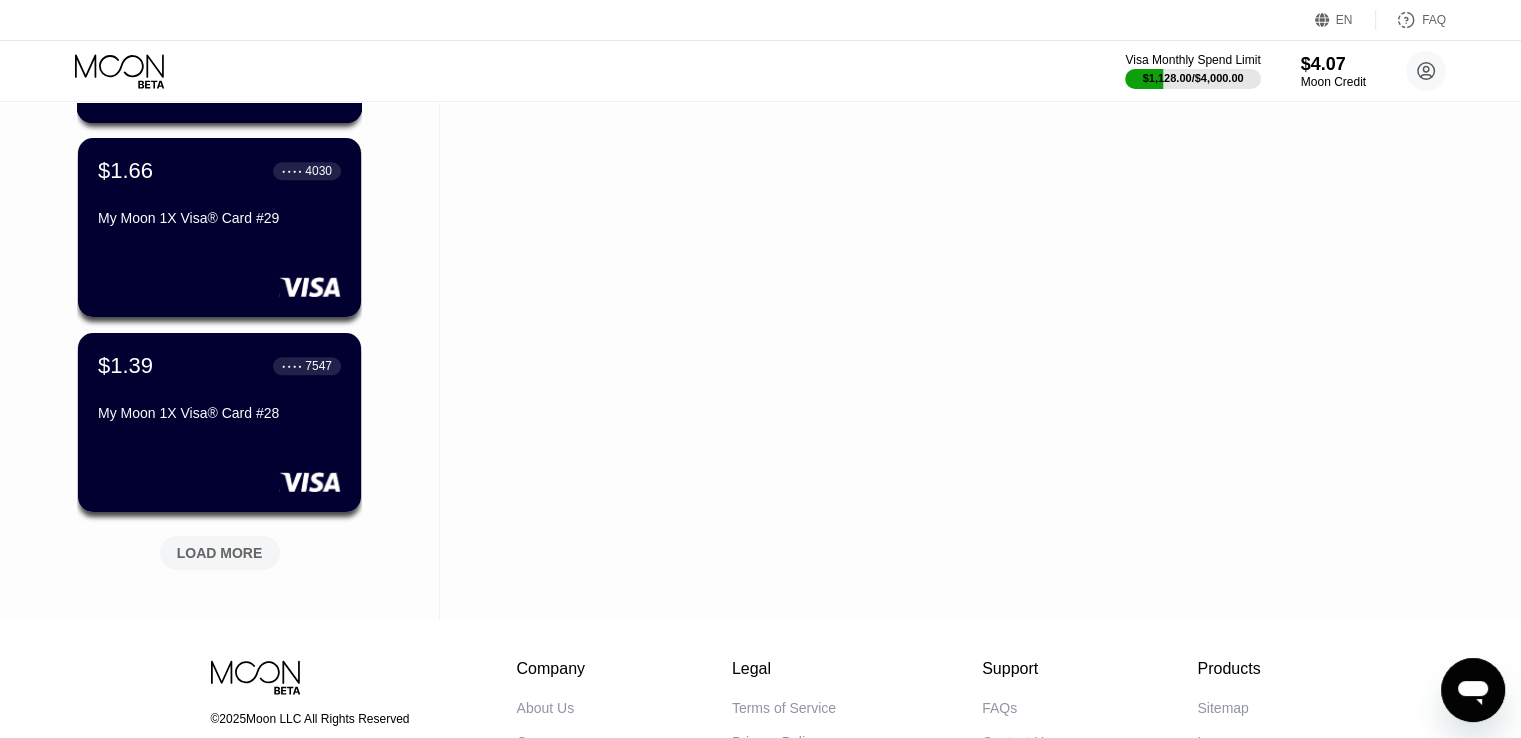 scroll, scrollTop: 1699, scrollLeft: 0, axis: vertical 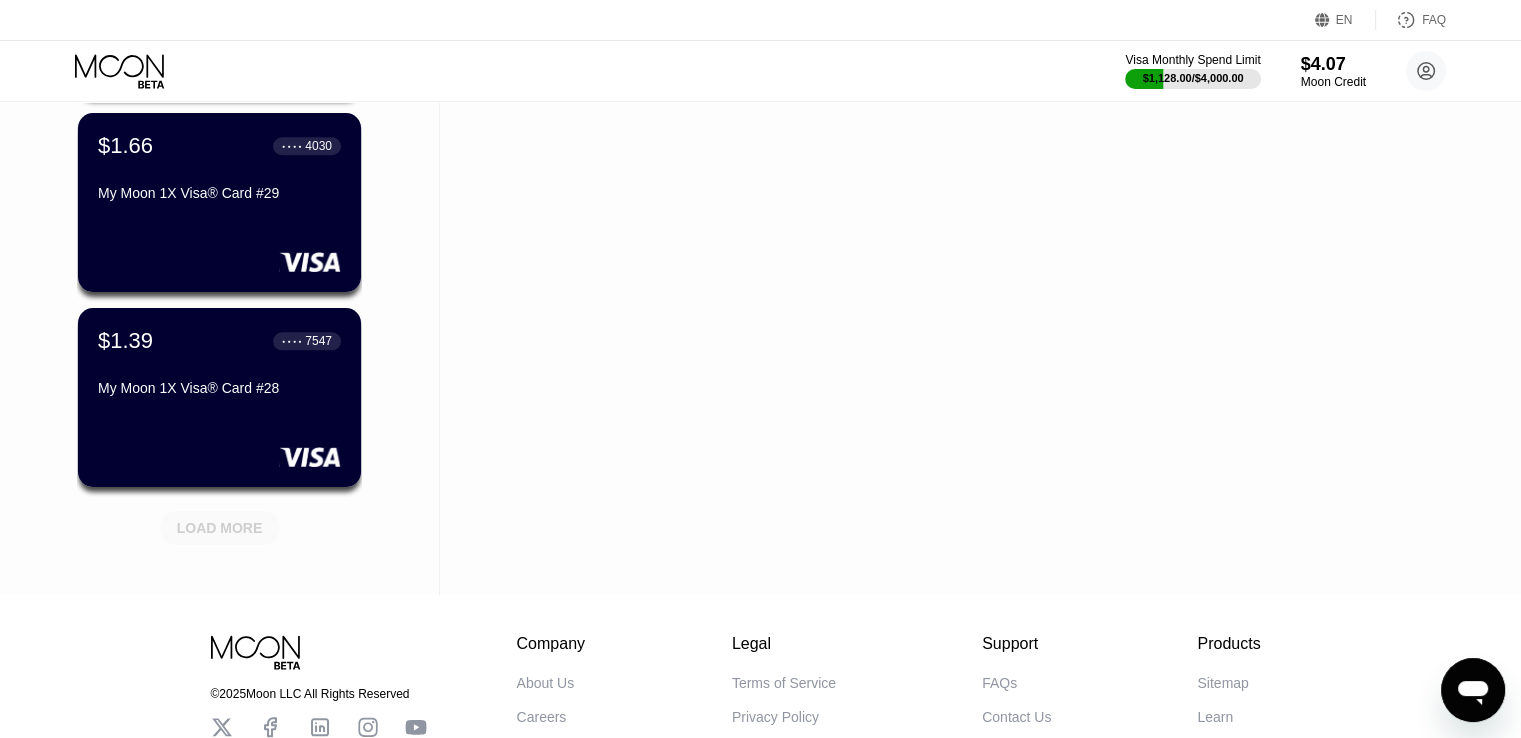 click on "LOAD MORE" at bounding box center [220, 528] 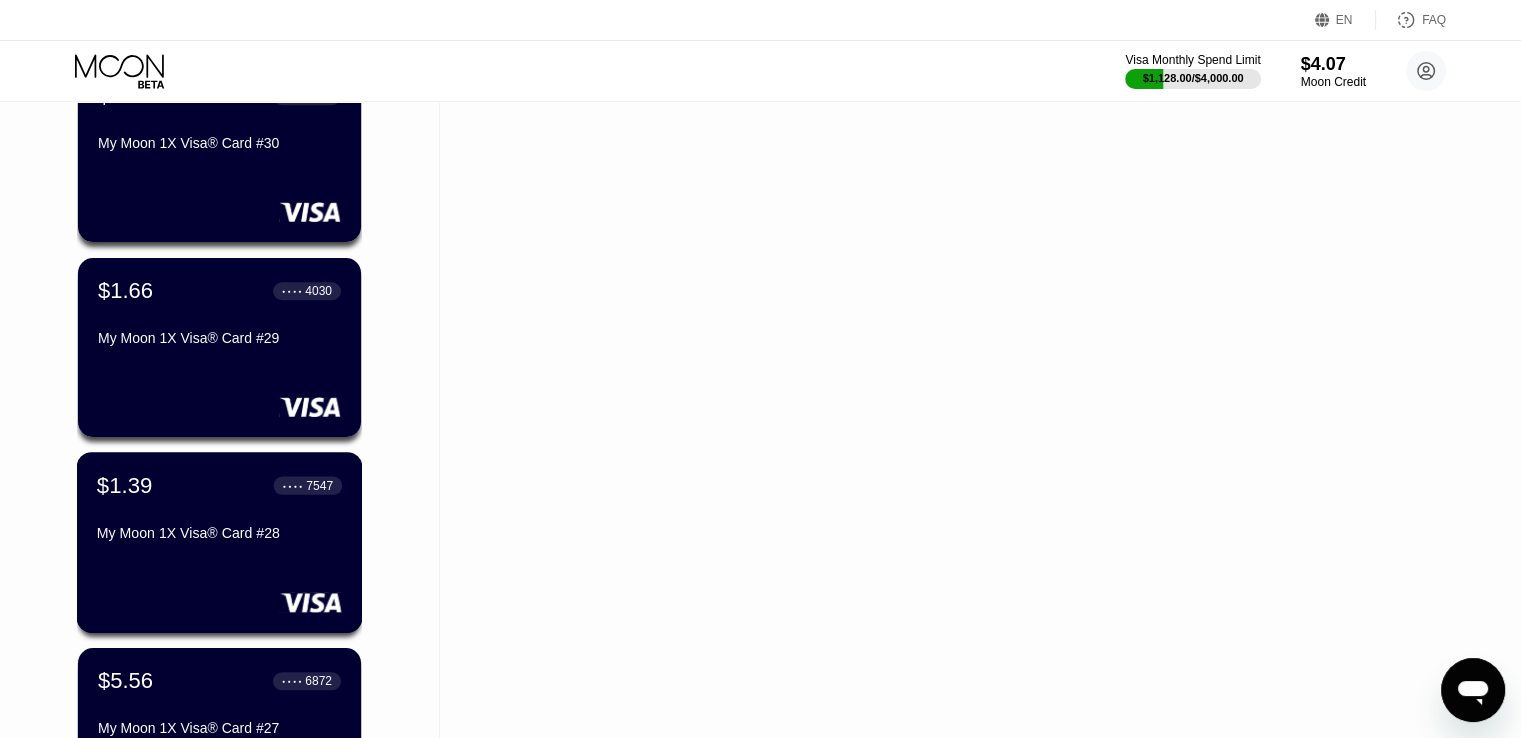 scroll, scrollTop: 1623, scrollLeft: 0, axis: vertical 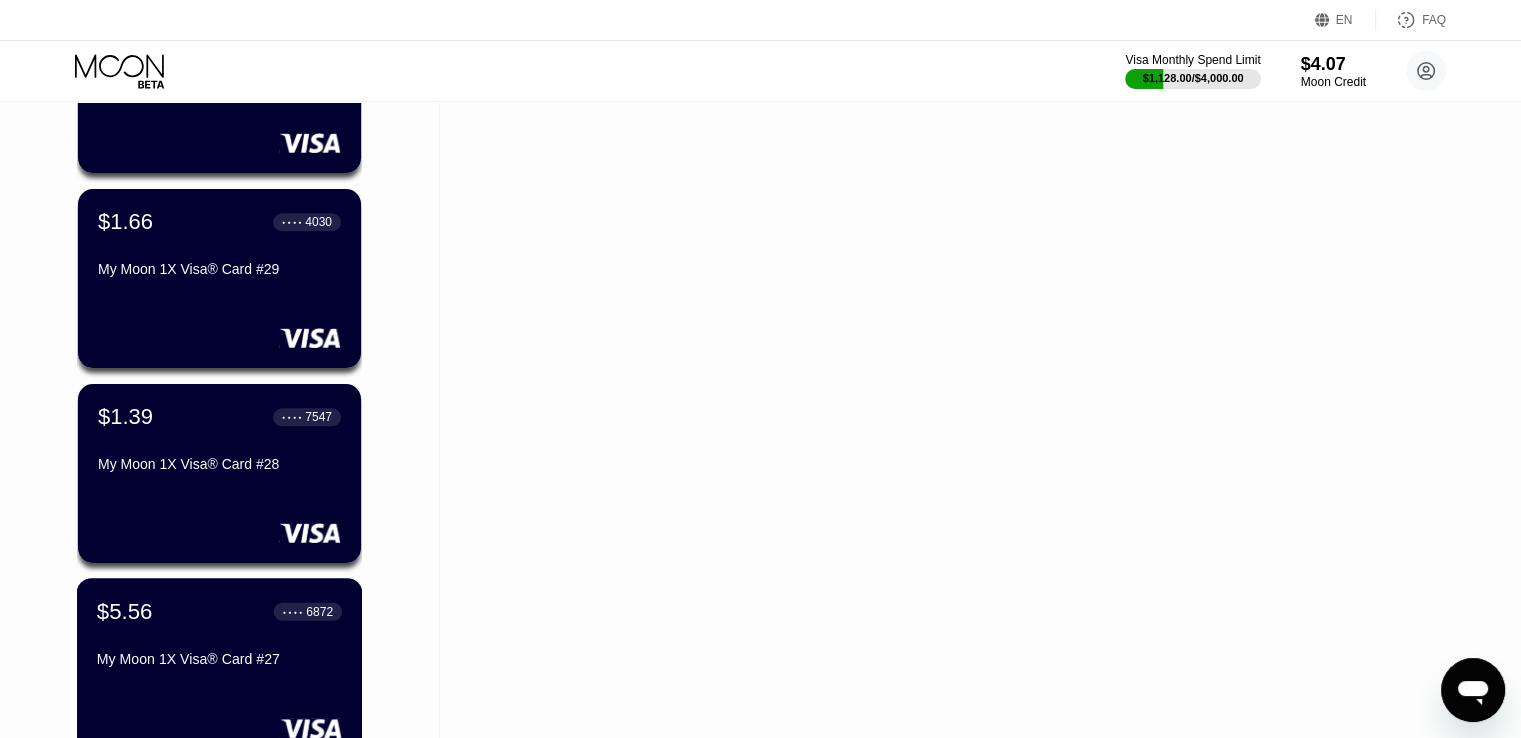 click on "$5.56 ● ● ● ● 6872 My Moon 1X Visa® Card #27" at bounding box center [219, 636] 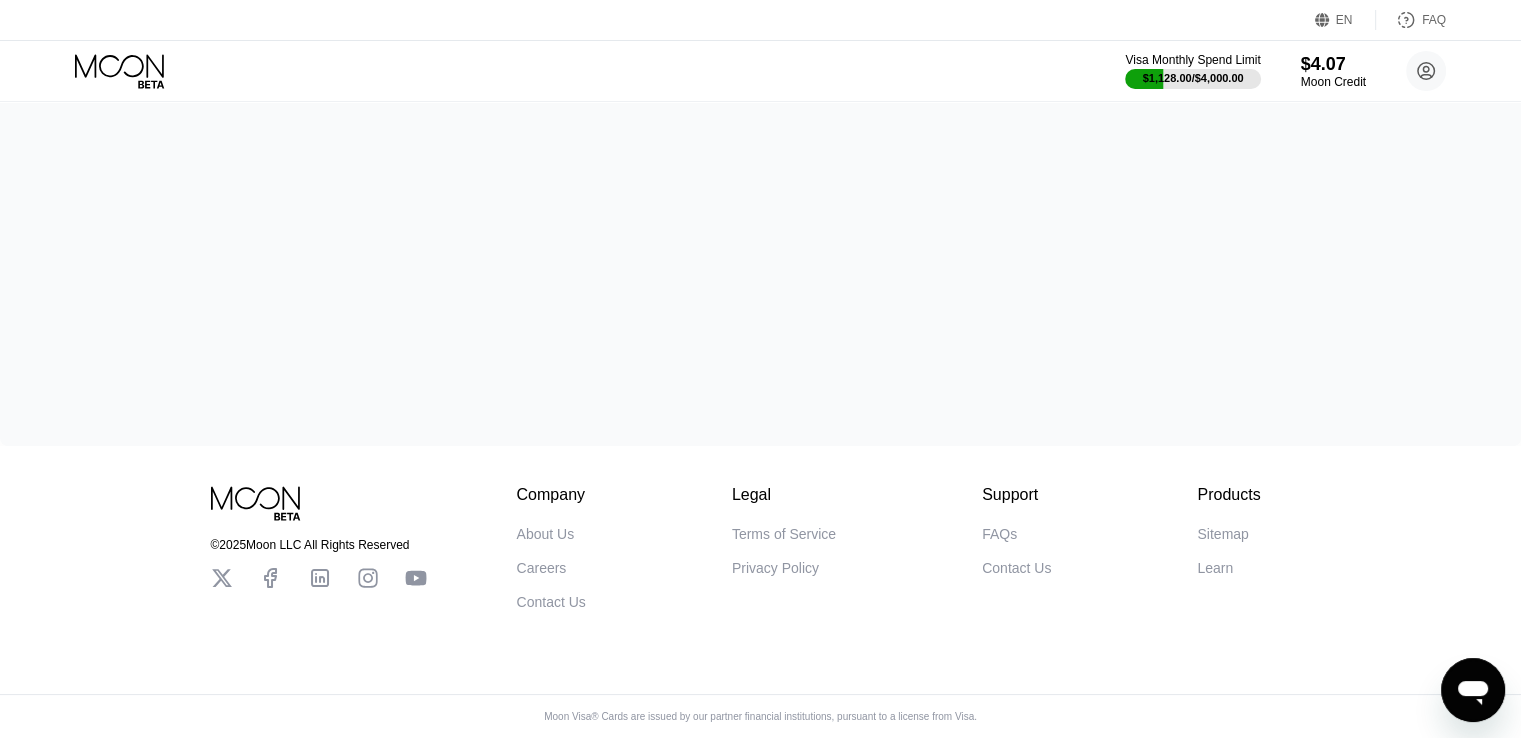 scroll, scrollTop: 0, scrollLeft: 0, axis: both 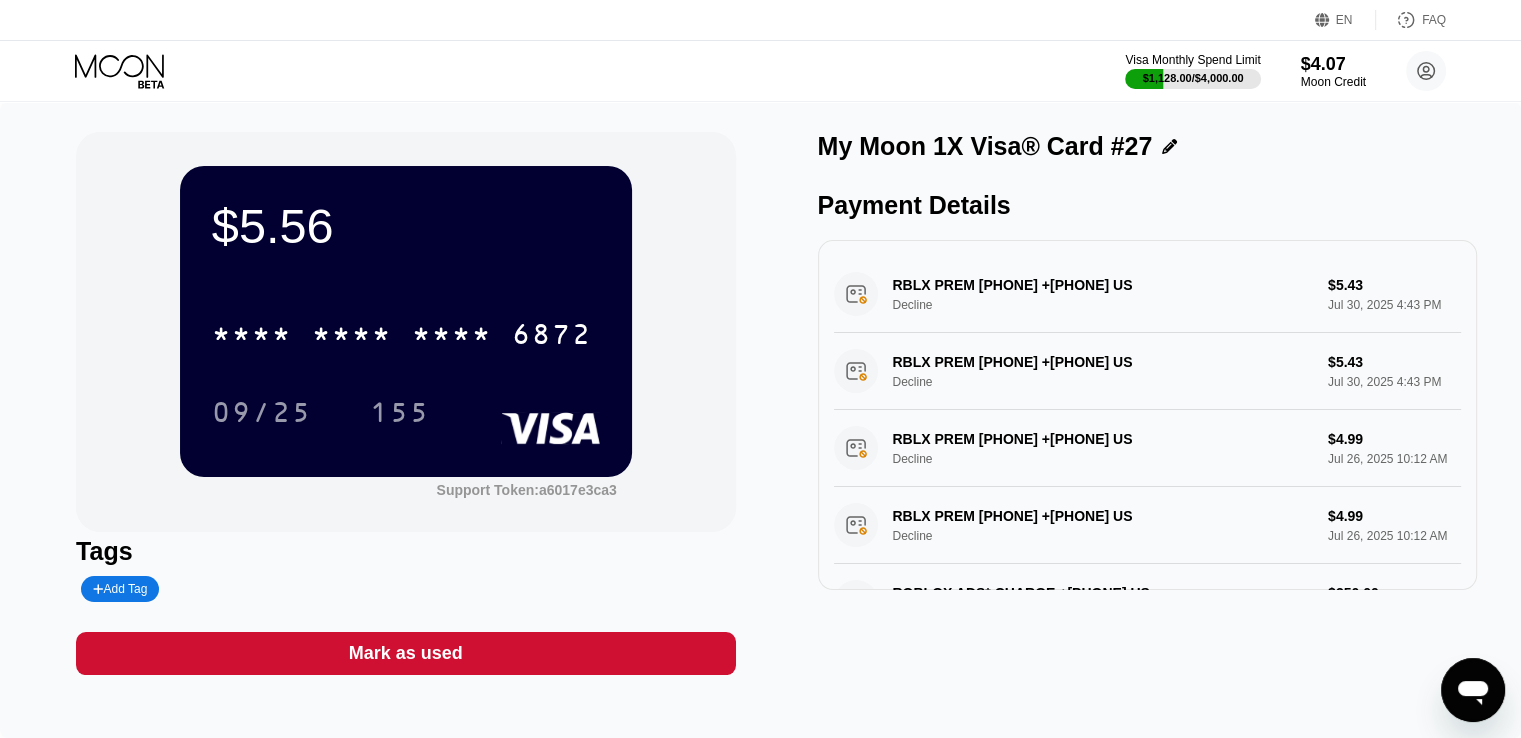 click 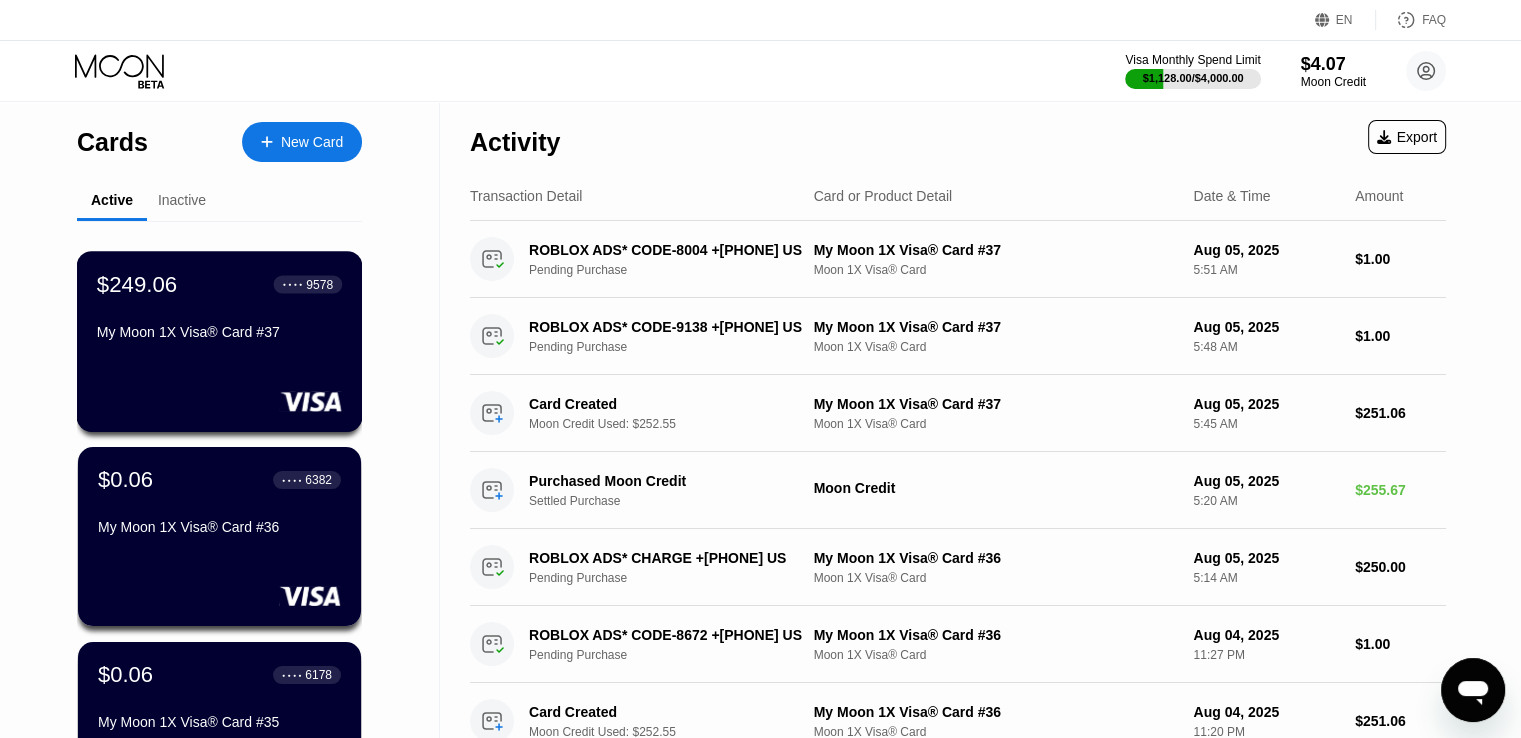 click 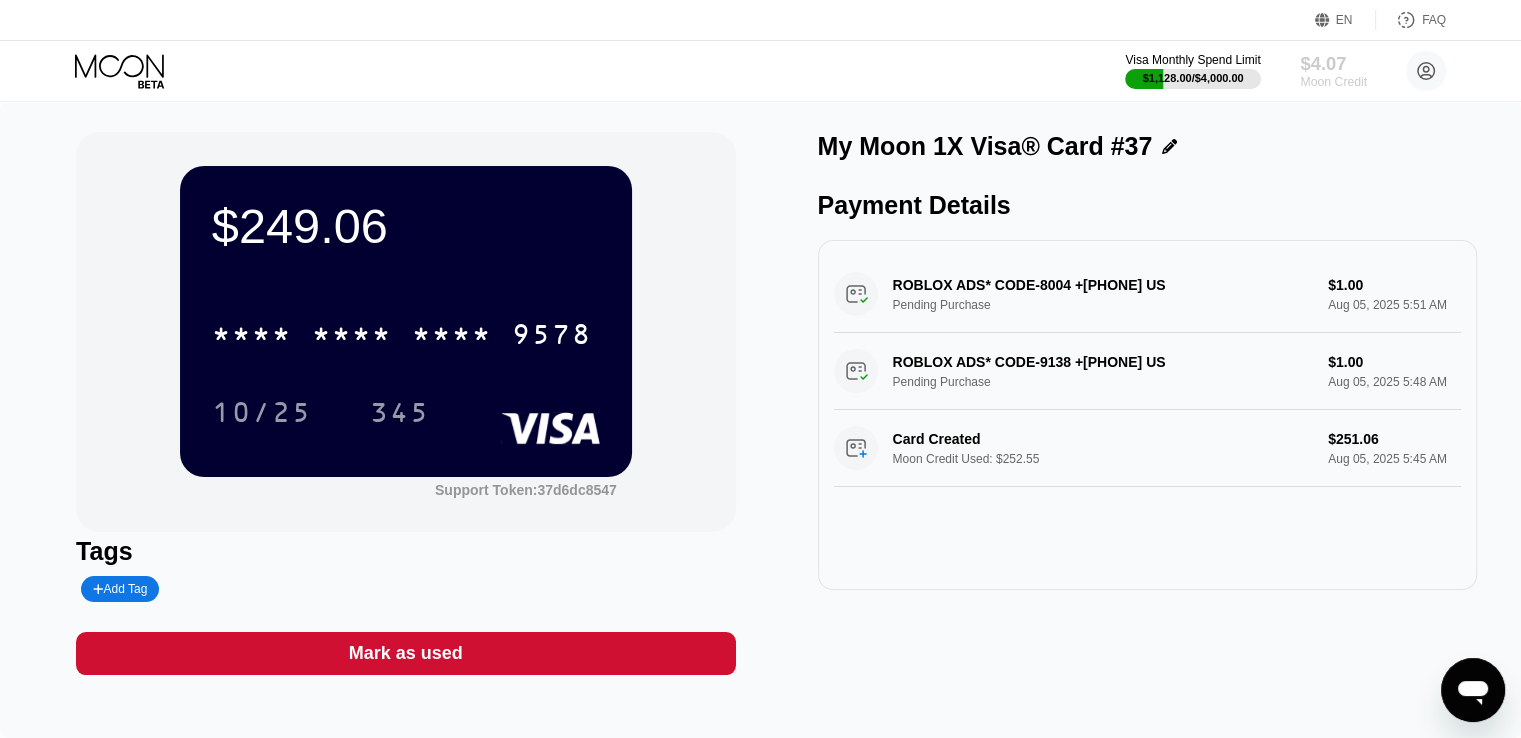 click on "$4.07" at bounding box center (1333, 63) 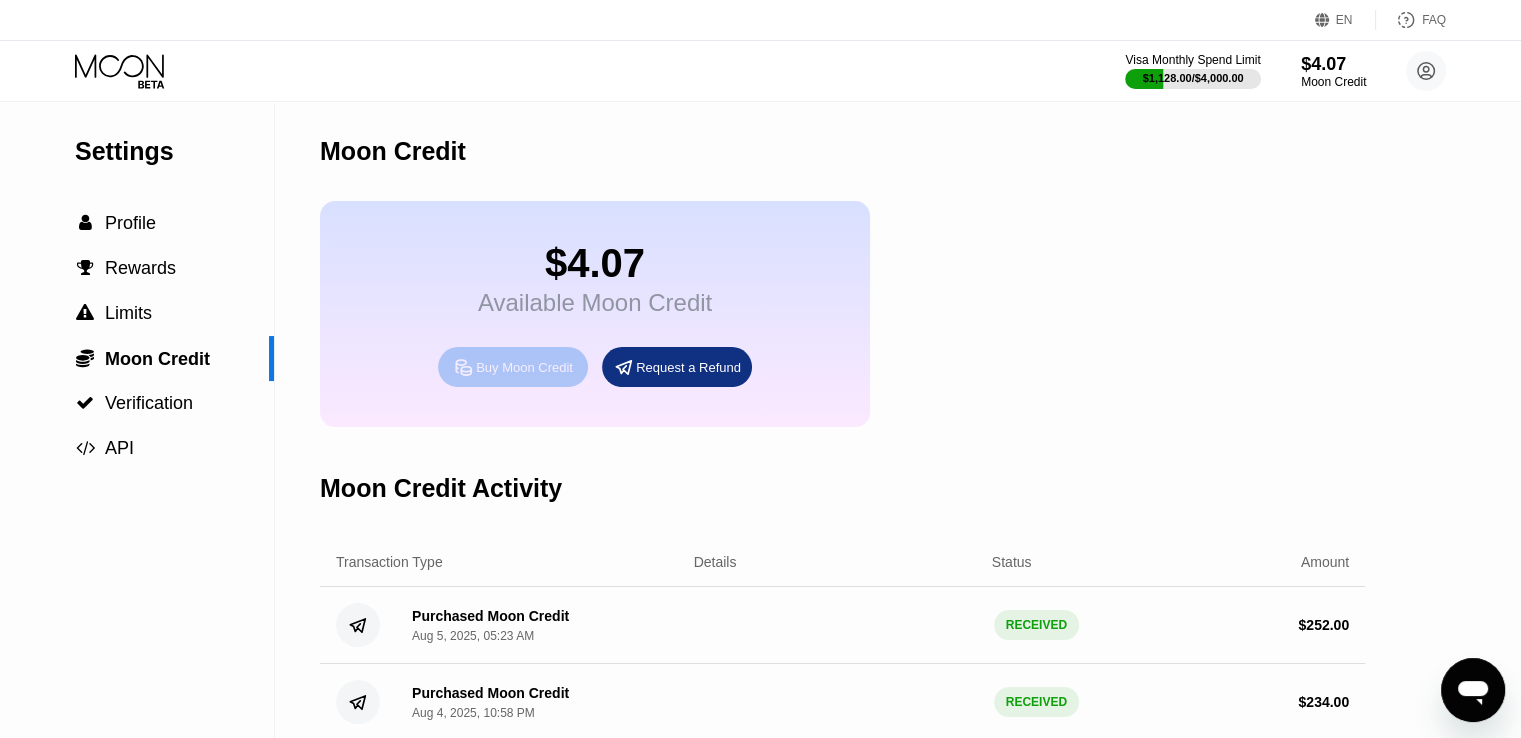 click on "Buy Moon Credit" at bounding box center (524, 367) 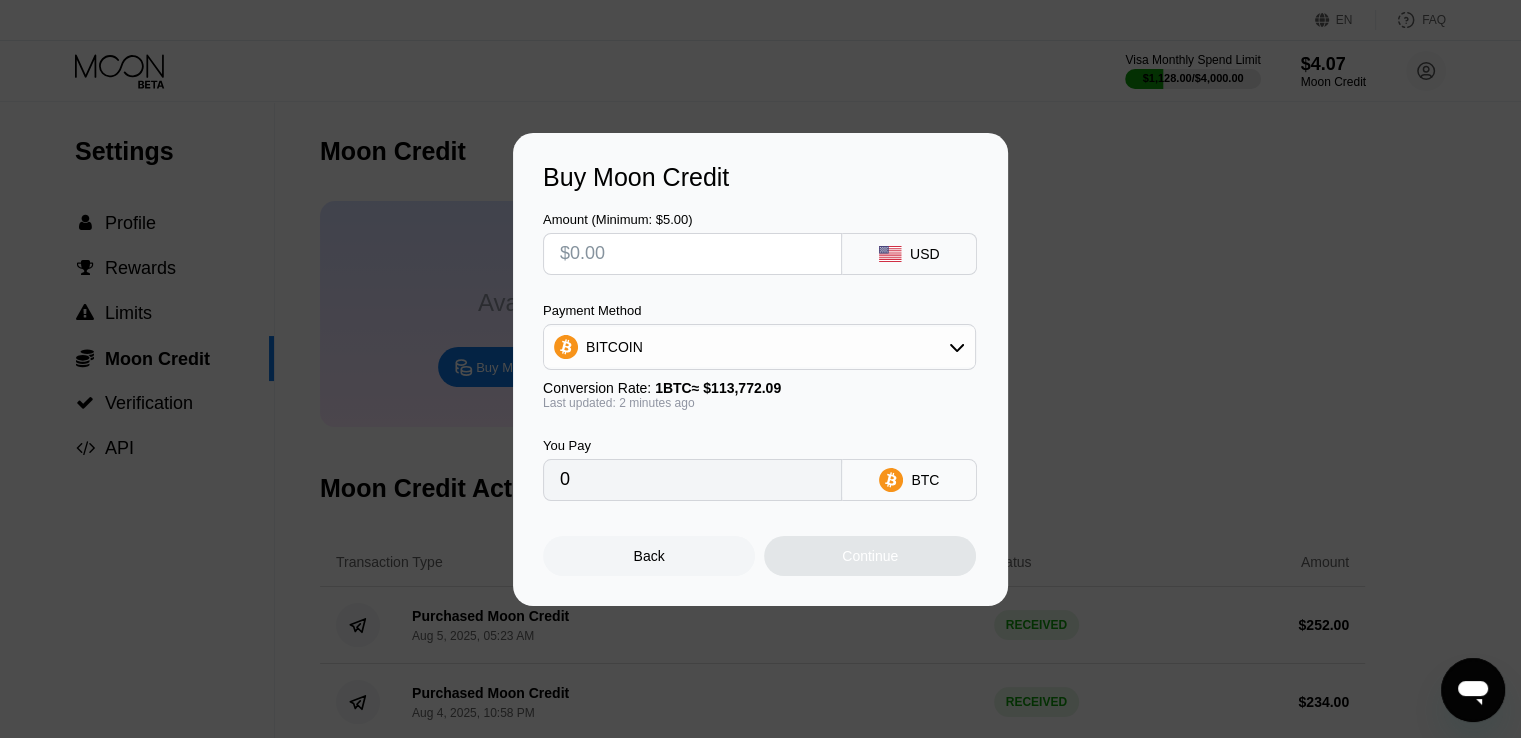 click at bounding box center [692, 254] 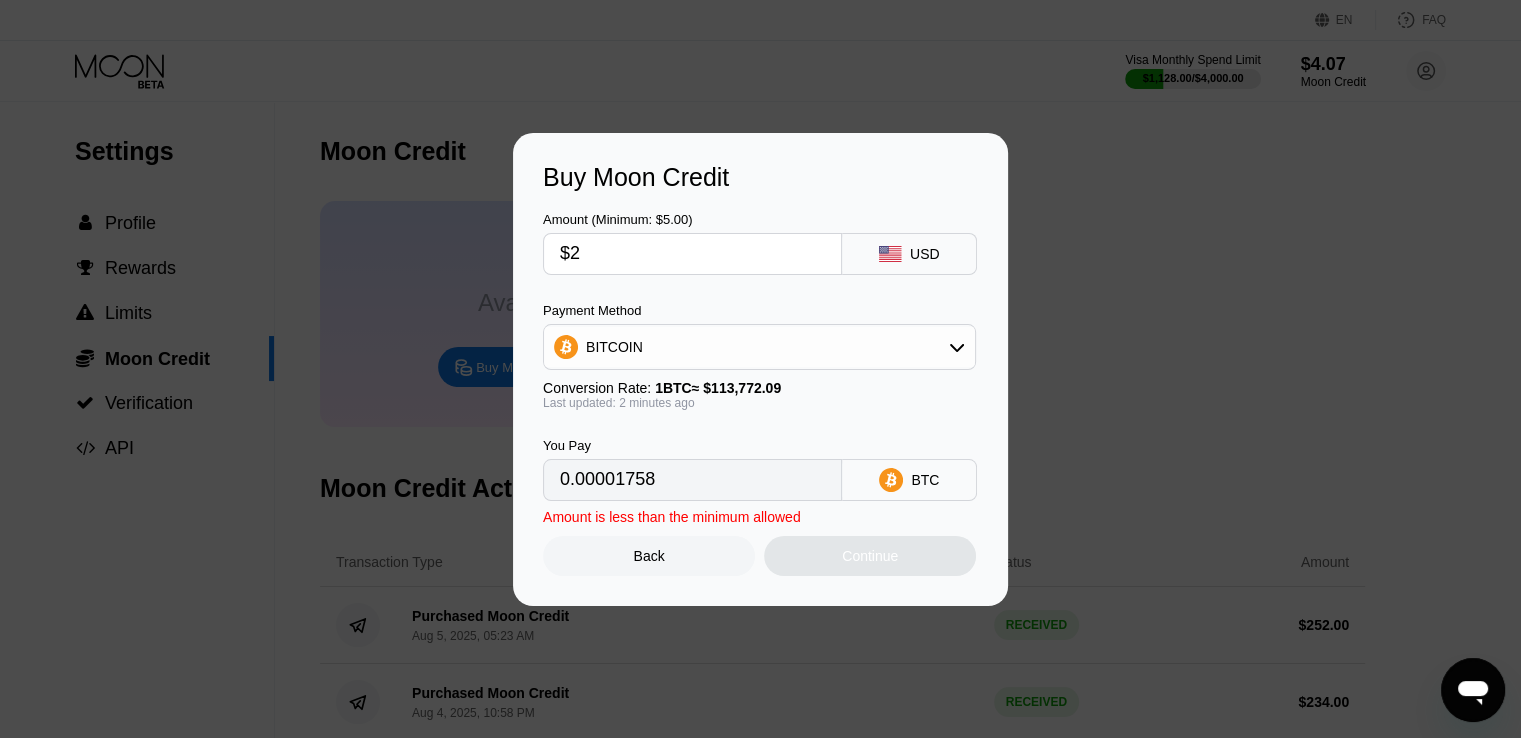type on "0.00001758" 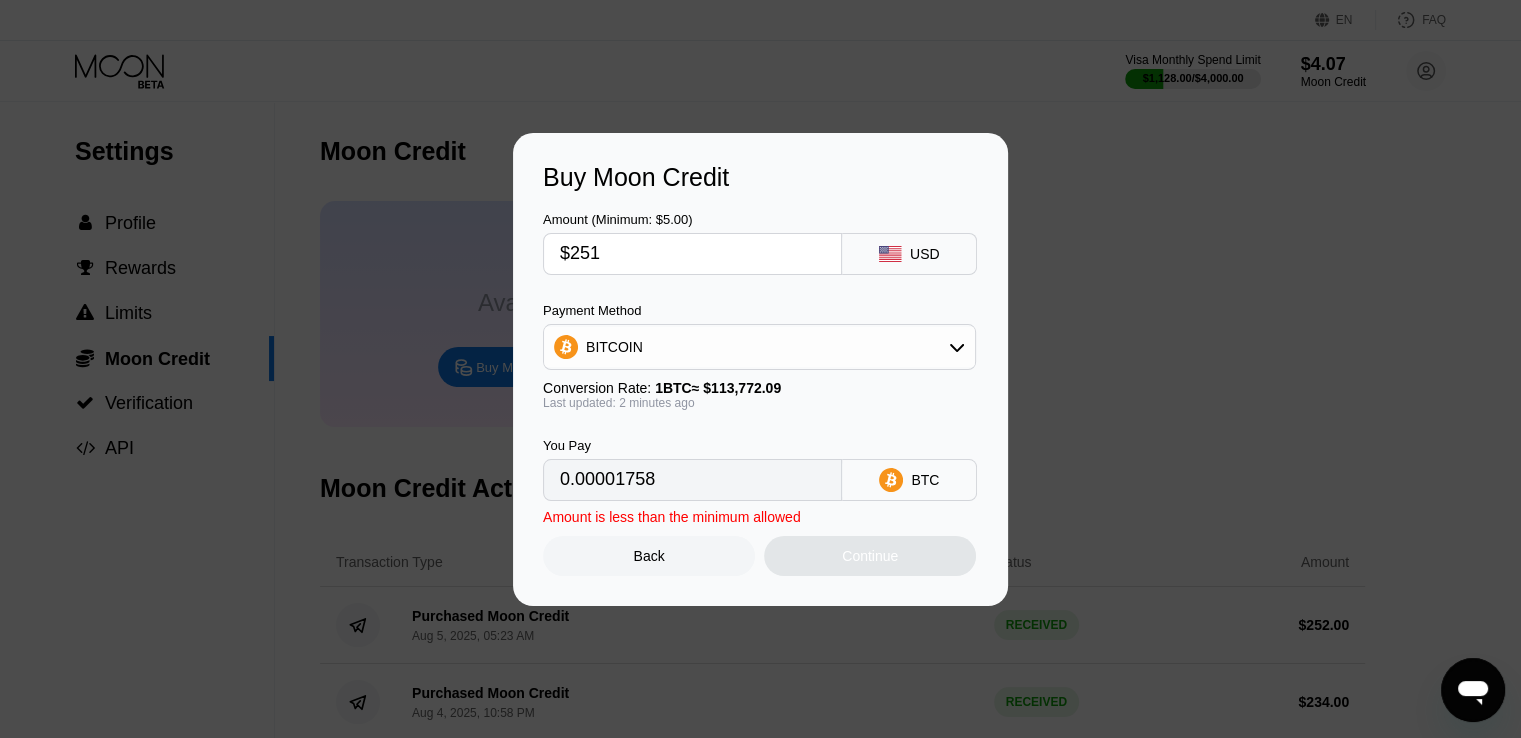 type on "$251" 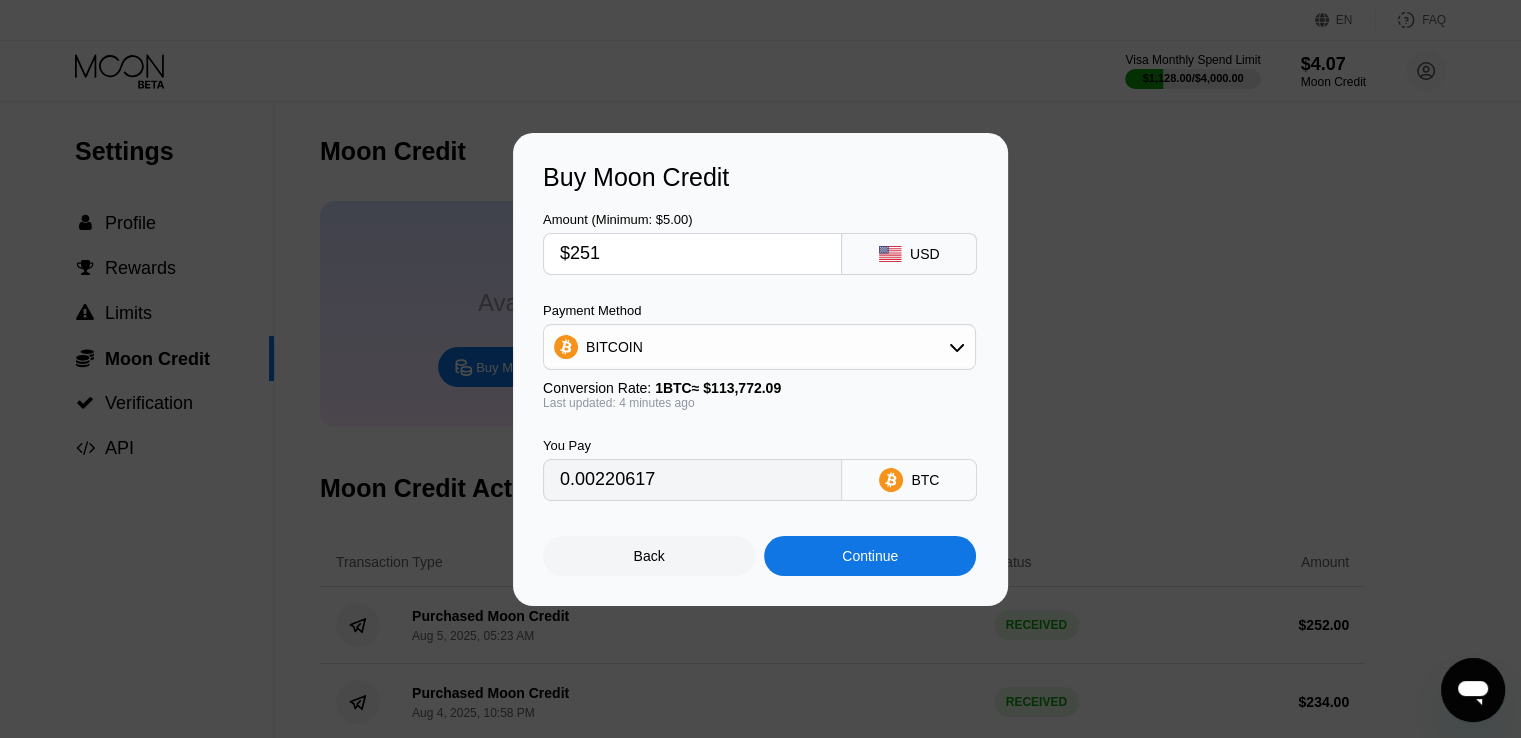 type on "0.00220329" 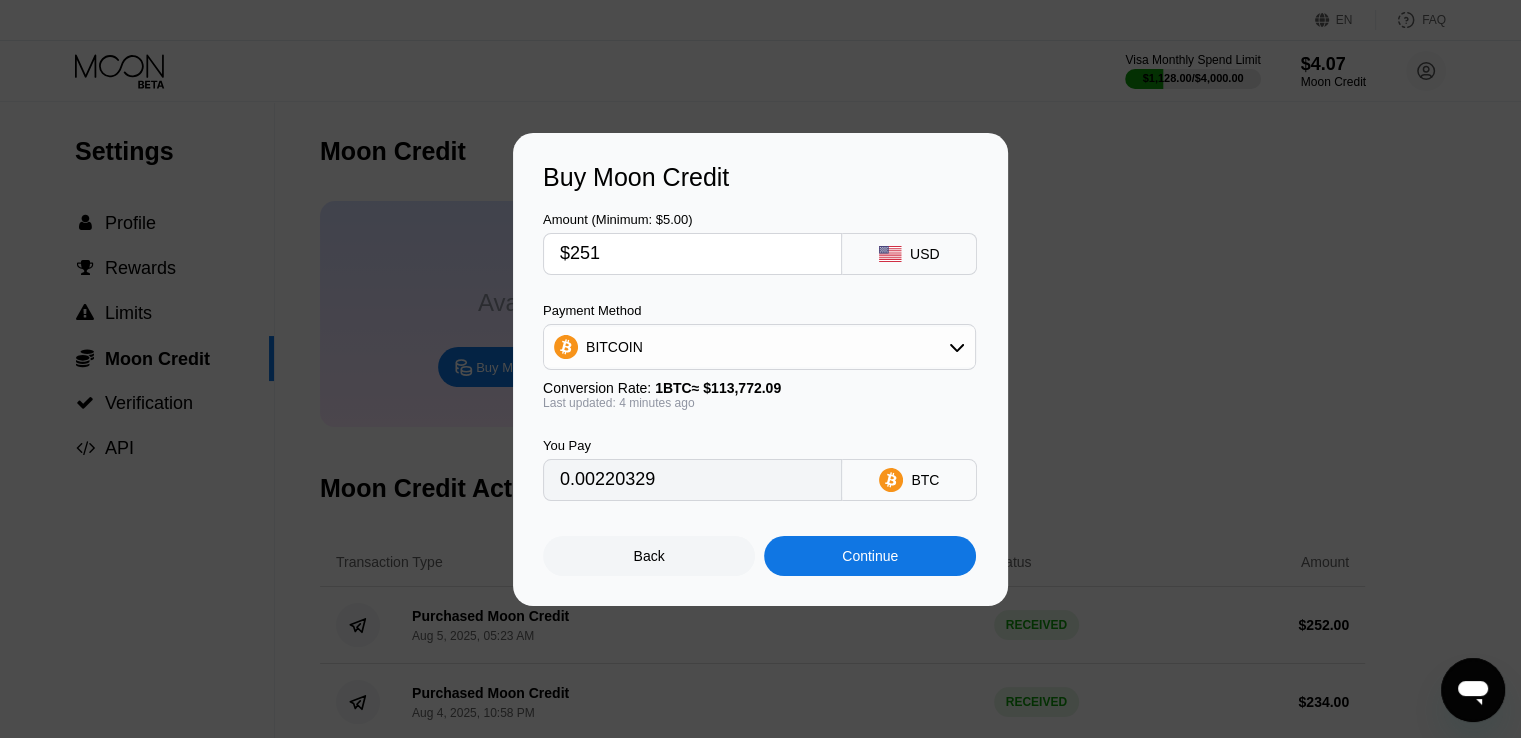 click on "$251" at bounding box center (692, 254) 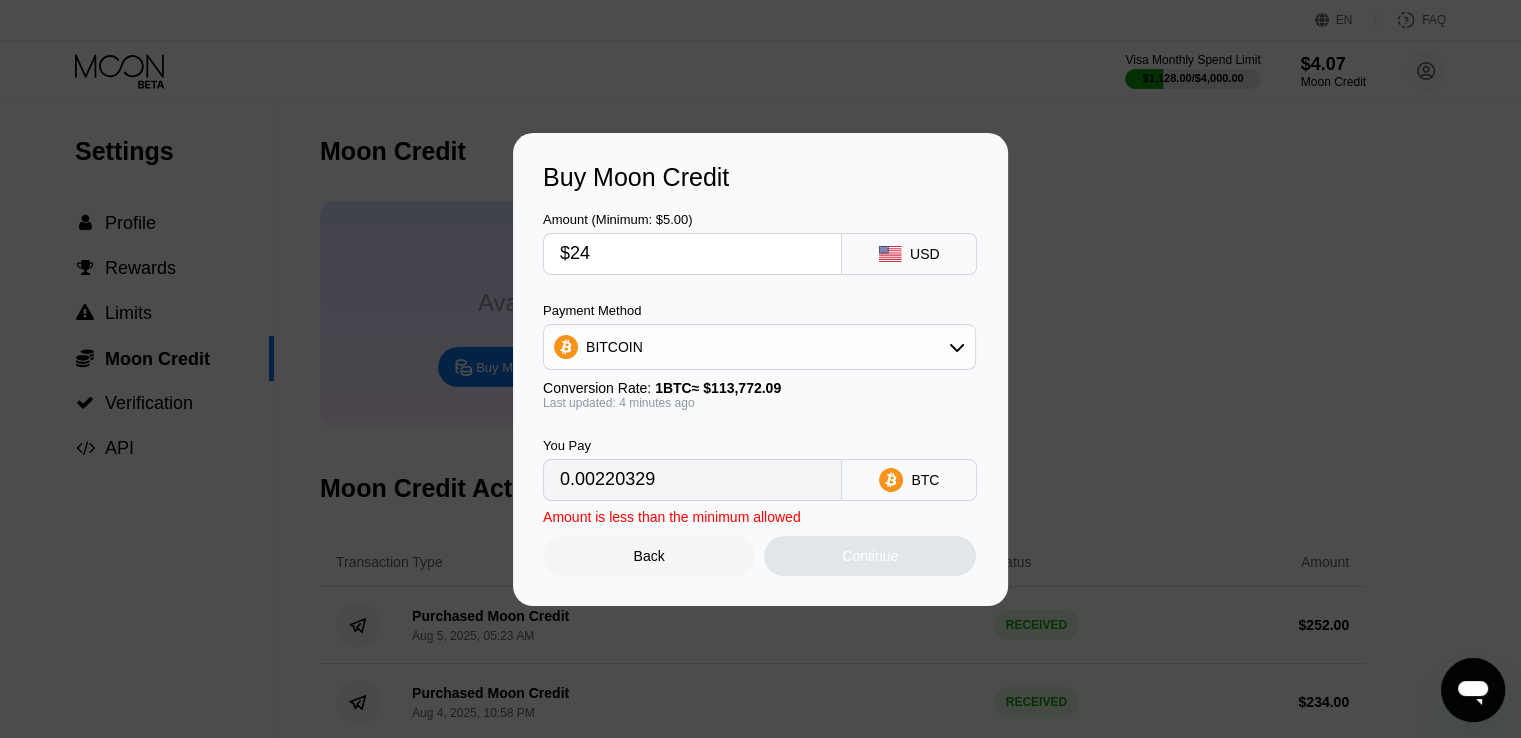 type on "$249" 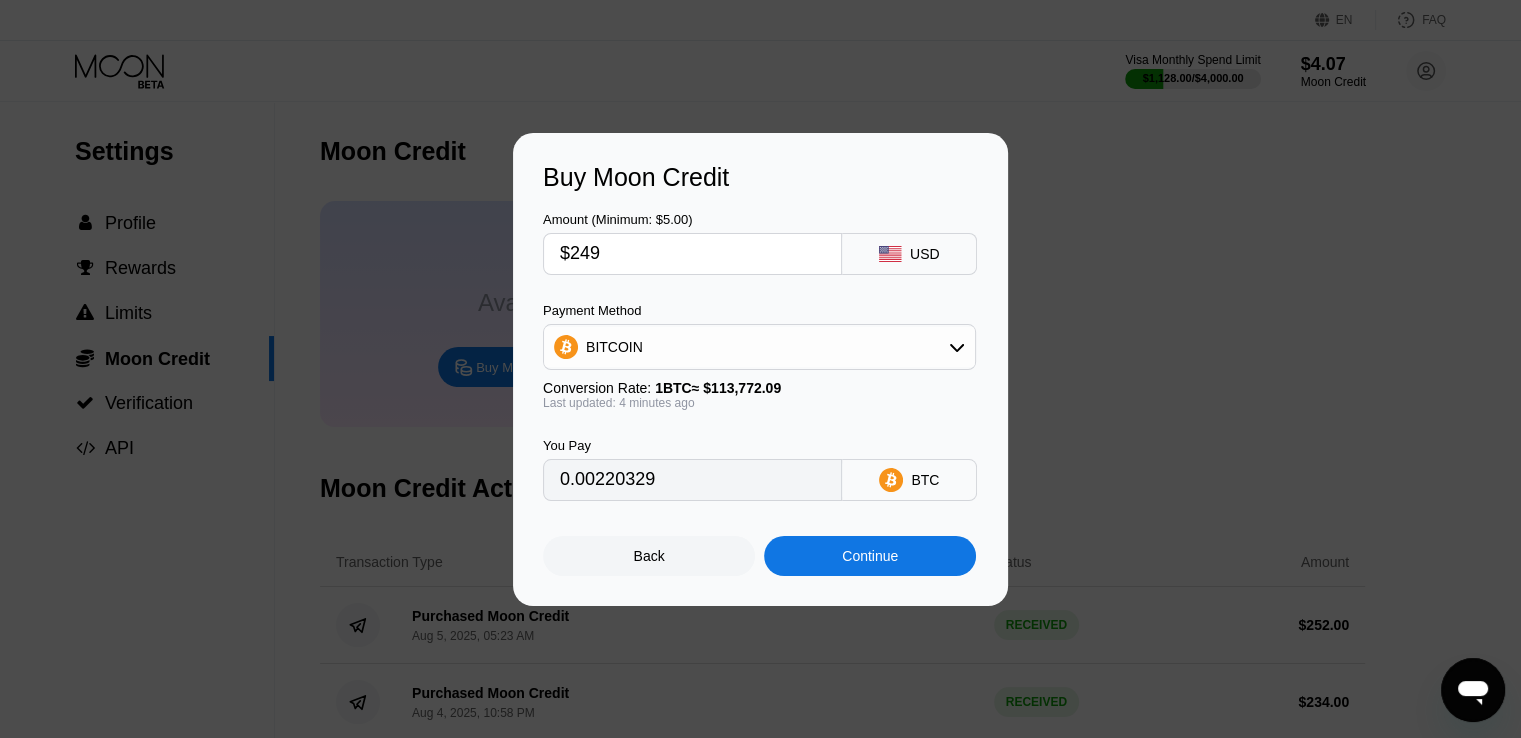 type on "0.00218573" 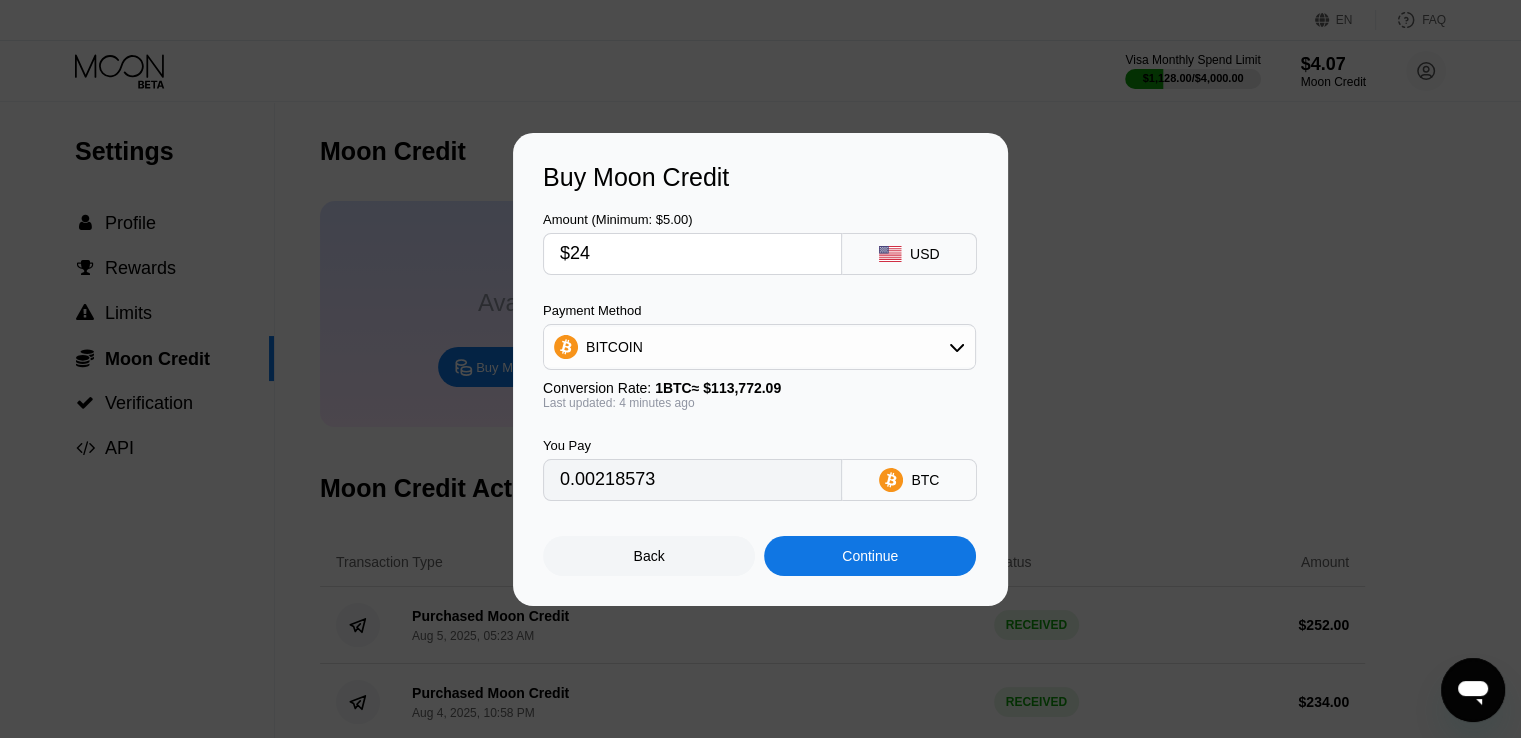 type on "$2" 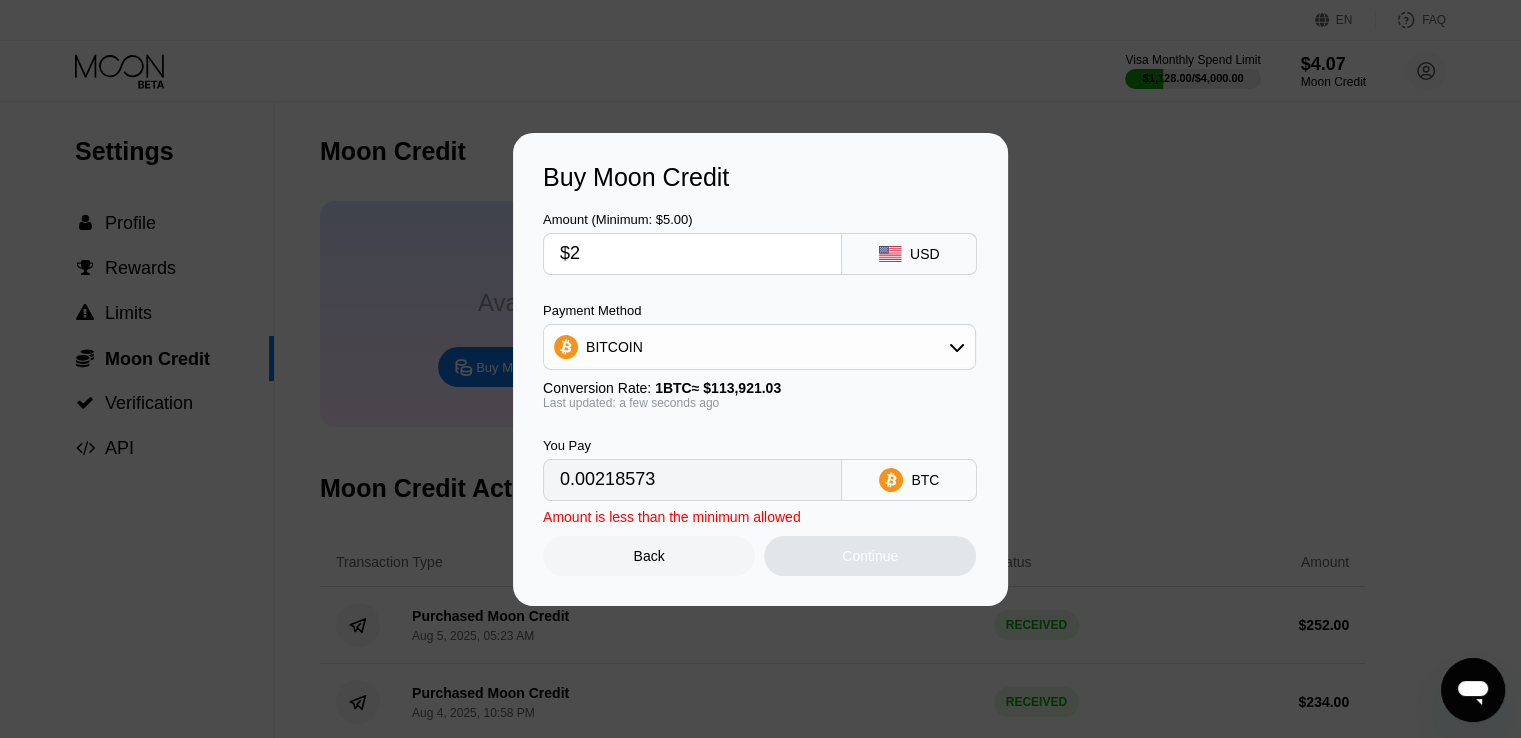 type on "0.00001756" 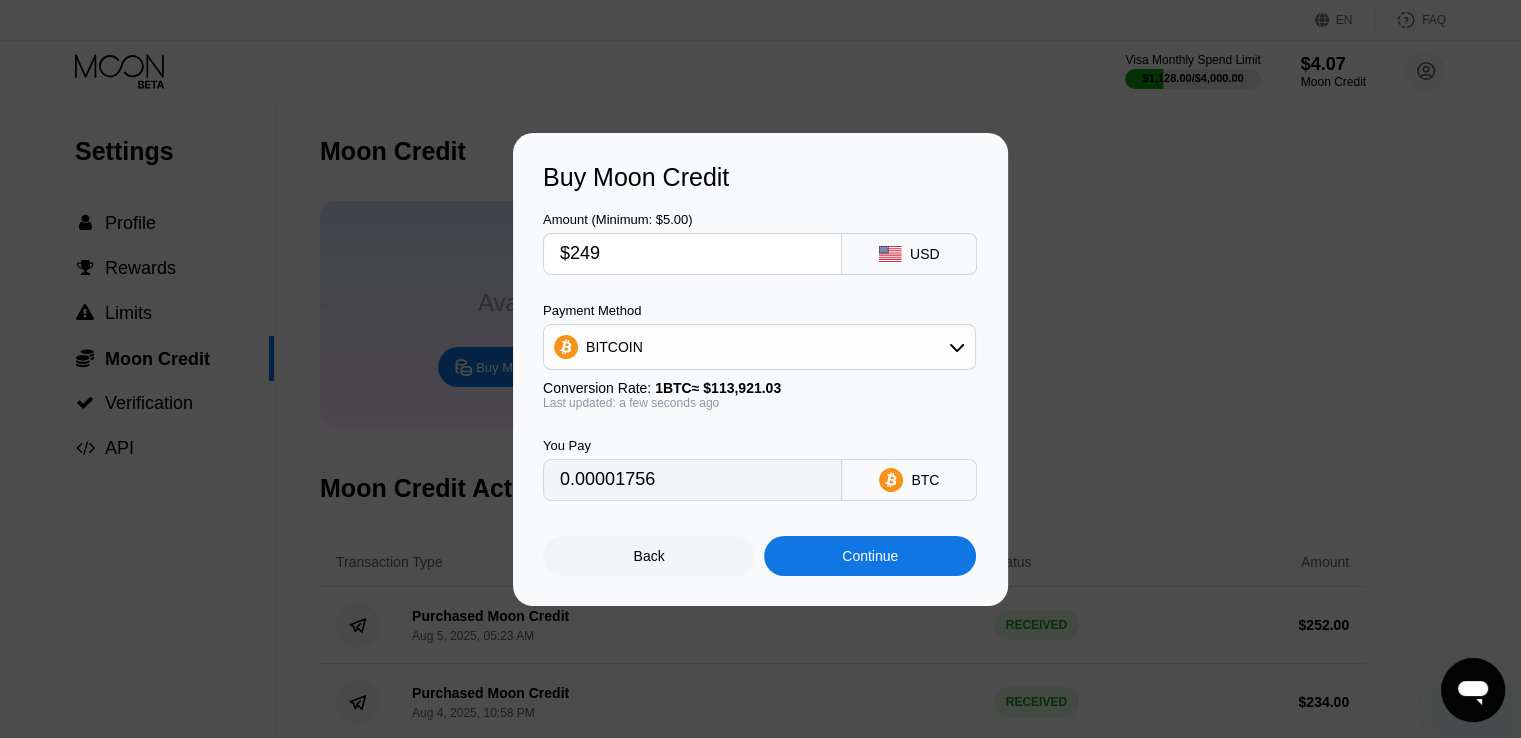 type on "$249" 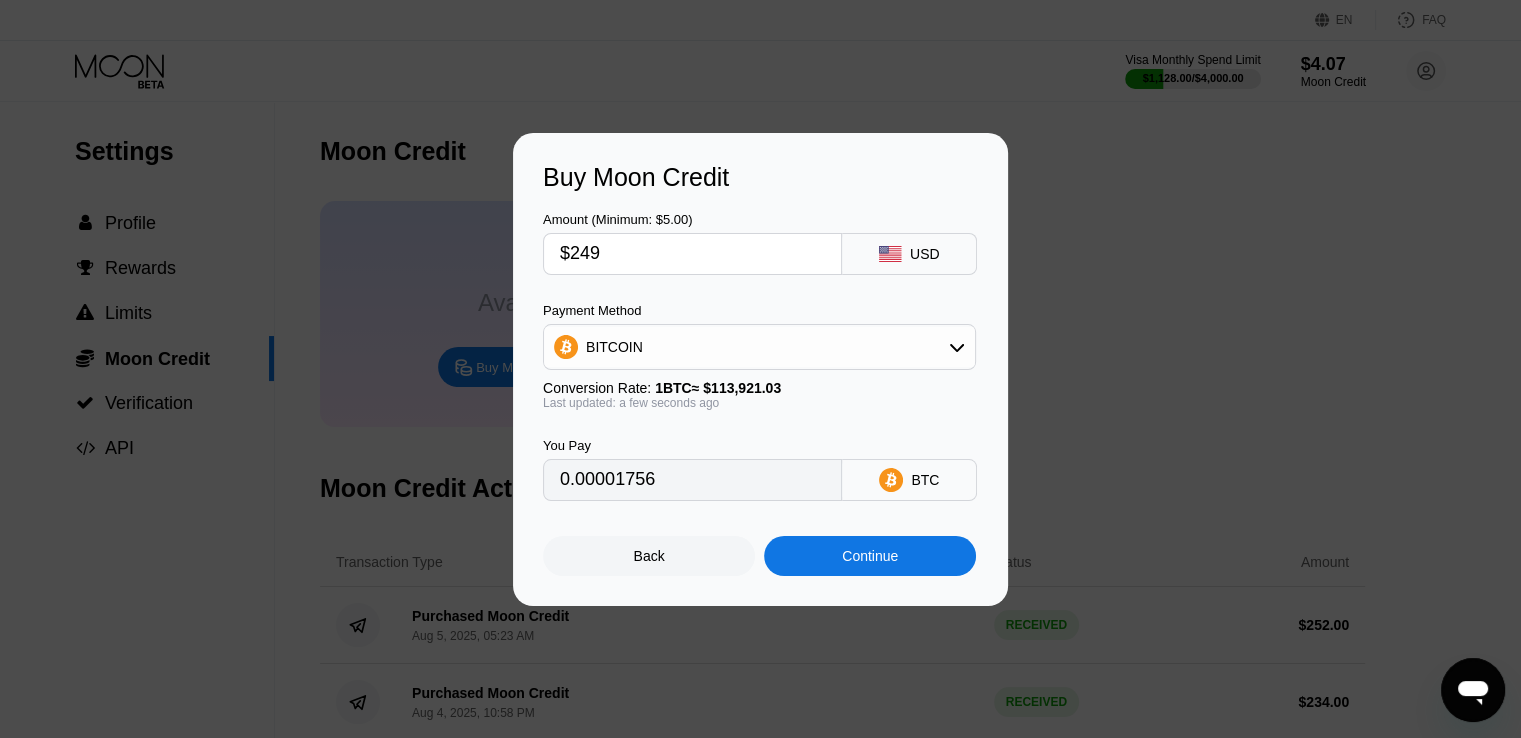 type on "0.00218573" 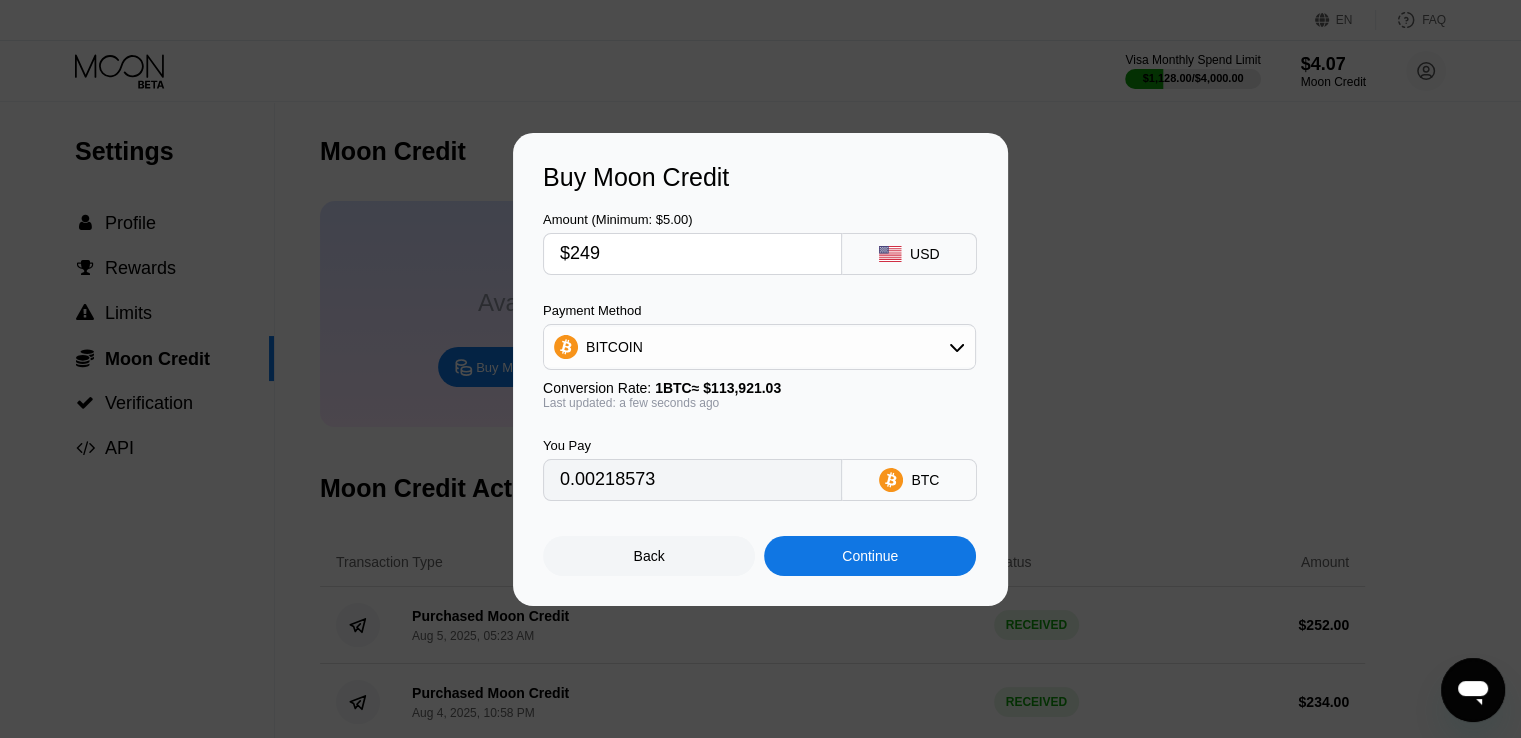 click on "Continue" at bounding box center [870, 556] 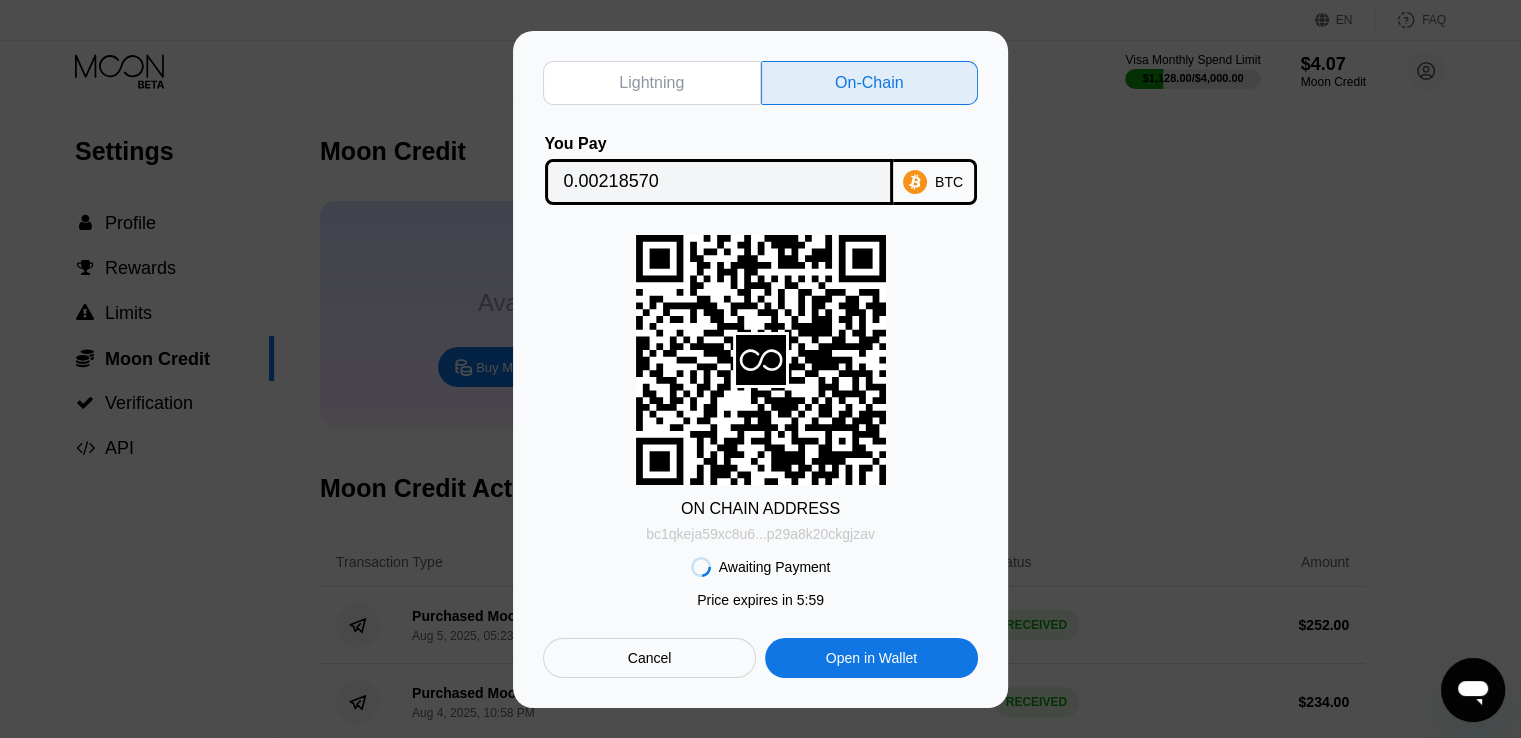 click on "bc1qkeja59xc8u6...p29a8k20ckgjzav" at bounding box center [760, 530] 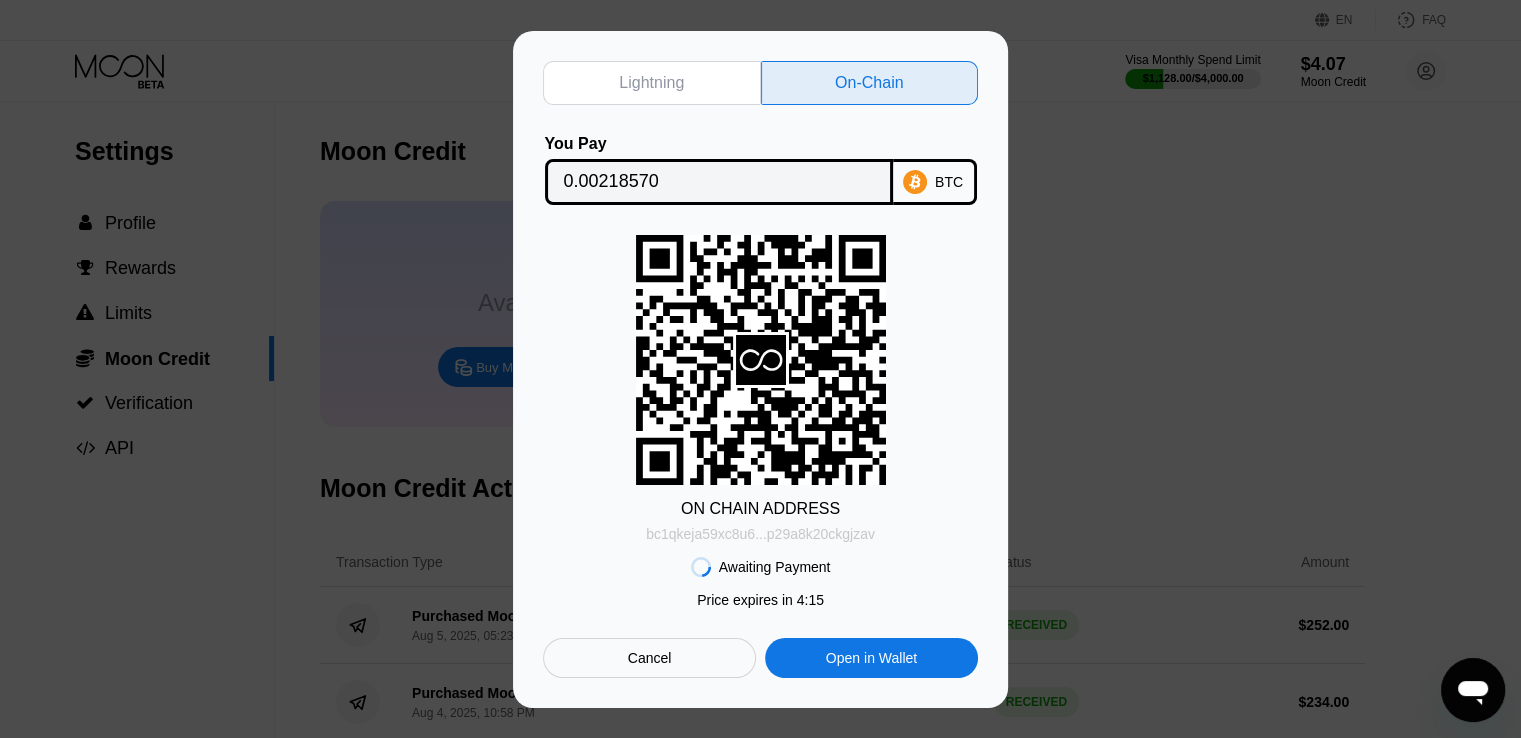 click on "bc1qkeja59xc8u6...p29a8k20ckgjzav" at bounding box center [760, 534] 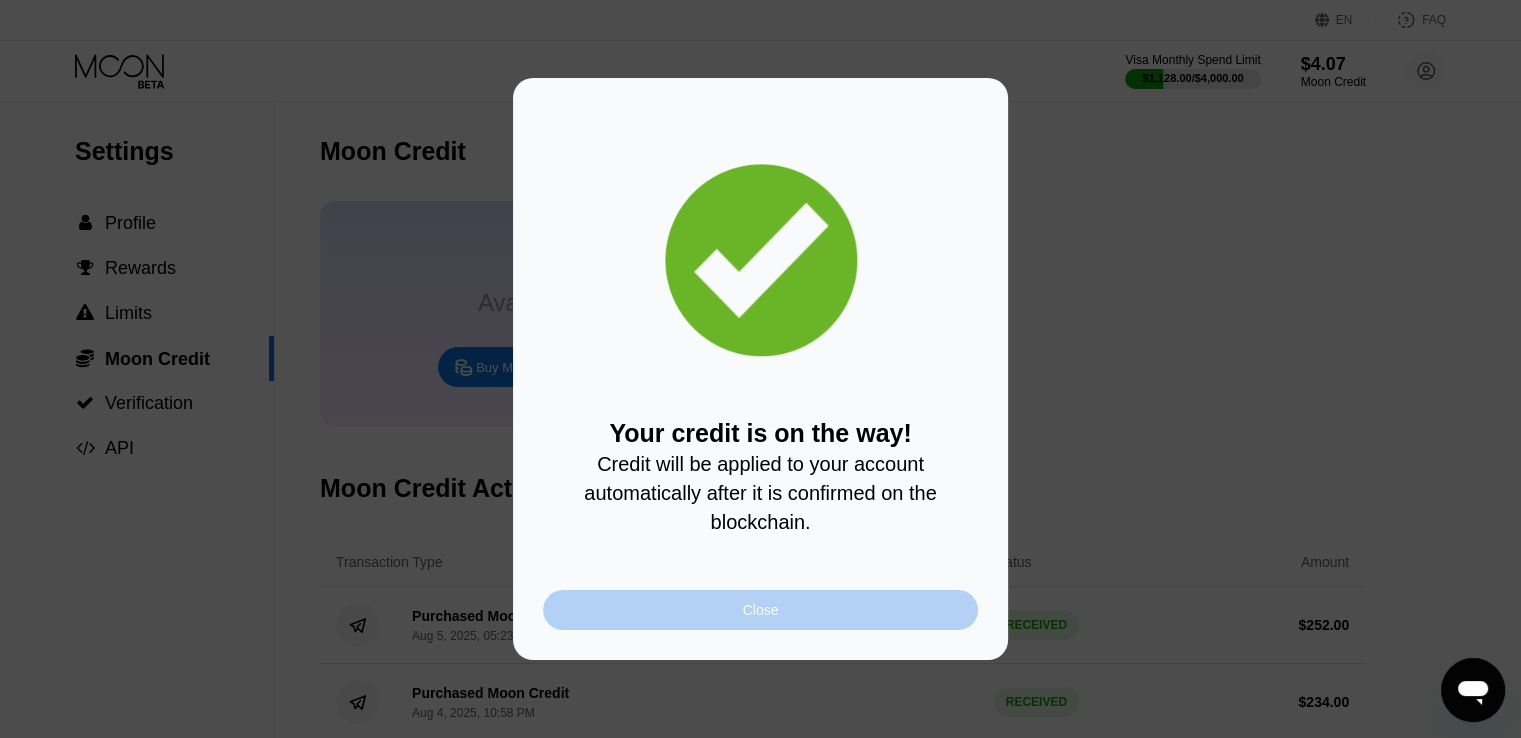 click on "Close" at bounding box center (760, 610) 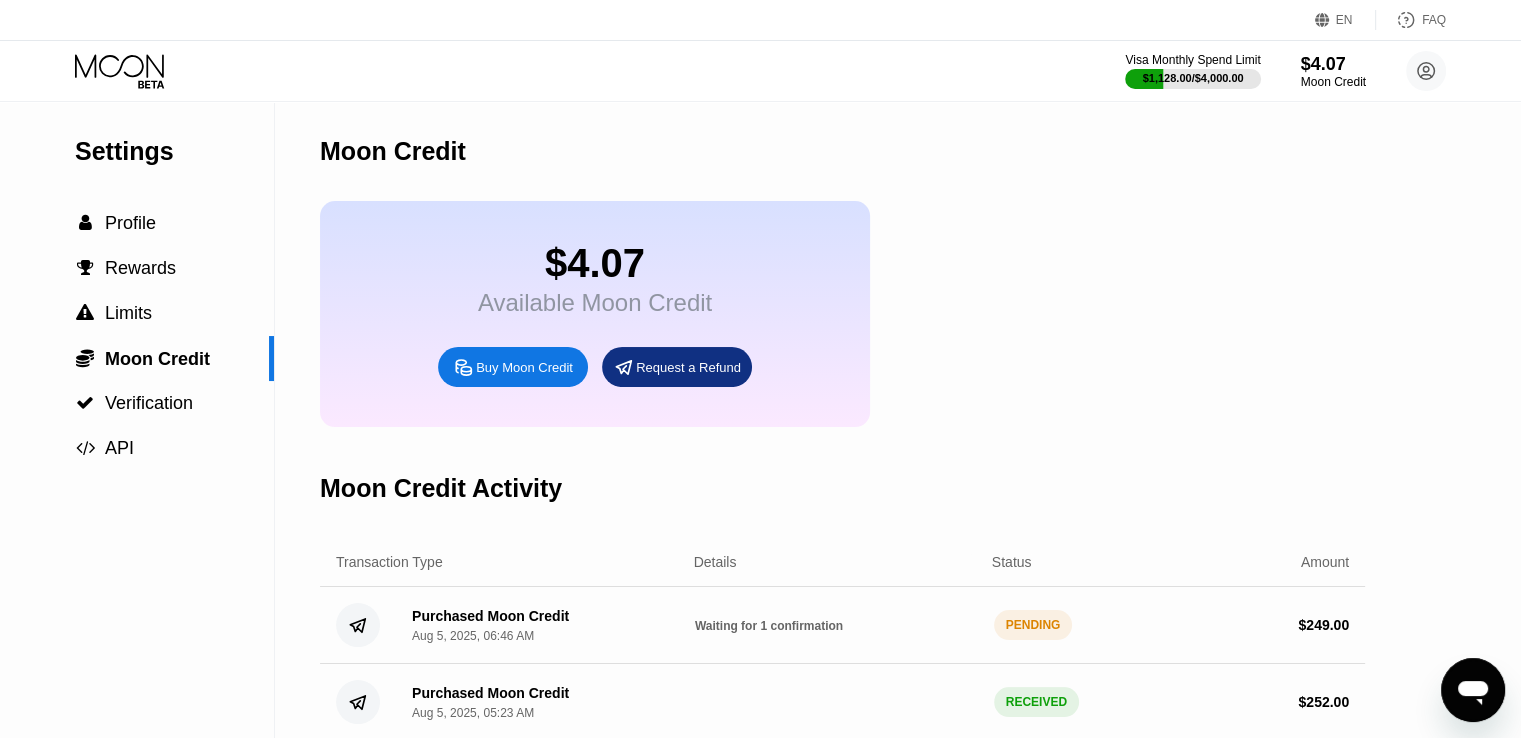 click on "Visa Monthly Spend Limit $1,128.00 / $4,000.00 $4.07 Moon Credit NoDripNewlie man435483@gmail.com  Home Settings Support Careers About Us Log out Privacy policy Terms" at bounding box center [760, 71] 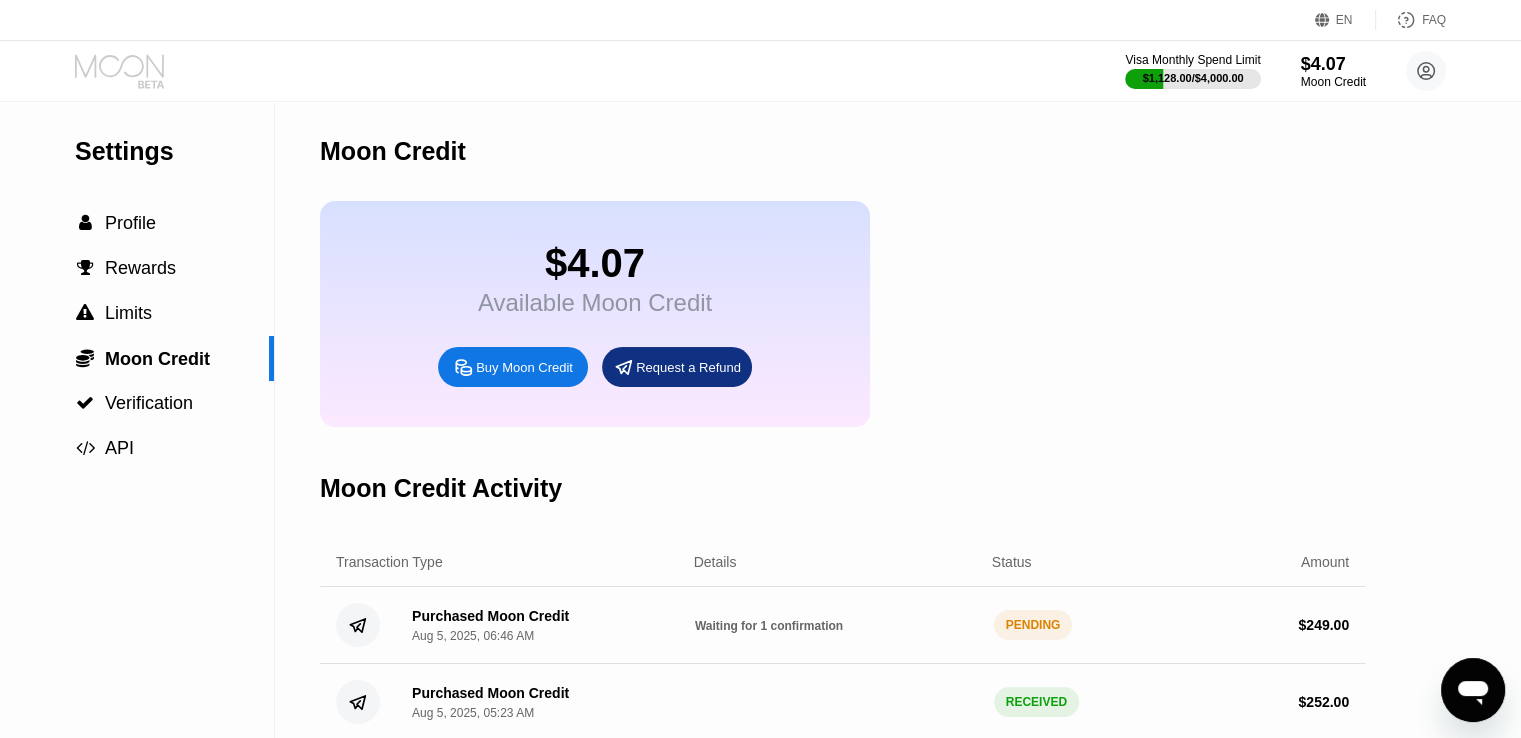 click 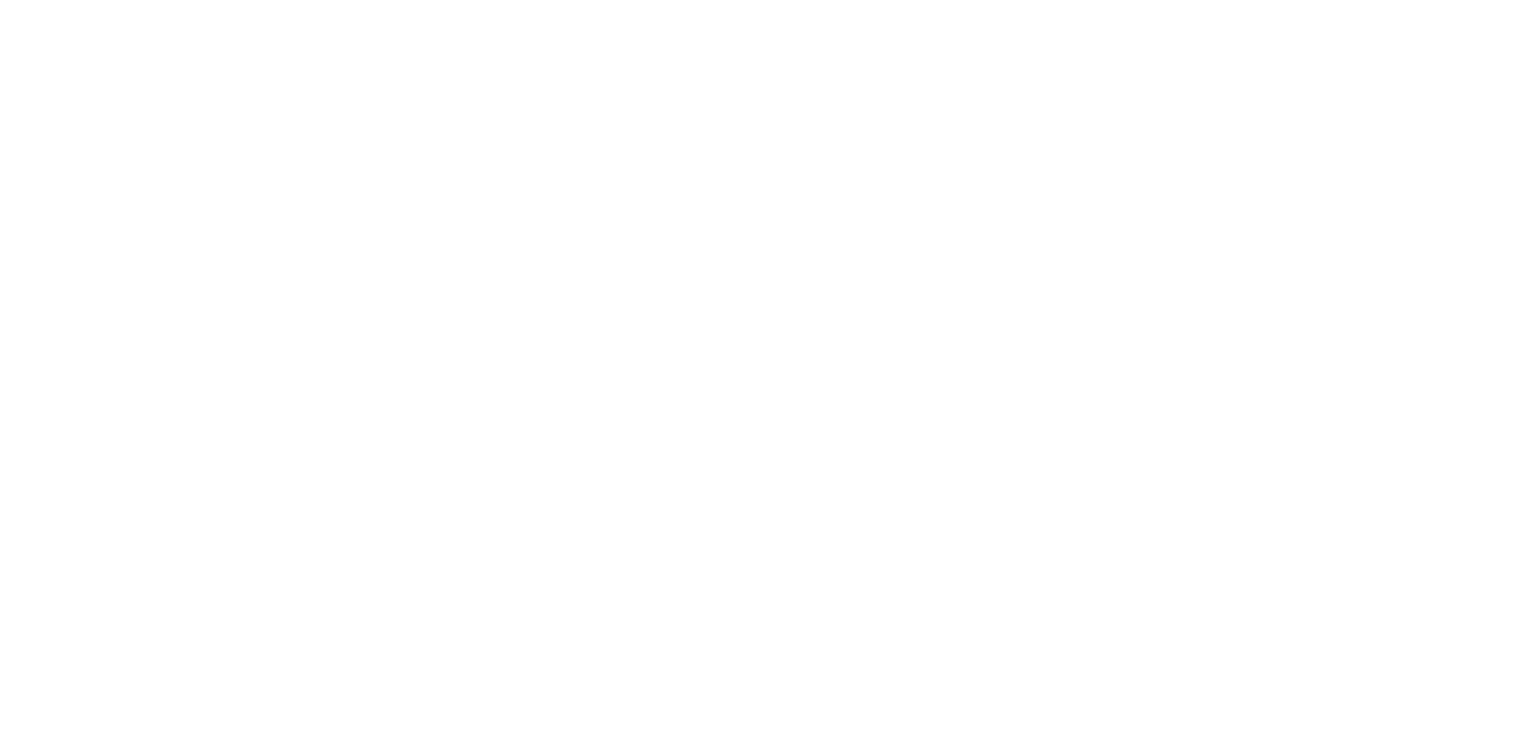 scroll, scrollTop: 0, scrollLeft: 0, axis: both 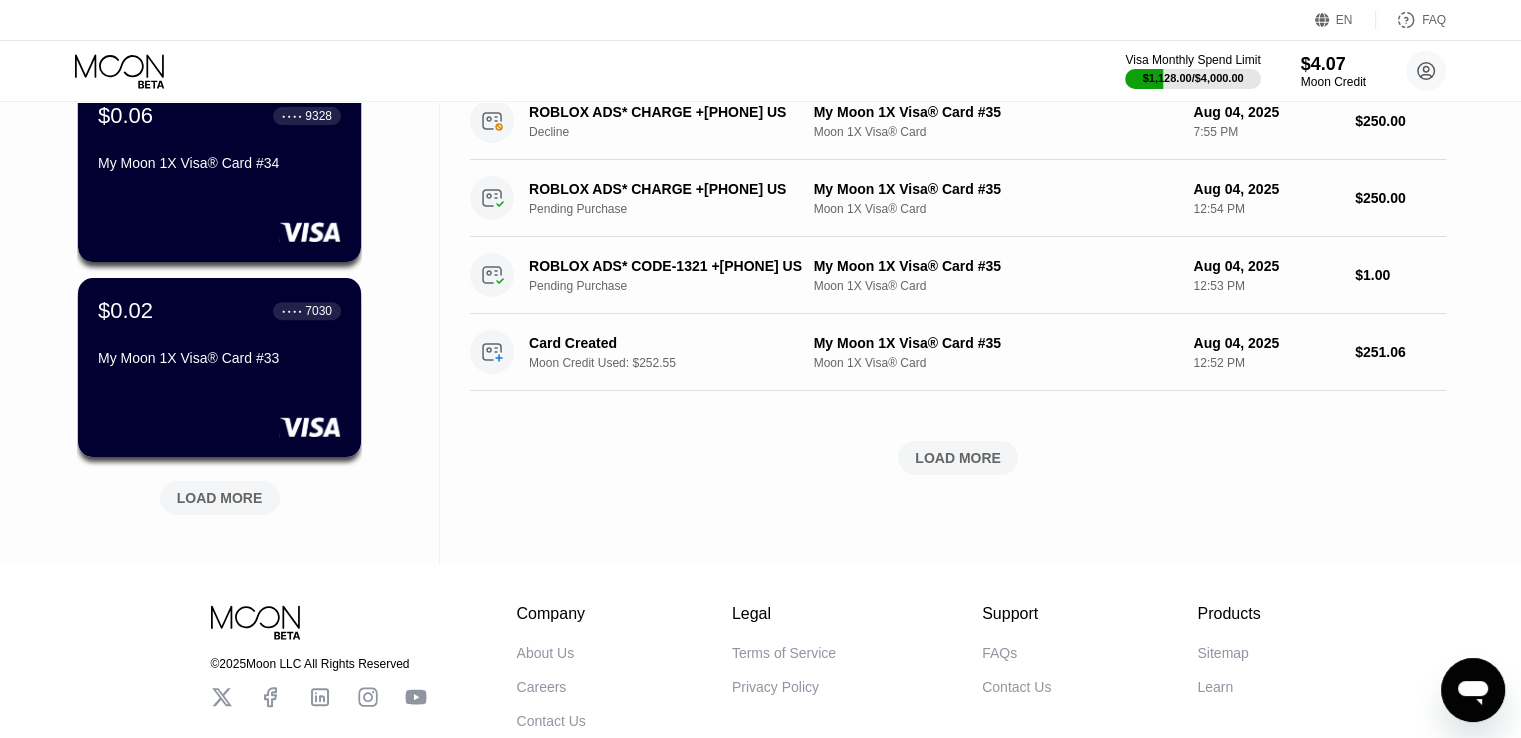 click on "LOAD MORE" at bounding box center (220, 498) 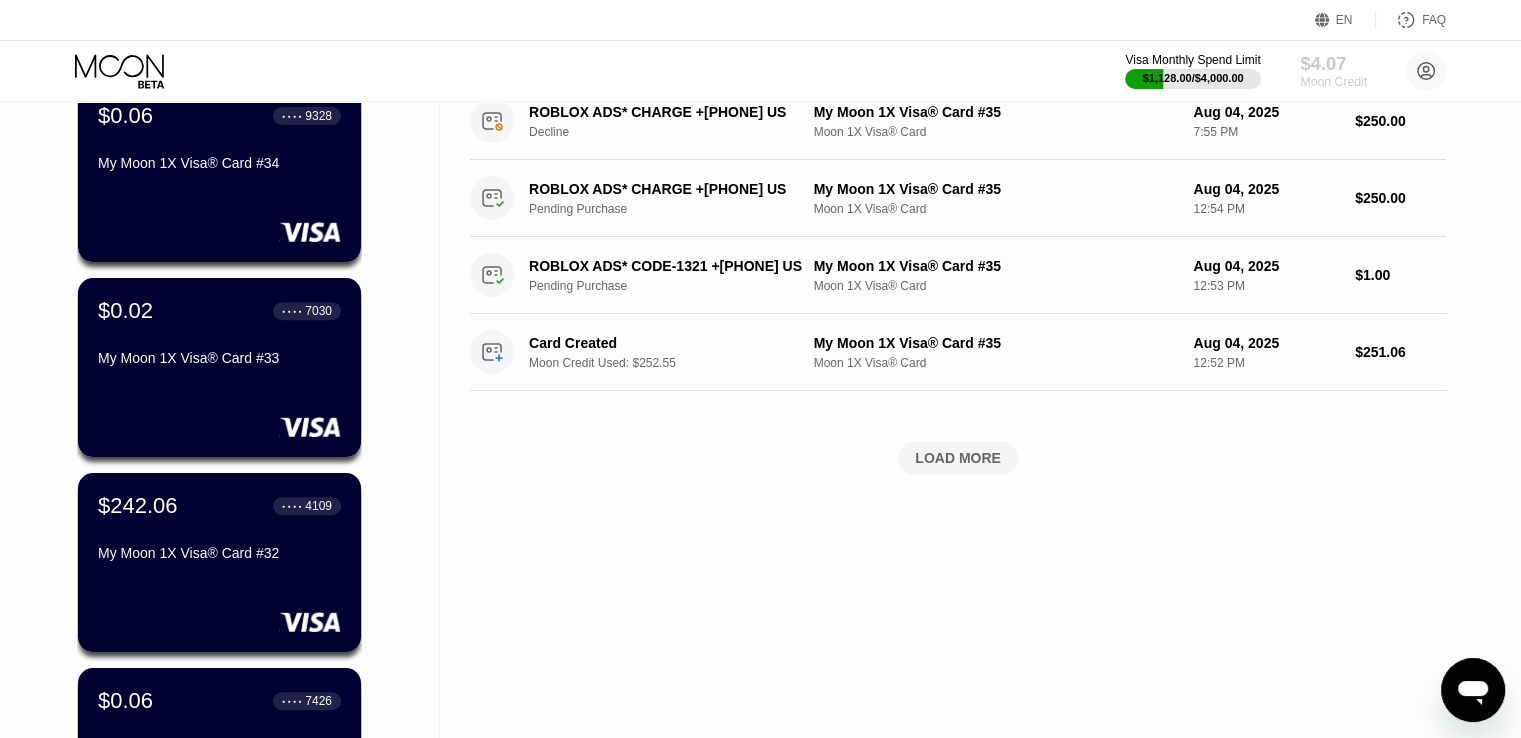 click on "$4.07" at bounding box center (1333, 63) 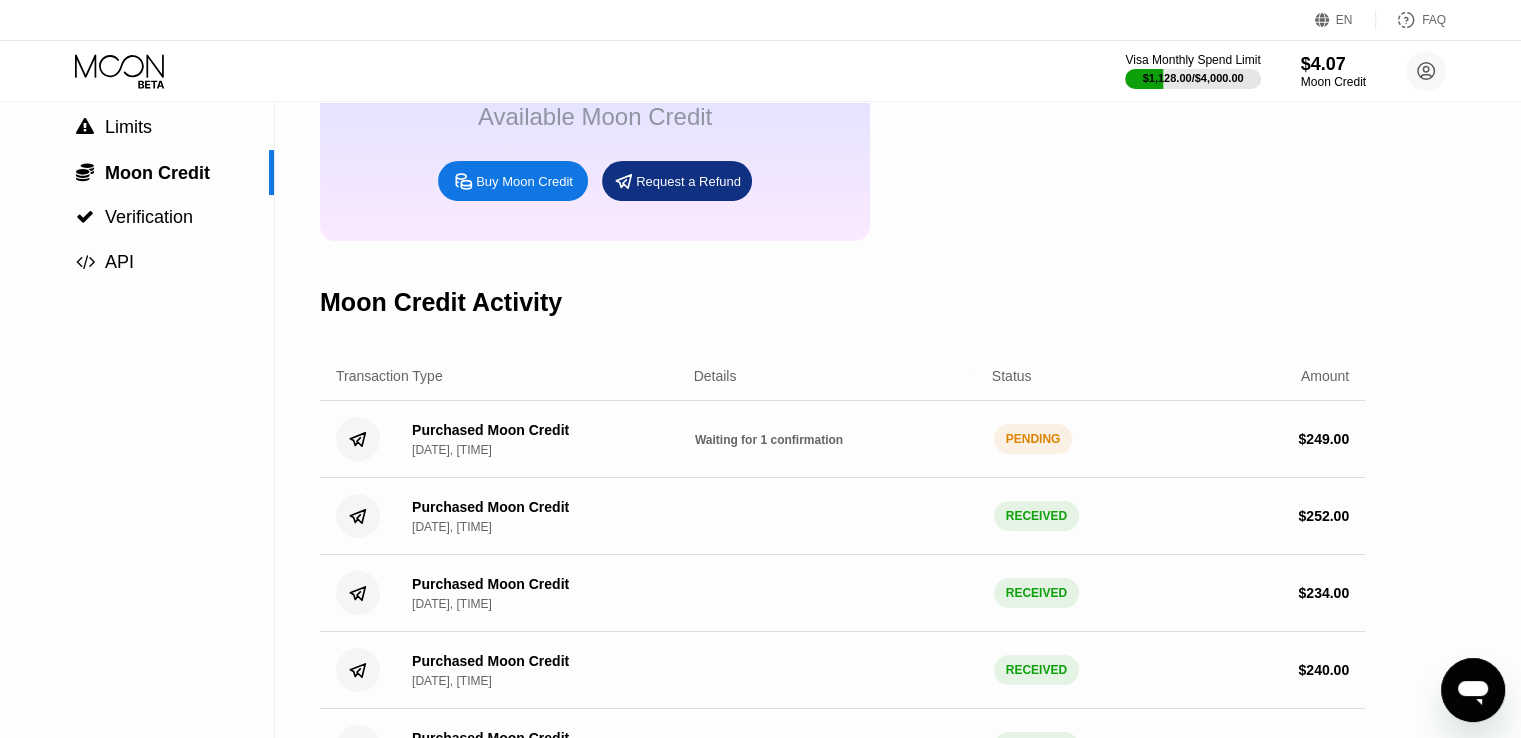 scroll, scrollTop: 196, scrollLeft: 0, axis: vertical 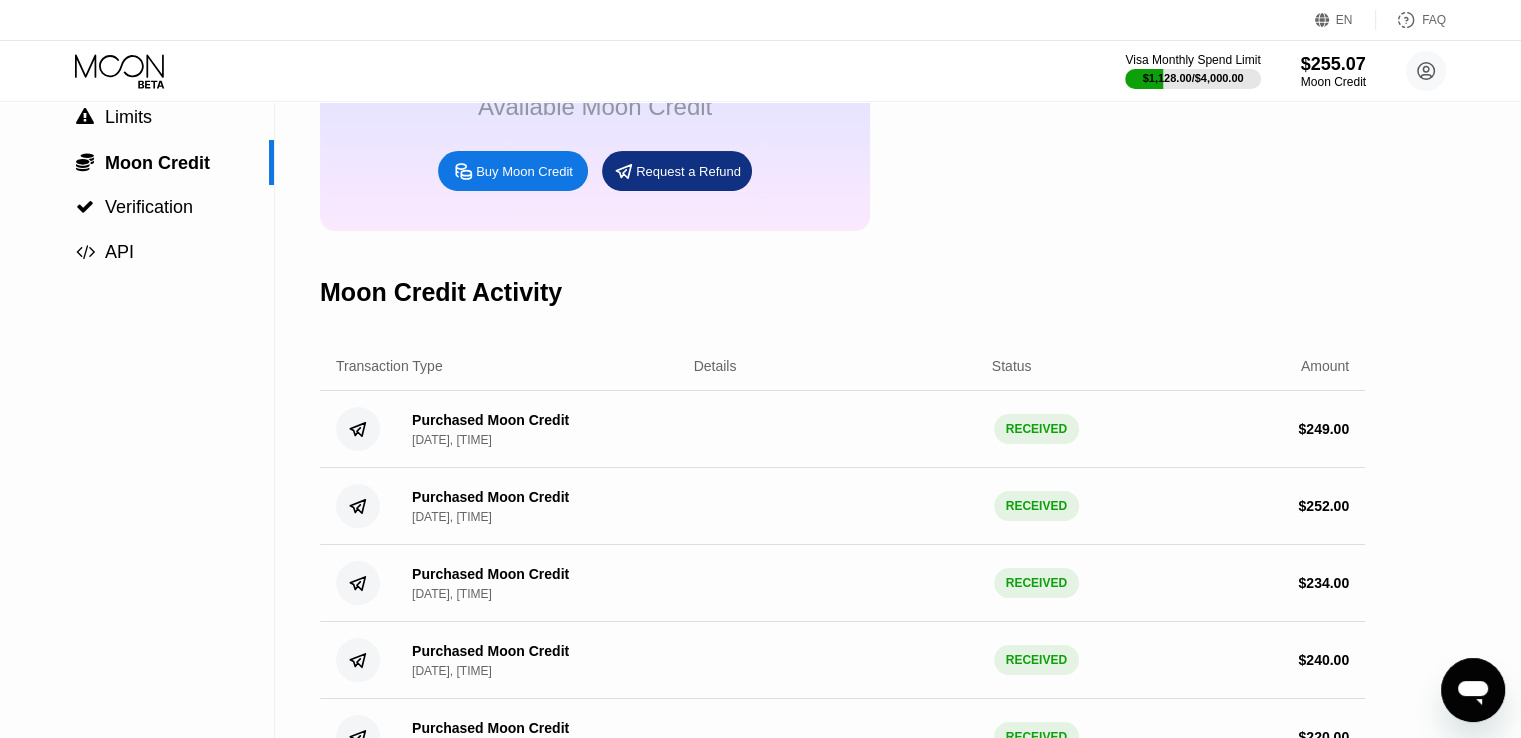 click 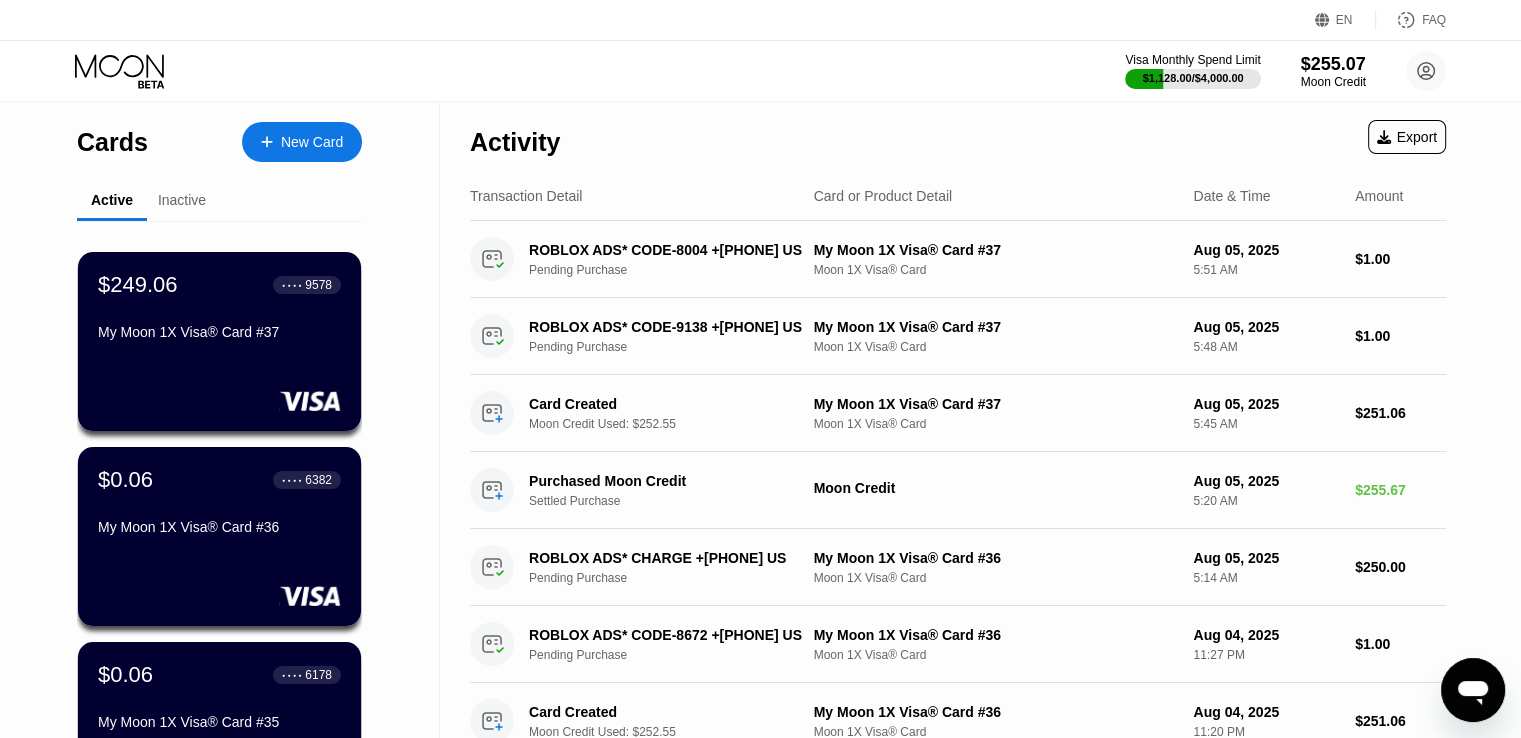 scroll, scrollTop: 0, scrollLeft: 0, axis: both 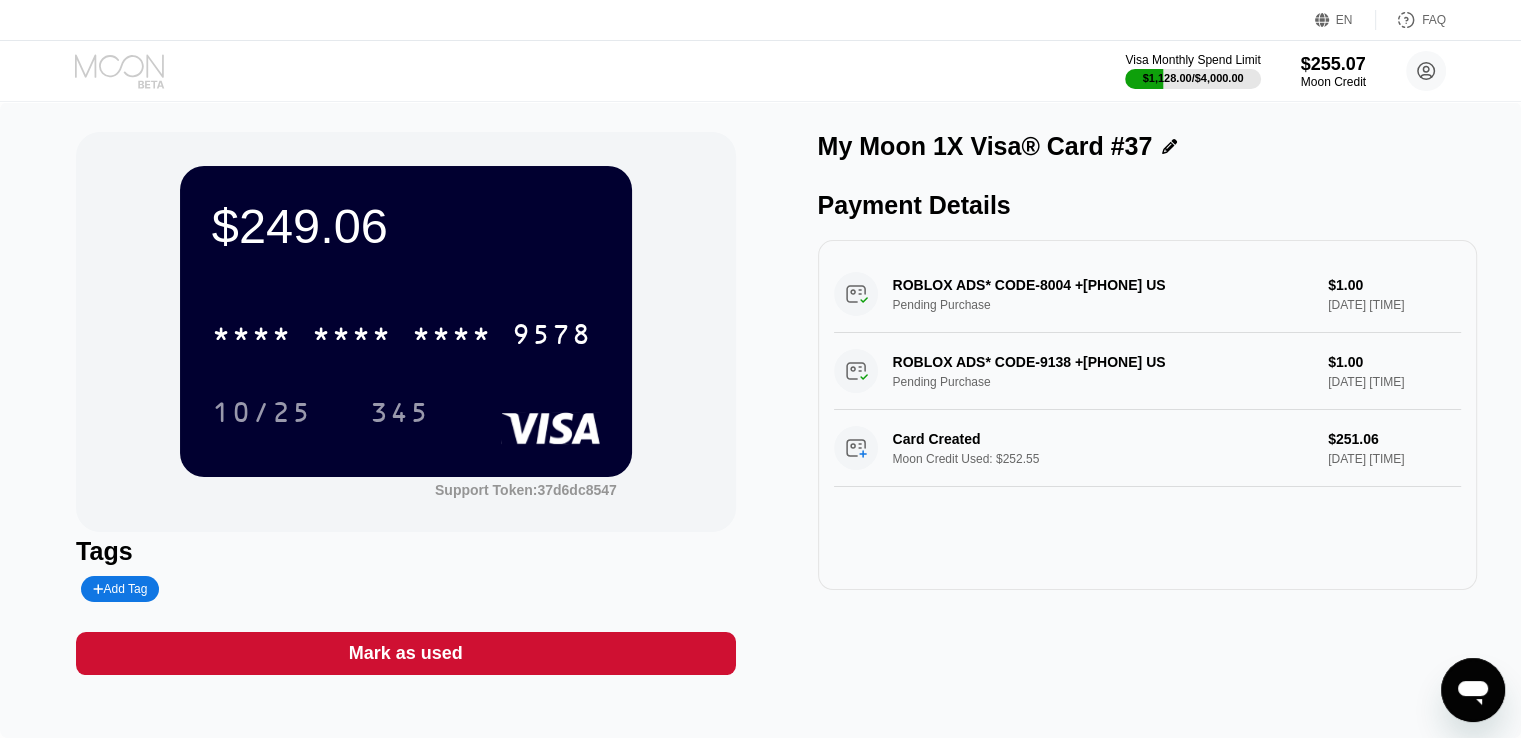 click 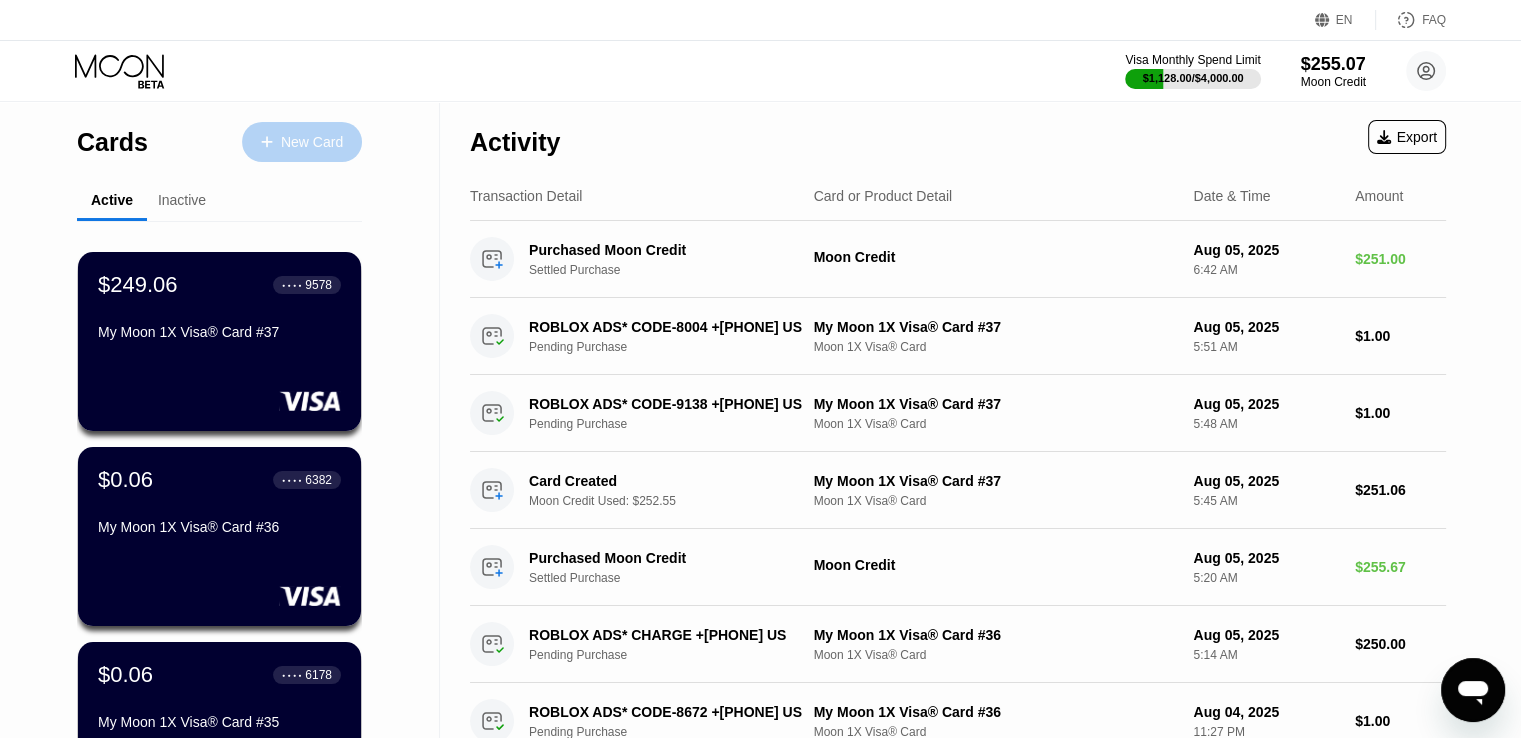 click on "New Card" at bounding box center (302, 142) 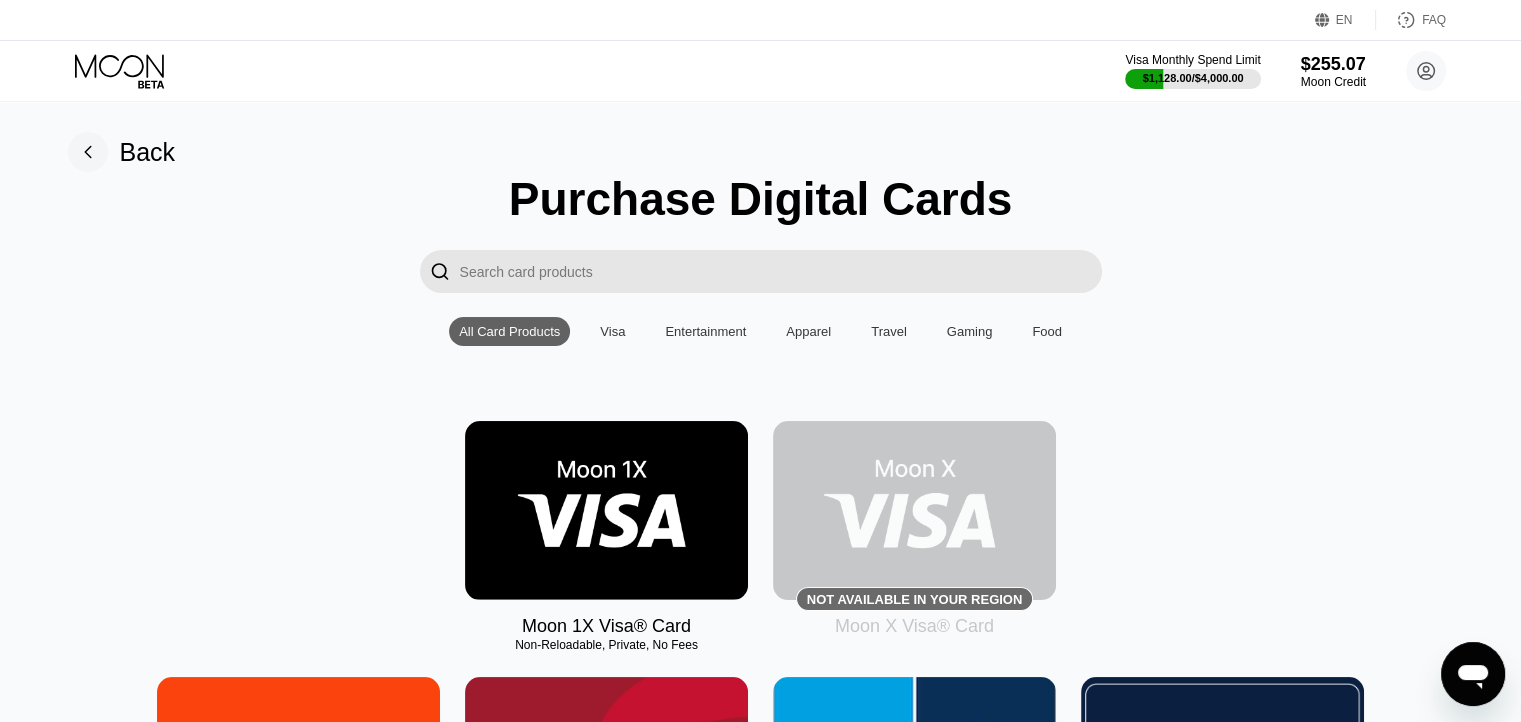 click at bounding box center [606, 510] 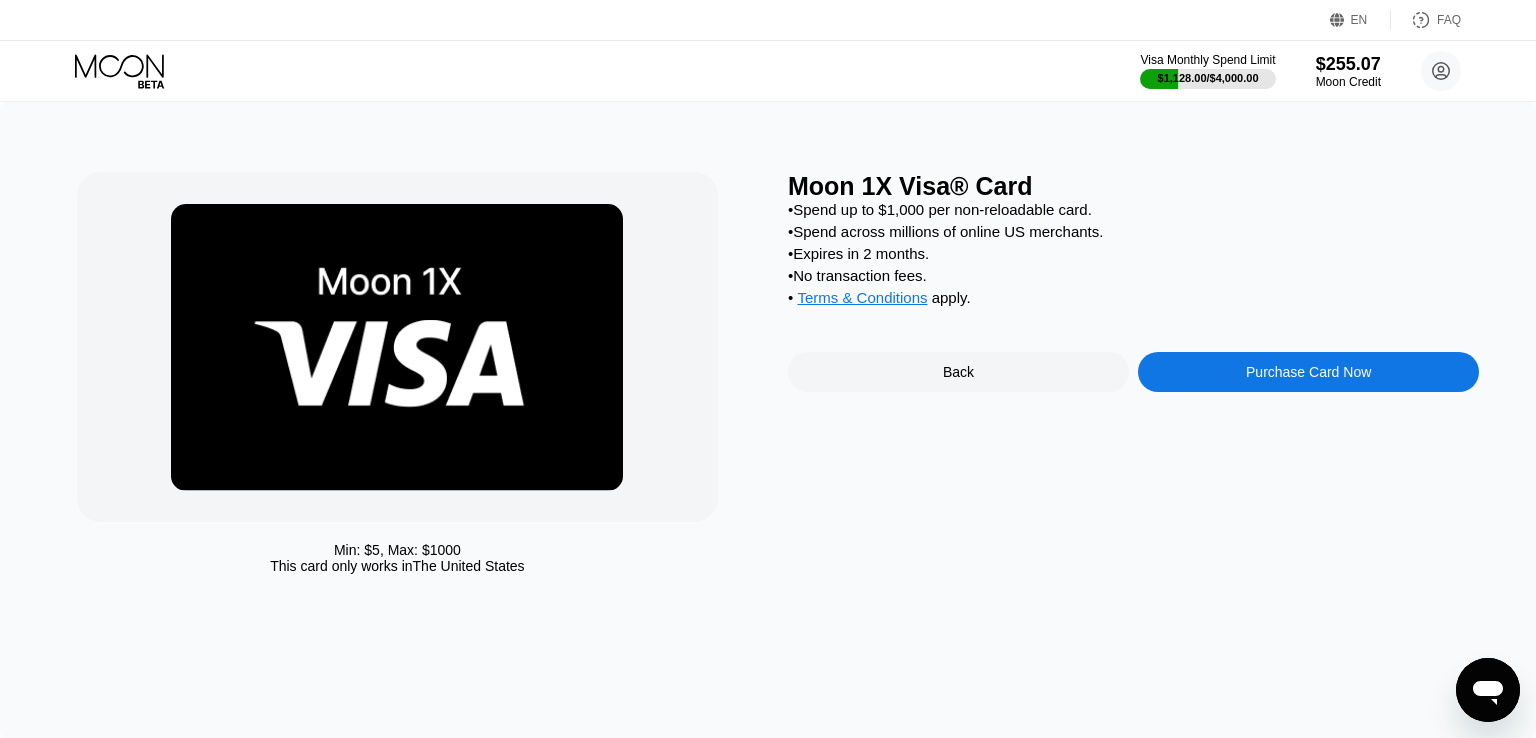 click on "Purchase Card Now" at bounding box center (1308, 372) 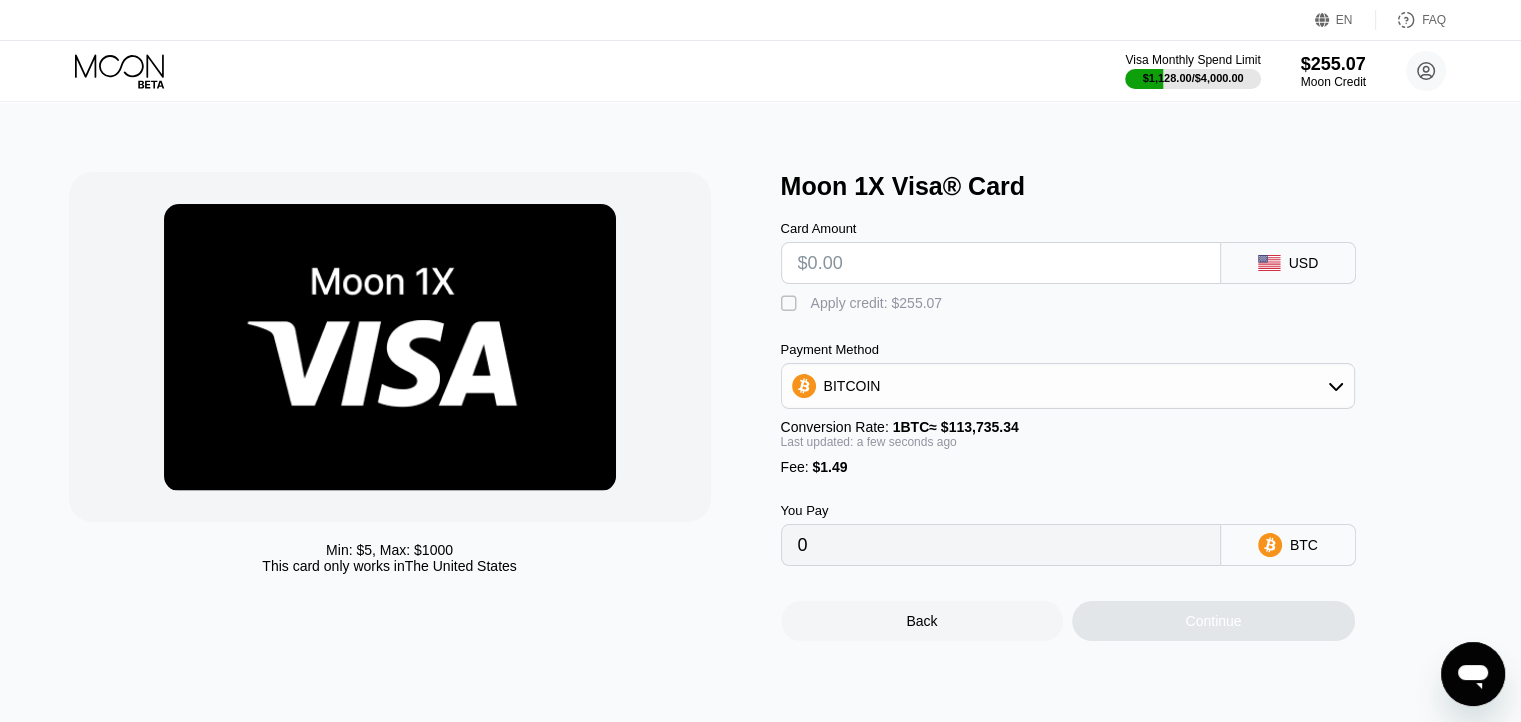 click on "Apply credit: $255.07" at bounding box center (877, 303) 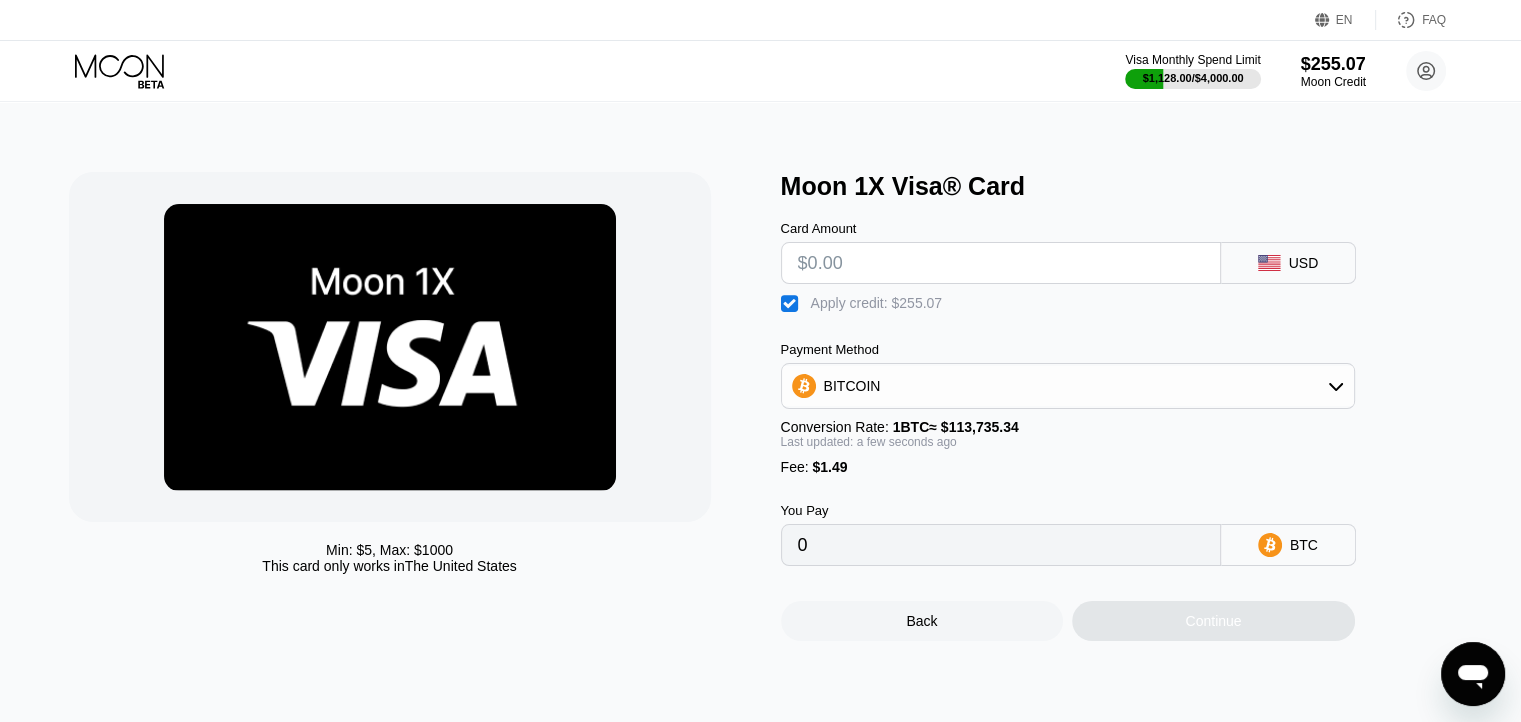 click at bounding box center [1001, 263] 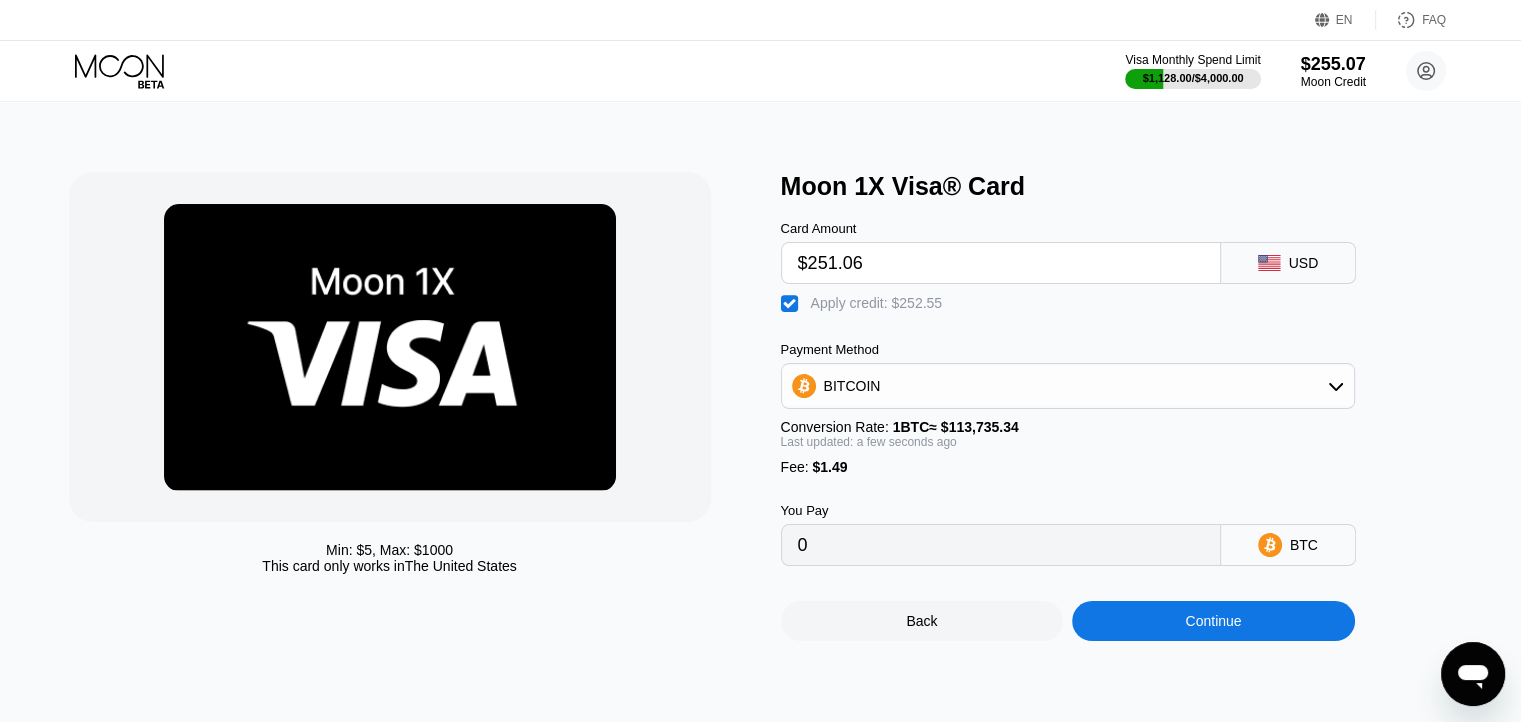 type on "$251.06" 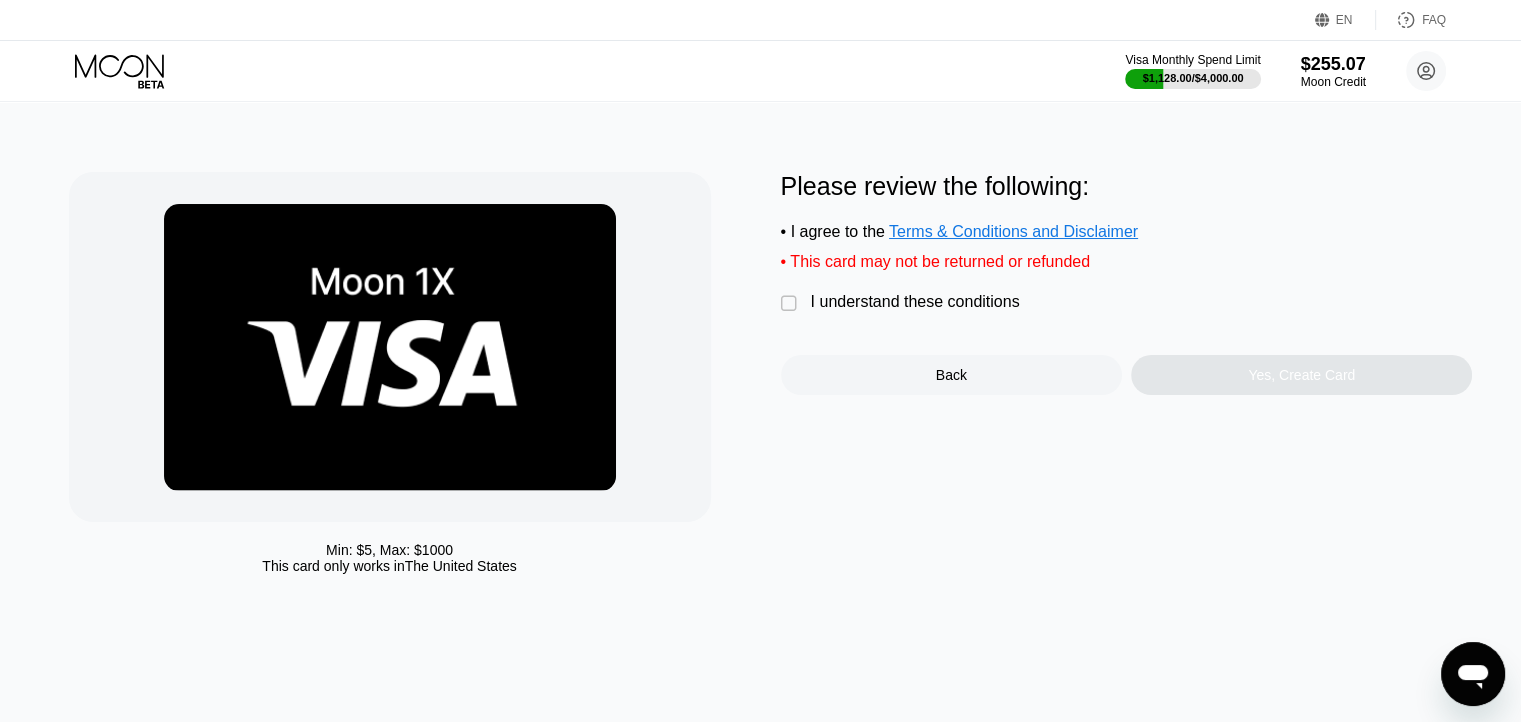 click on "I understand these conditions" at bounding box center [915, 302] 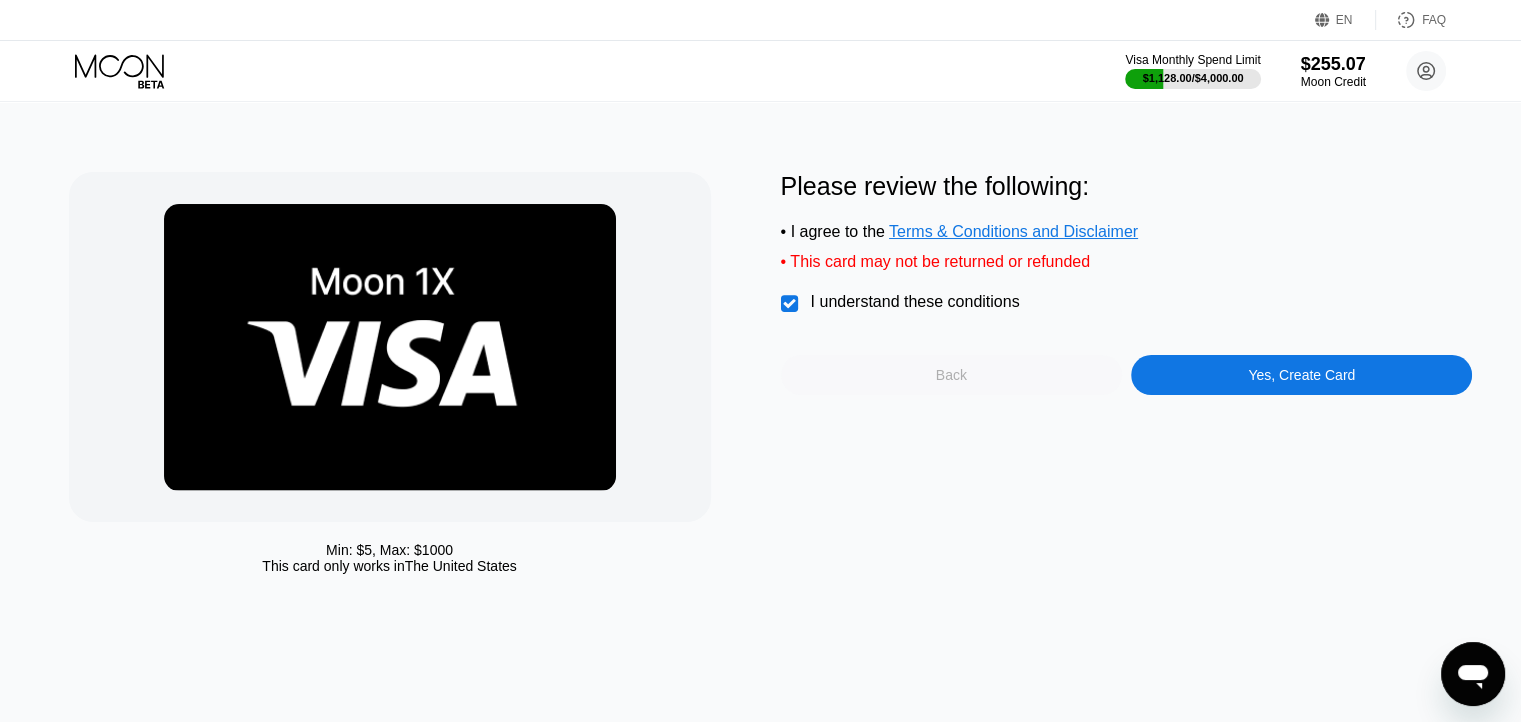 click on "Back" at bounding box center [951, 375] 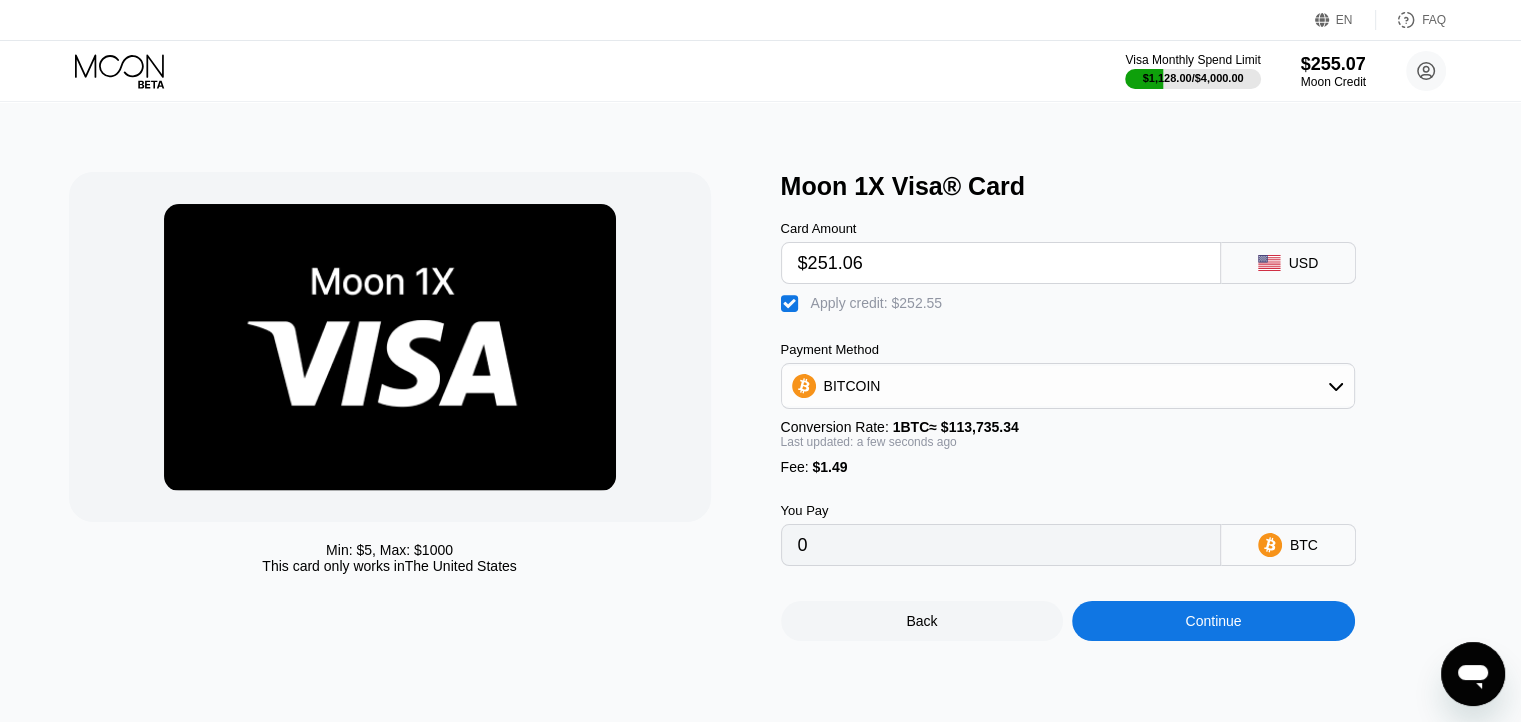 click on "Back Continue" at bounding box center [1101, 603] 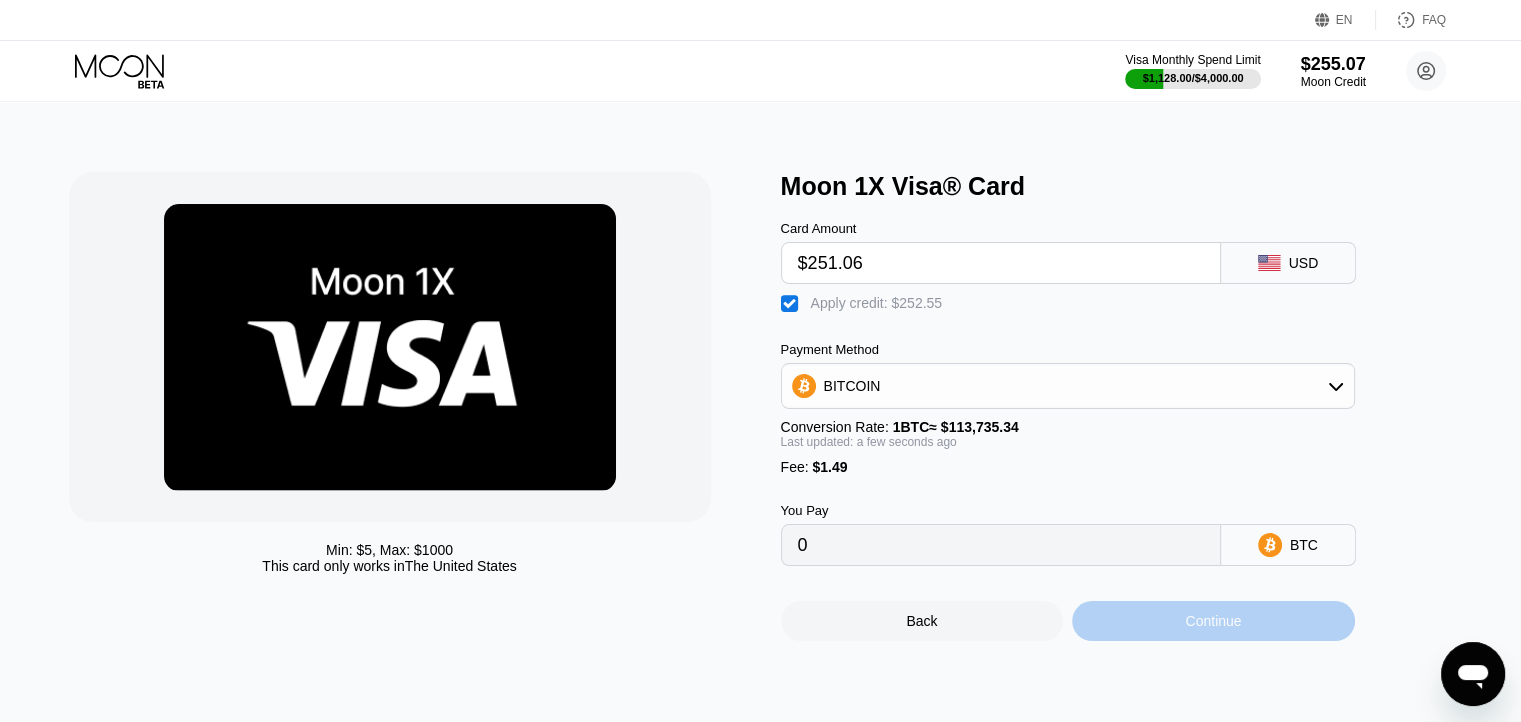 click on "Continue" at bounding box center [1213, 621] 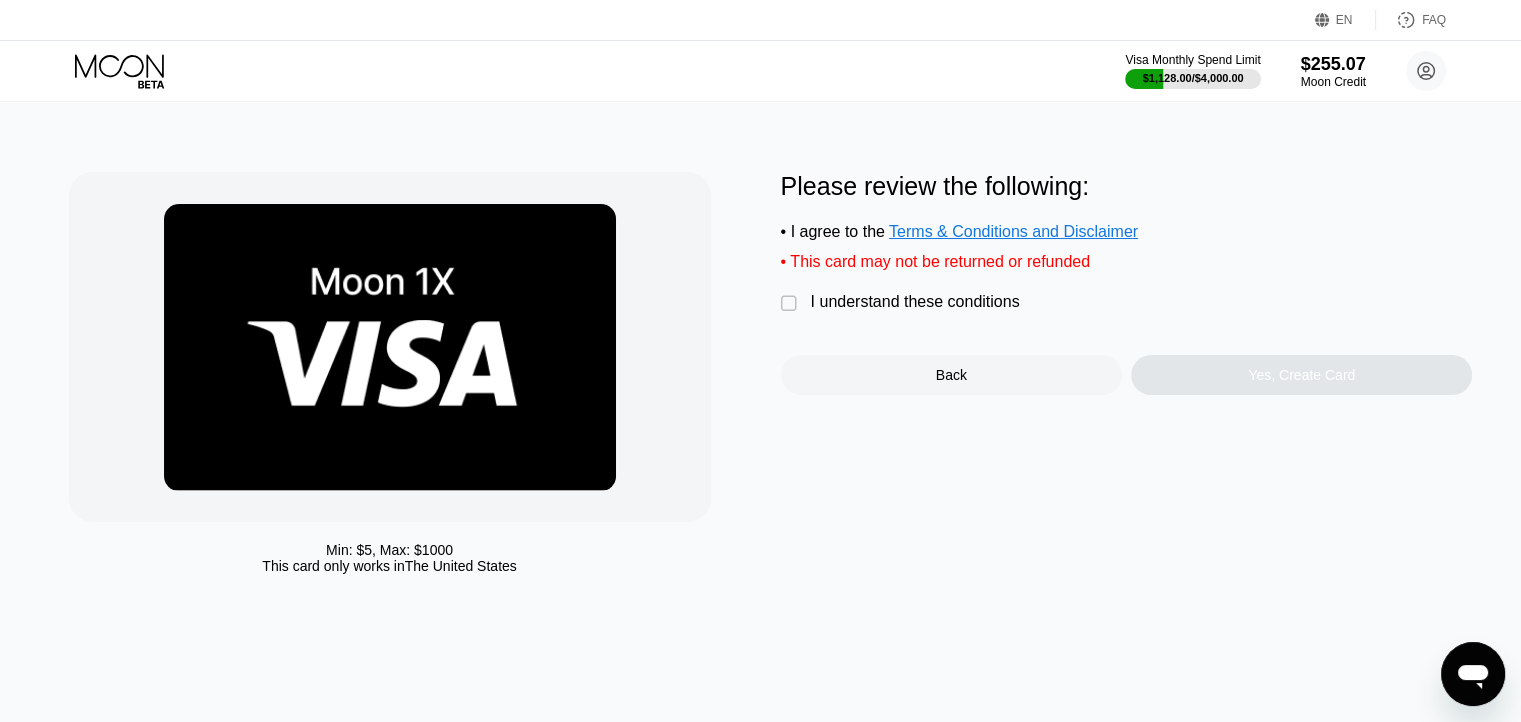 click on "Please review the following: • I agree to the   Terms & Conditions and Disclaimer • This card may not be returned or refunded  I understand these conditions Back Yes, Create Card" at bounding box center [1127, 283] 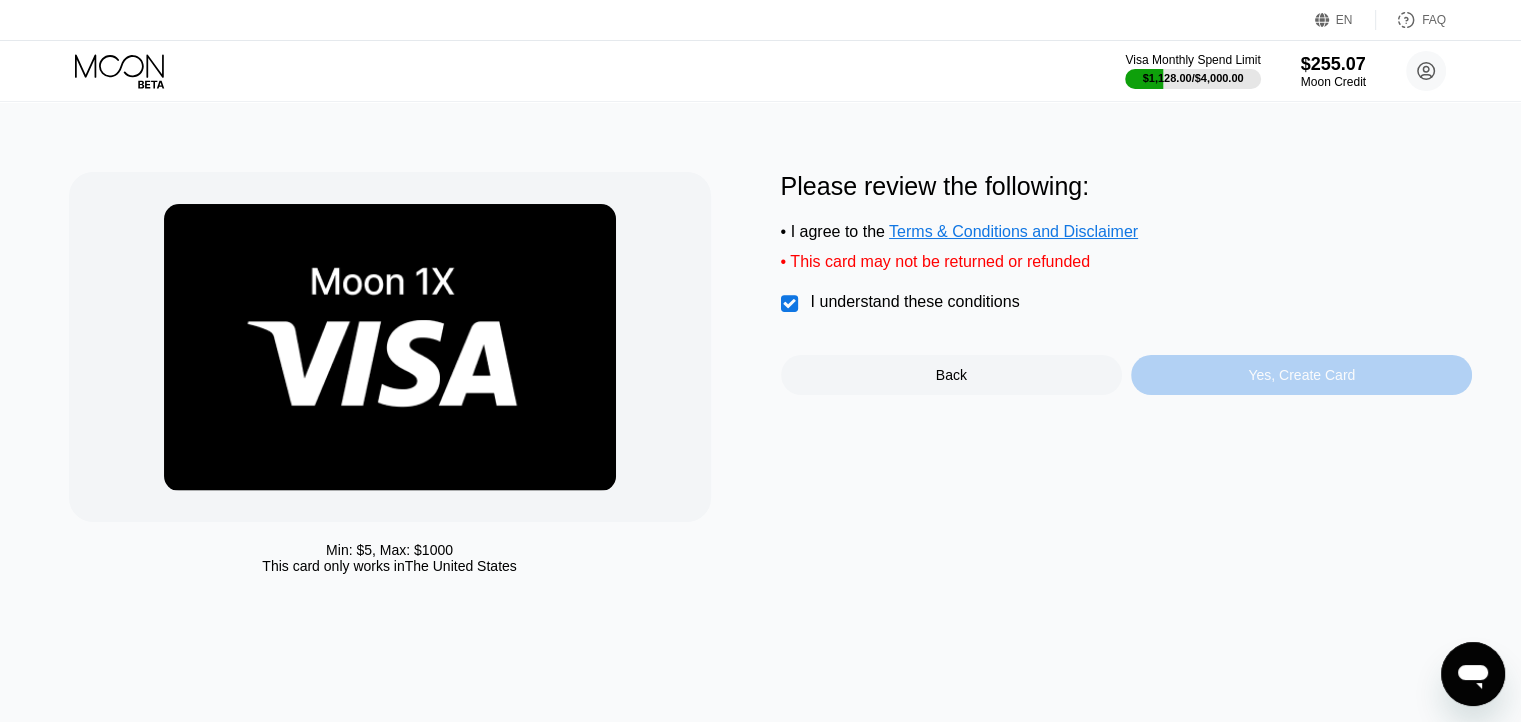 click on "Yes, Create Card" at bounding box center [1301, 375] 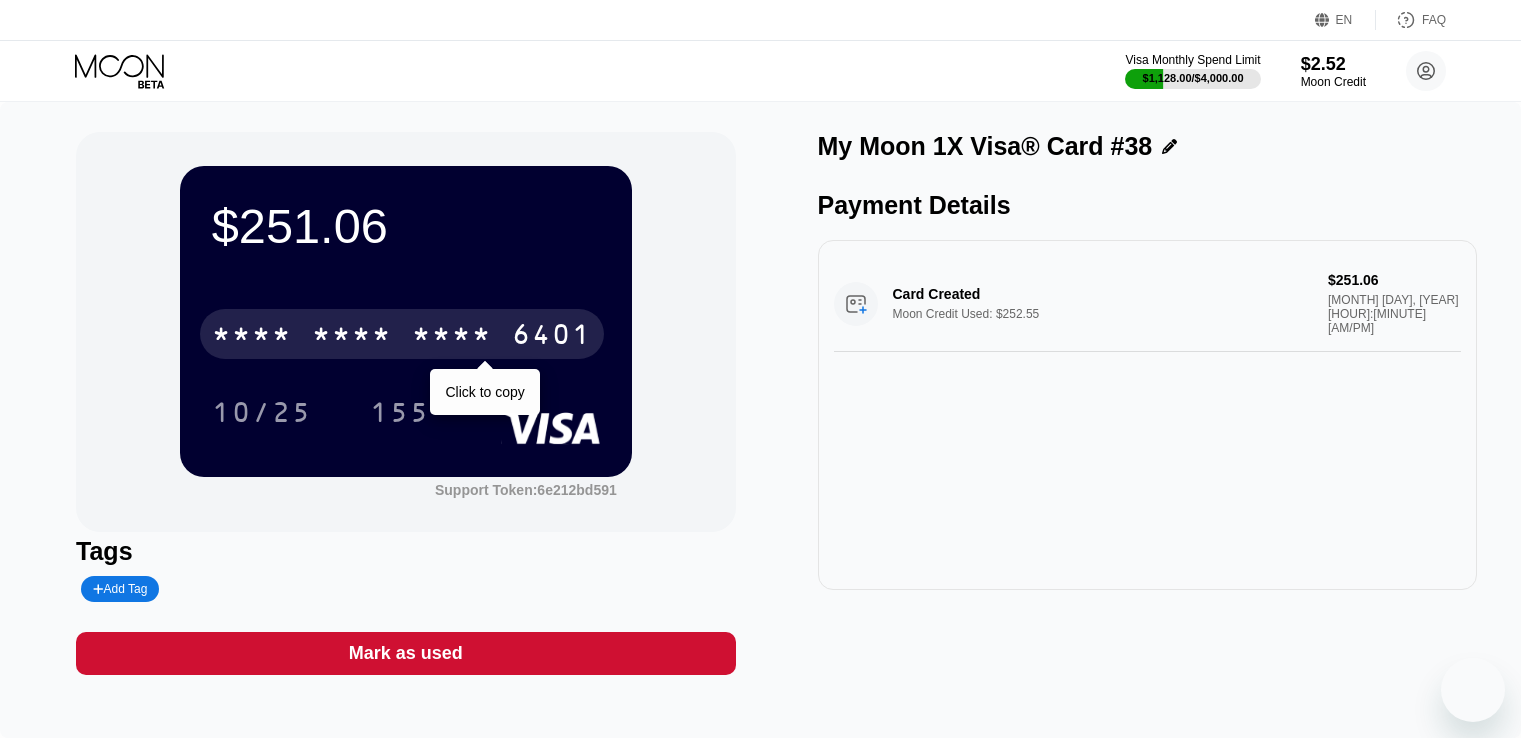 scroll, scrollTop: 0, scrollLeft: 0, axis: both 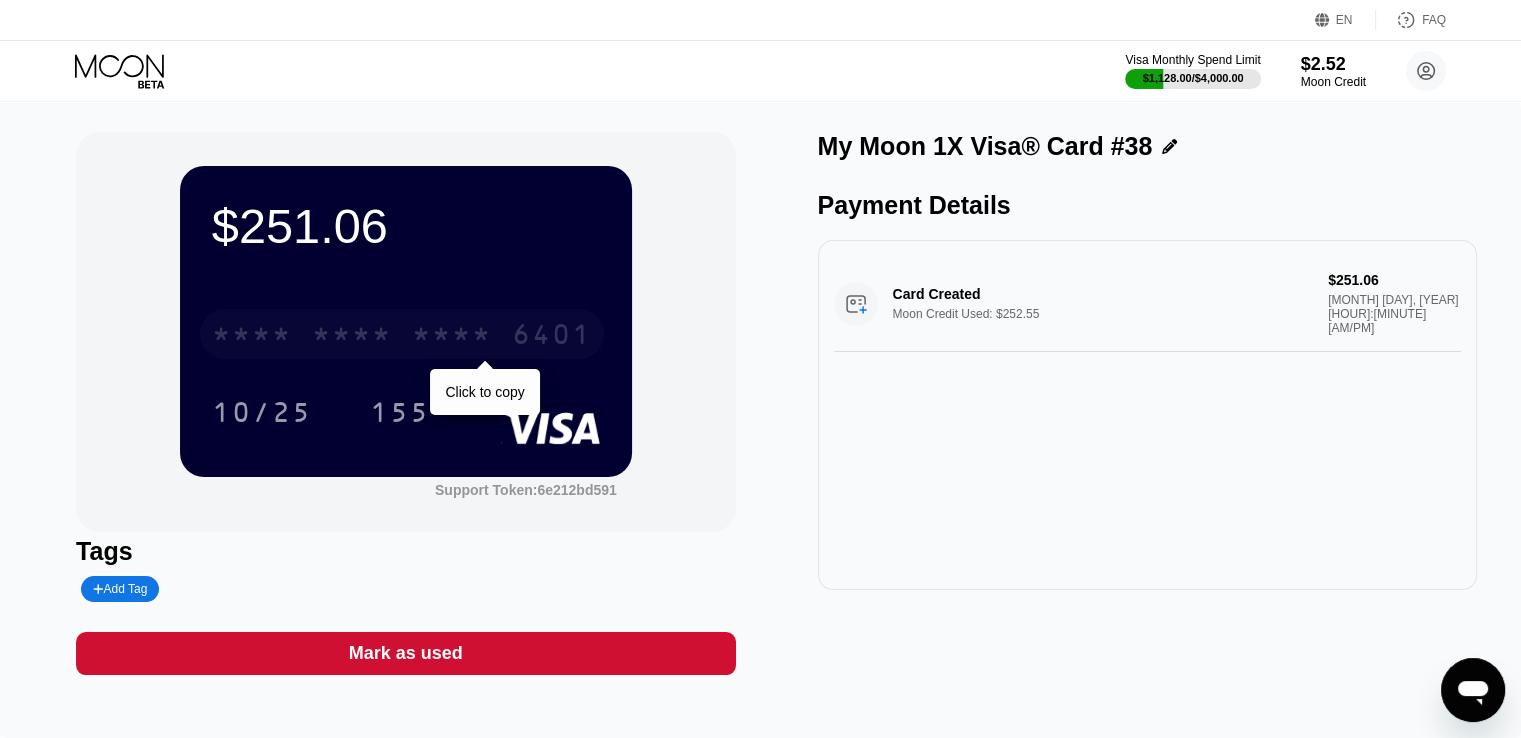 click on "* * * *" at bounding box center [452, 337] 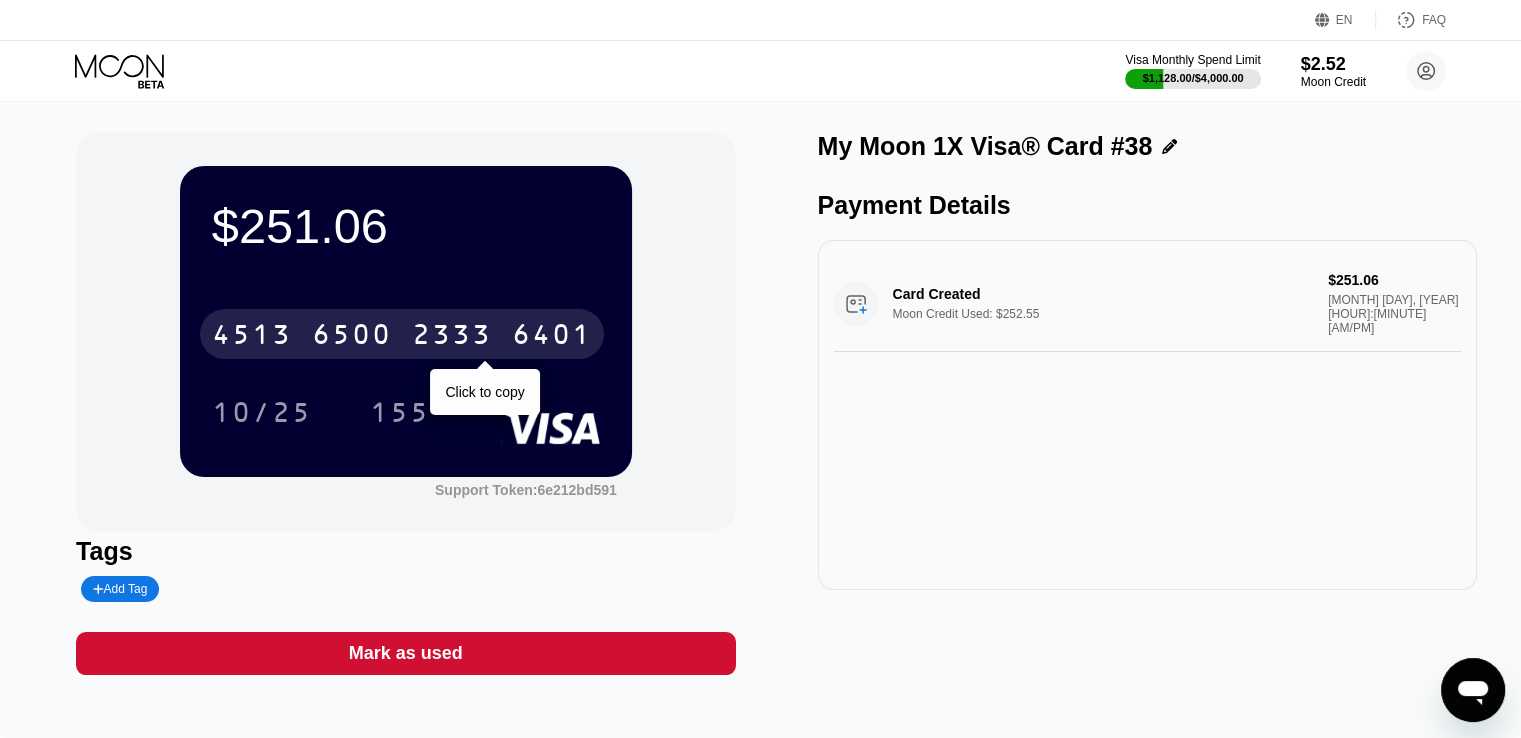 click on "4513 6500 2333 6401" at bounding box center [402, 334] 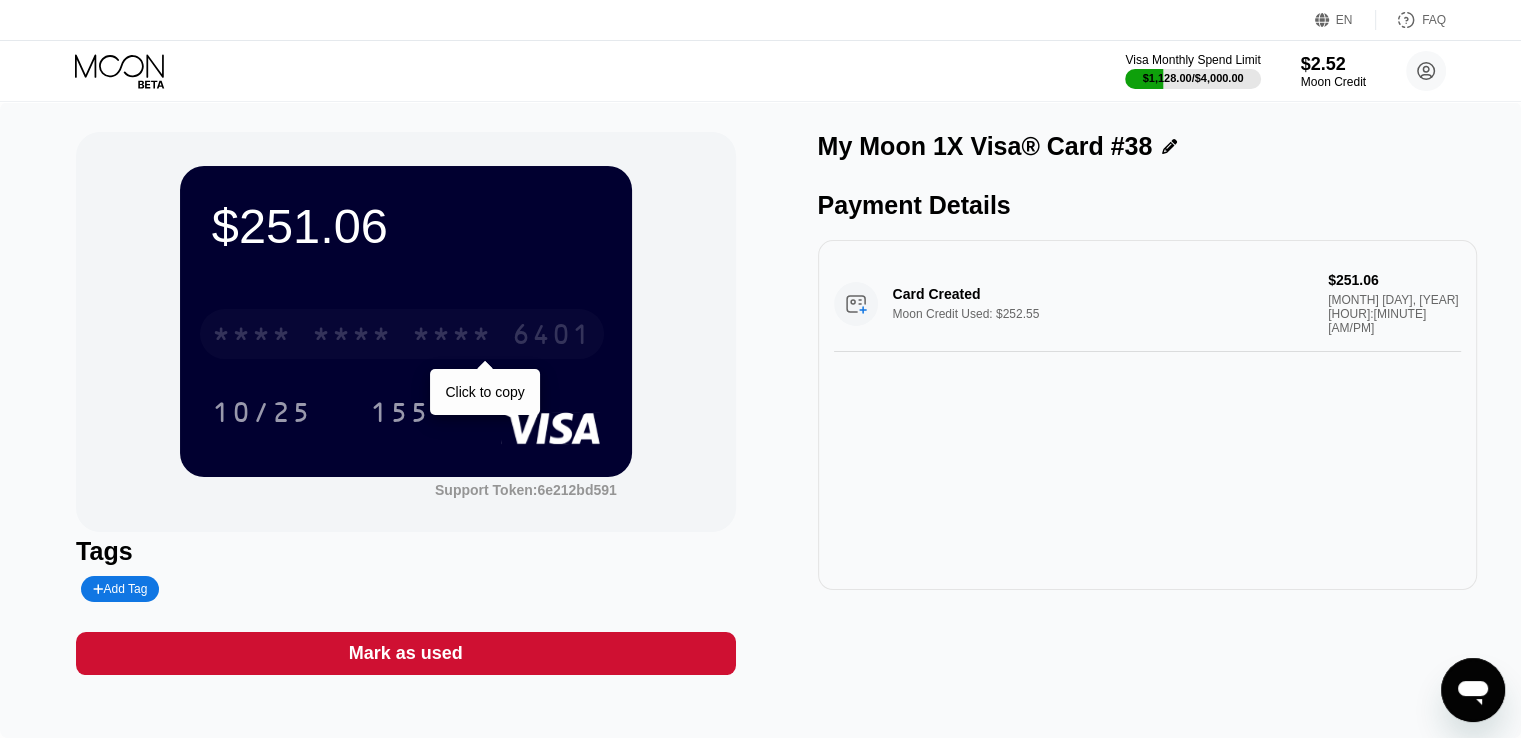 click on "6401" at bounding box center [552, 337] 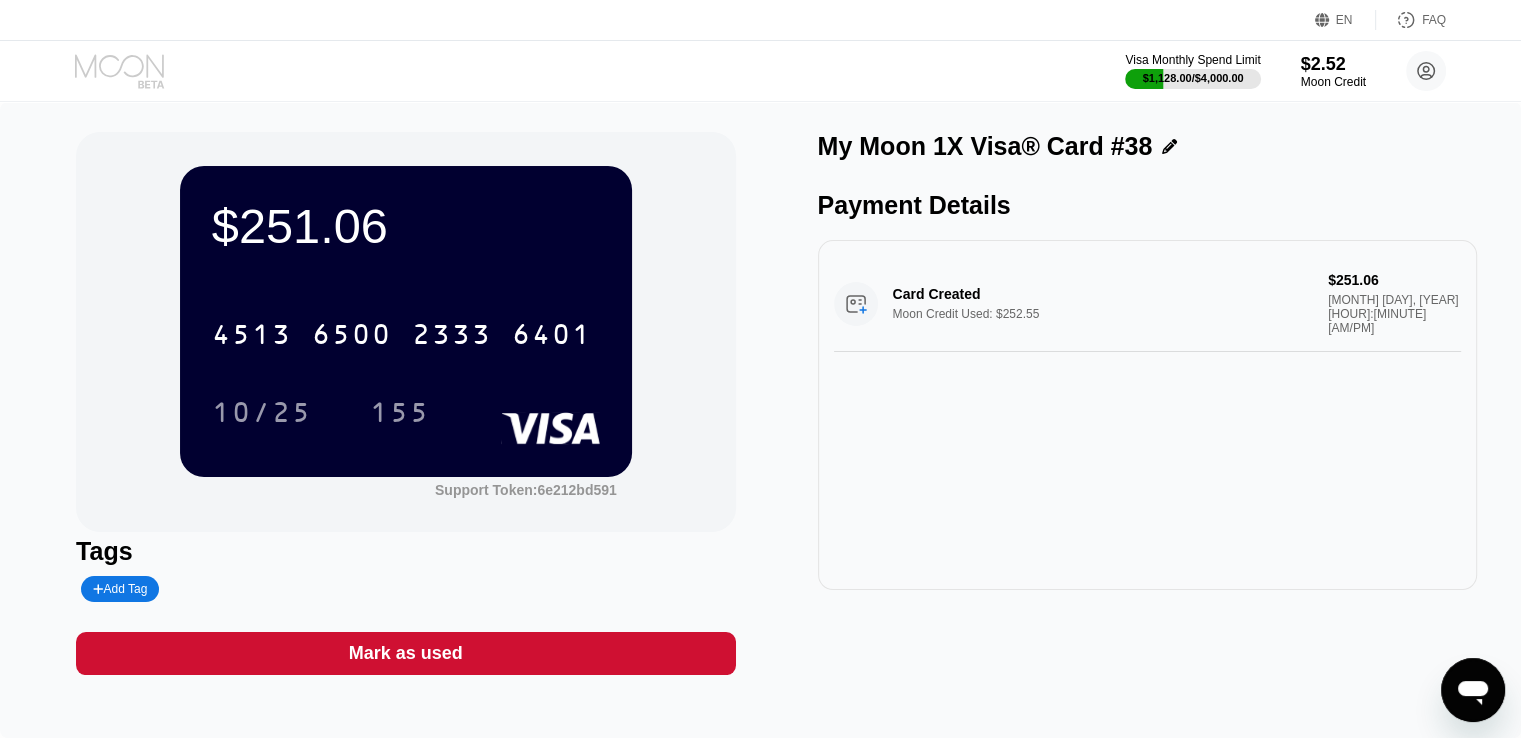 click 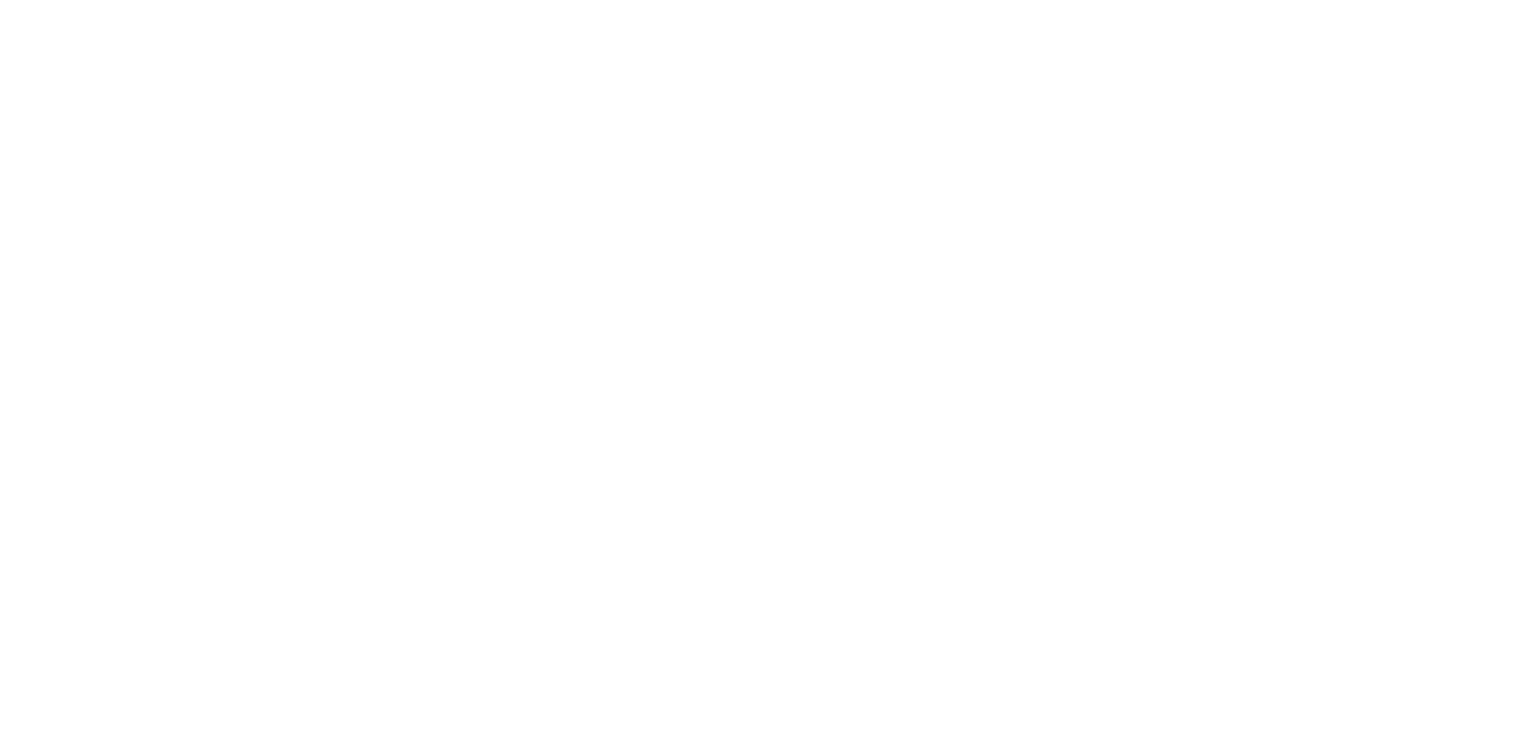 scroll, scrollTop: 0, scrollLeft: 0, axis: both 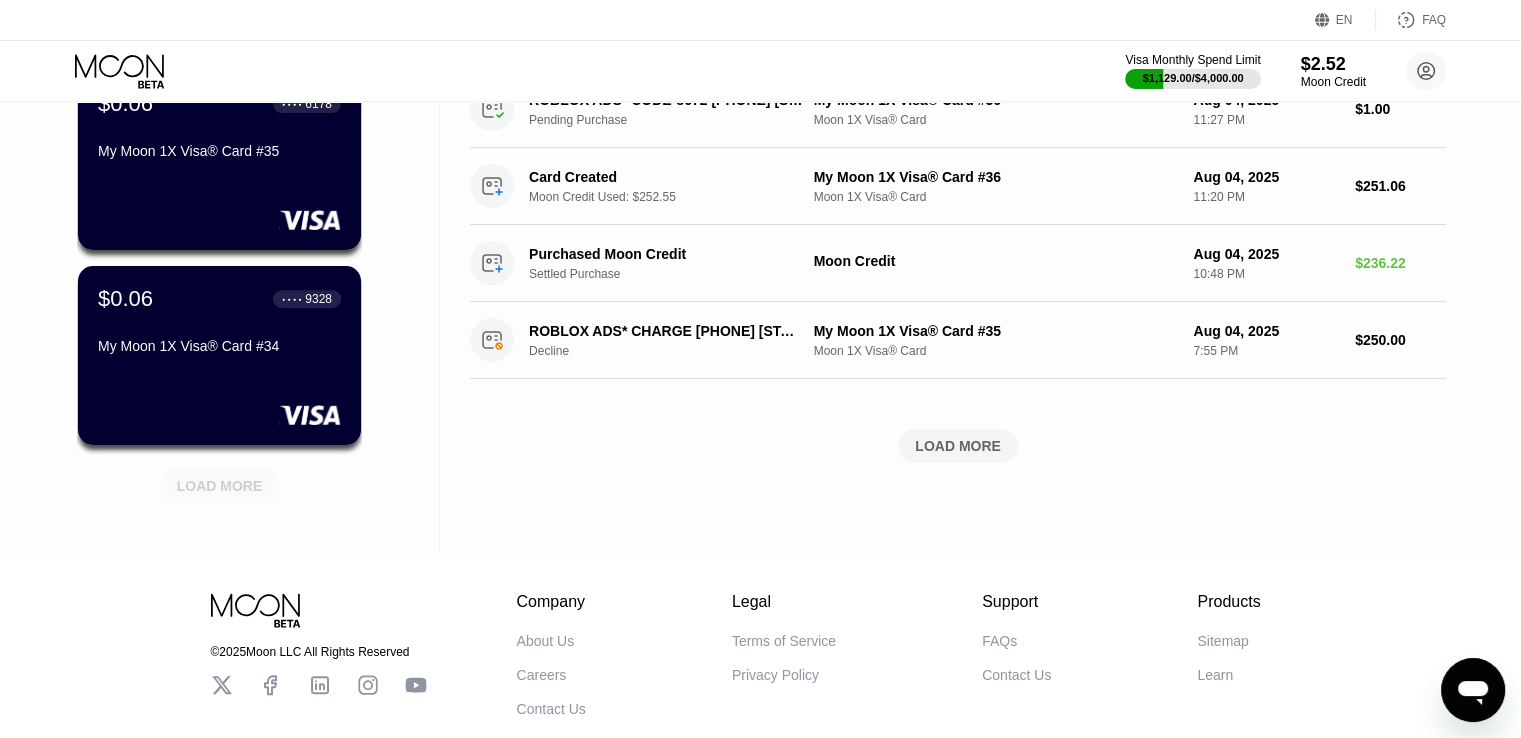 click on "LOAD MORE" at bounding box center (220, 486) 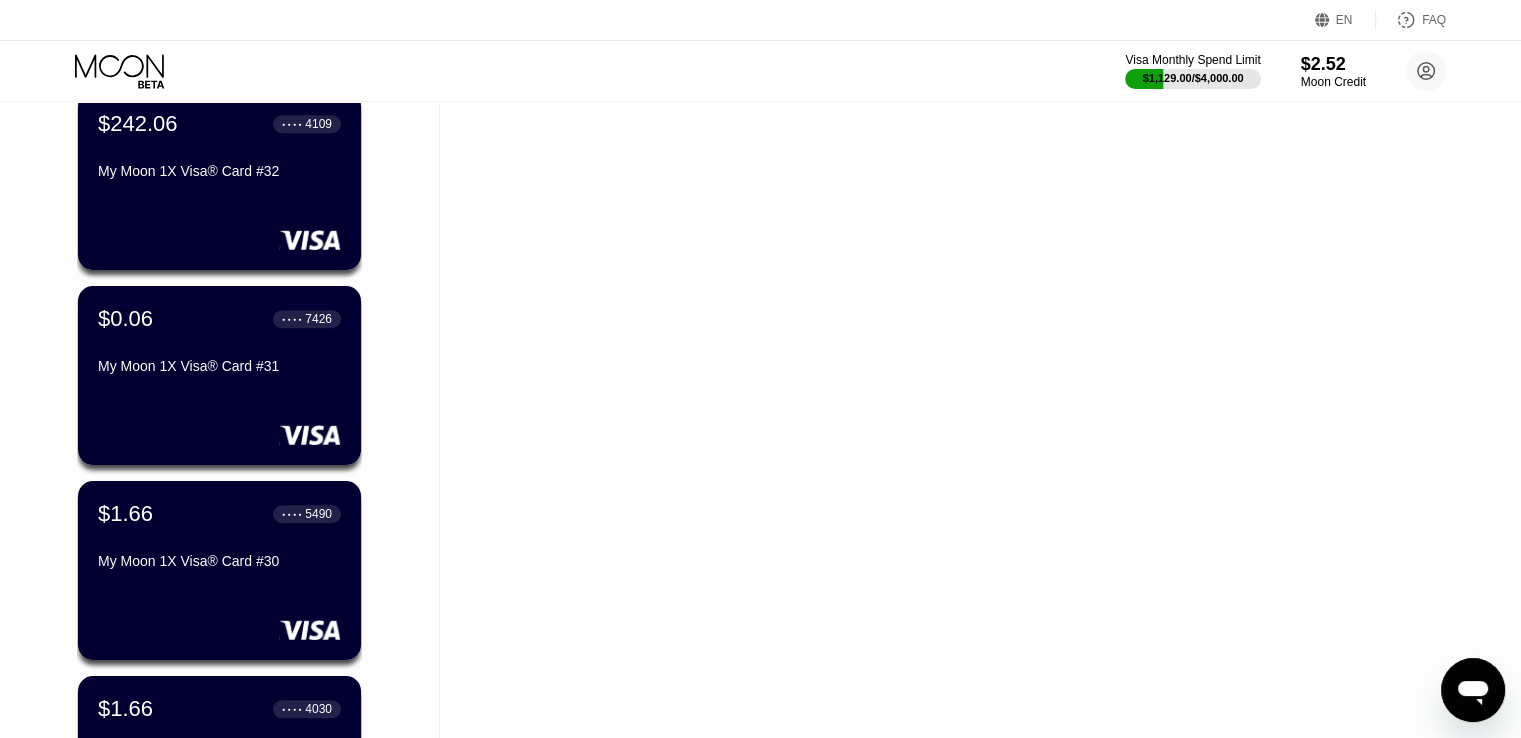 scroll, scrollTop: 1862, scrollLeft: 0, axis: vertical 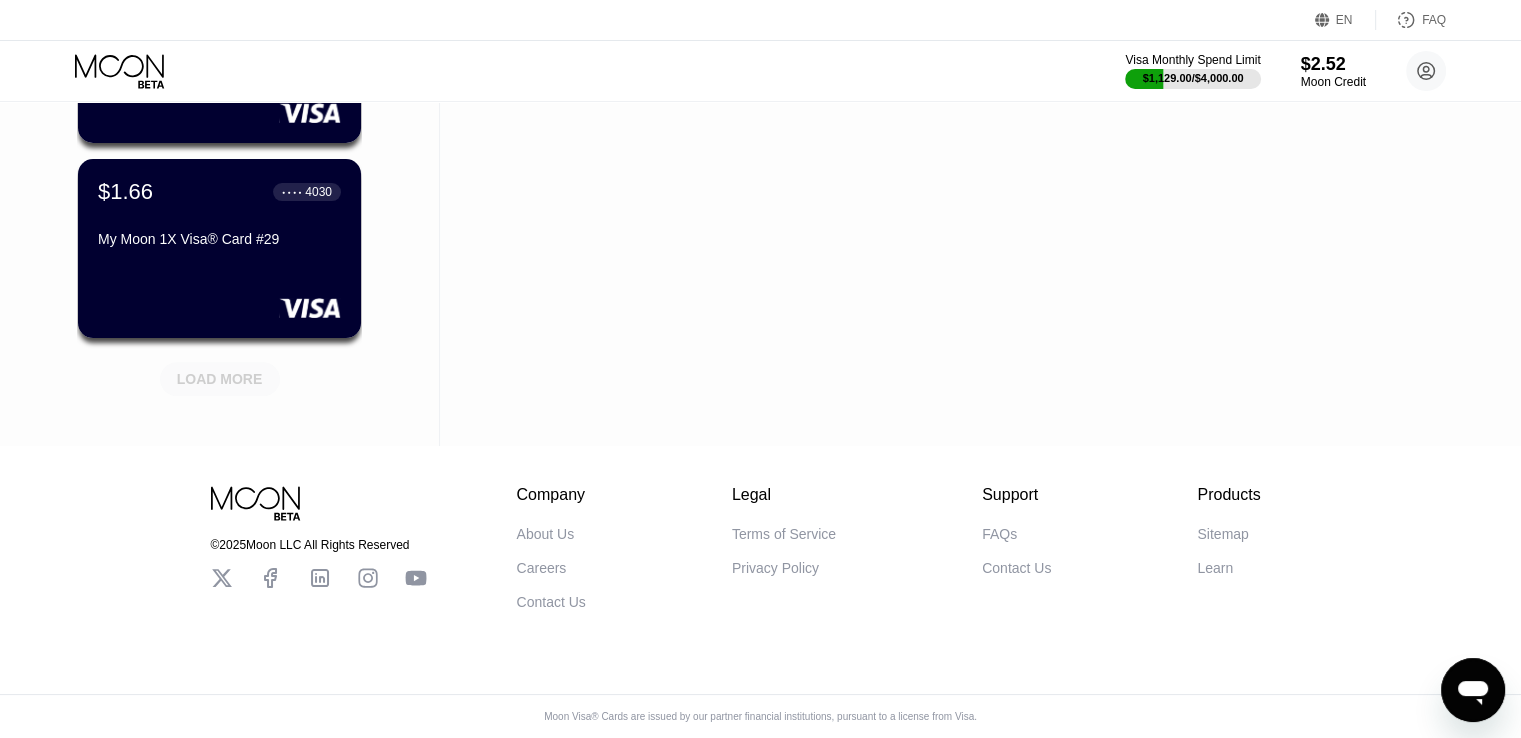 click on "LOAD MORE" at bounding box center (220, 379) 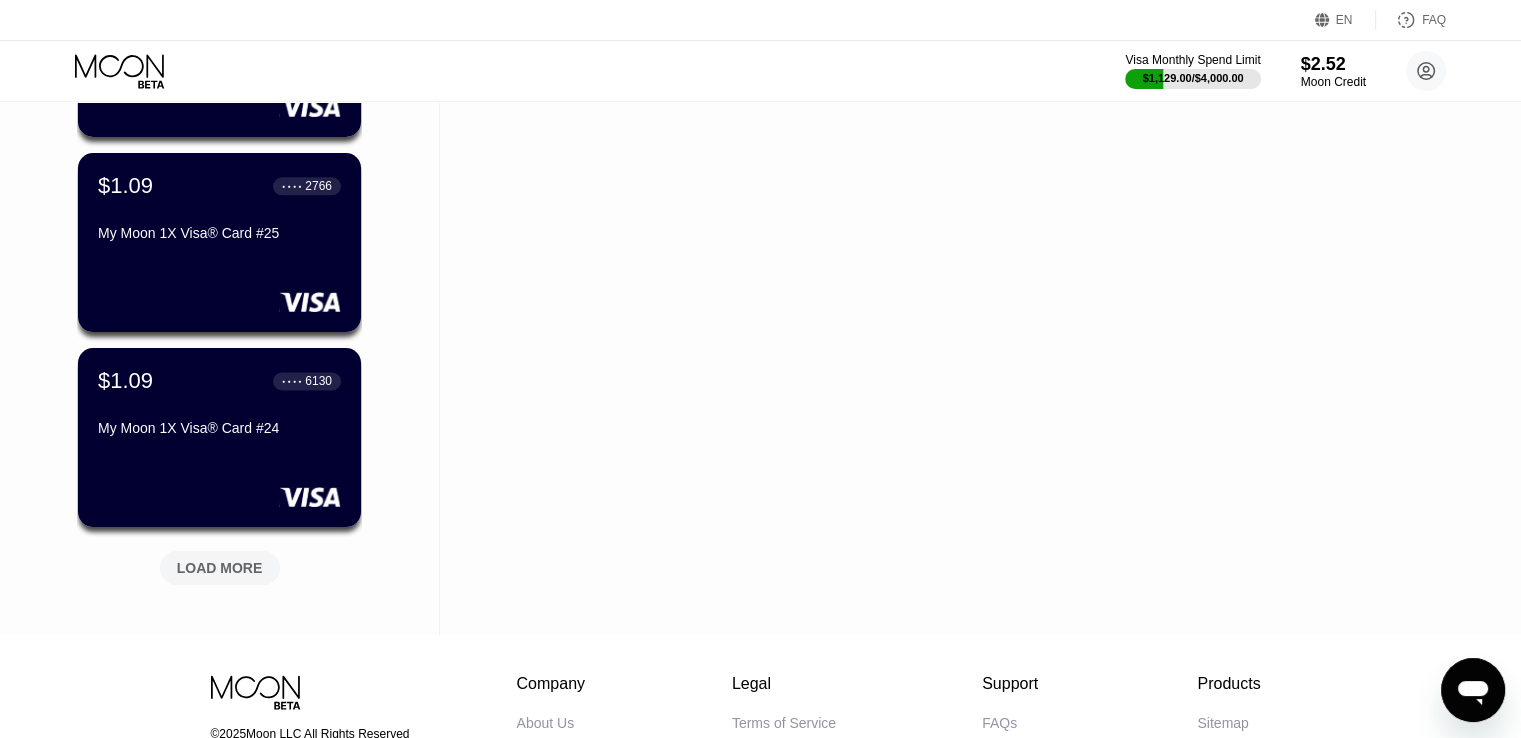 scroll, scrollTop: 2636, scrollLeft: 0, axis: vertical 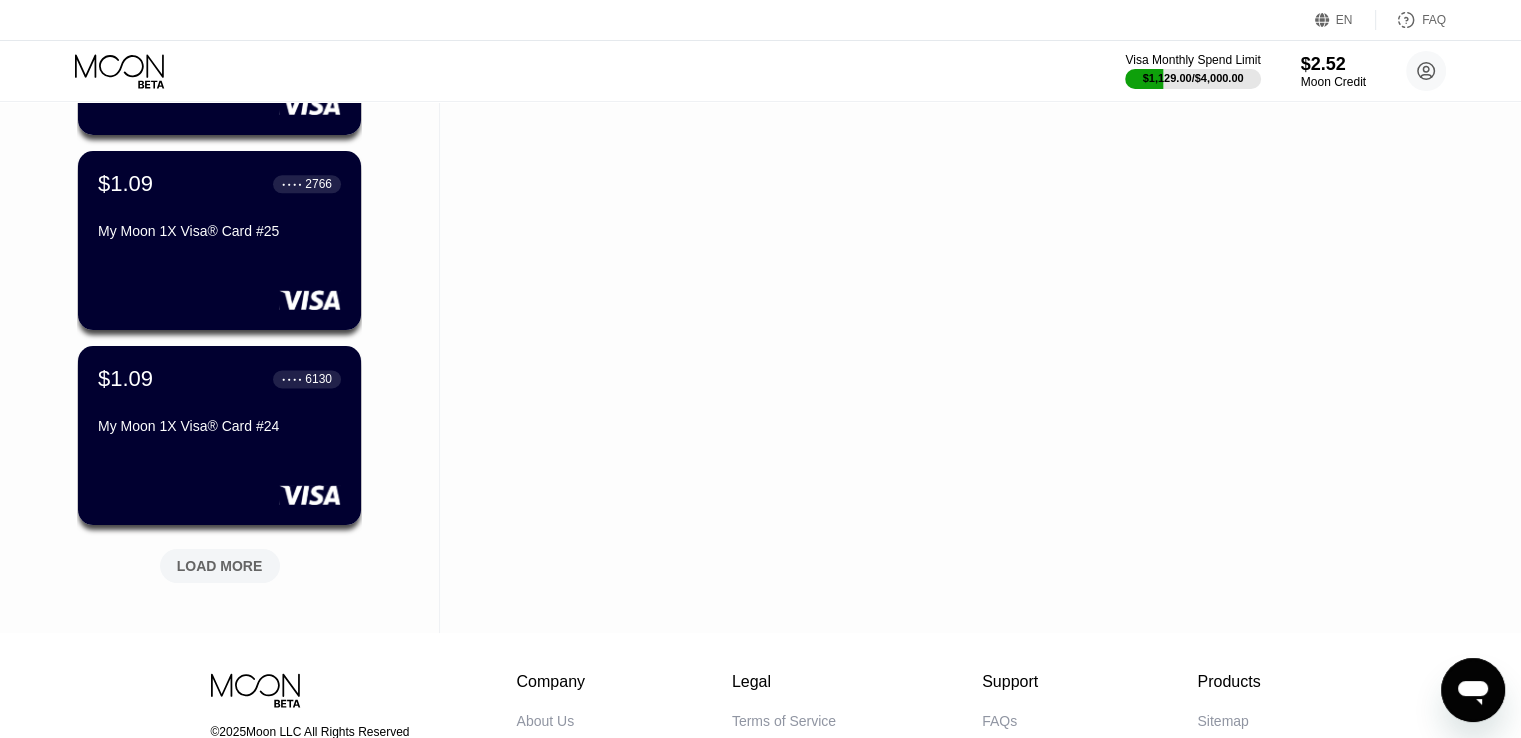 click on "LOAD MORE" at bounding box center (220, 566) 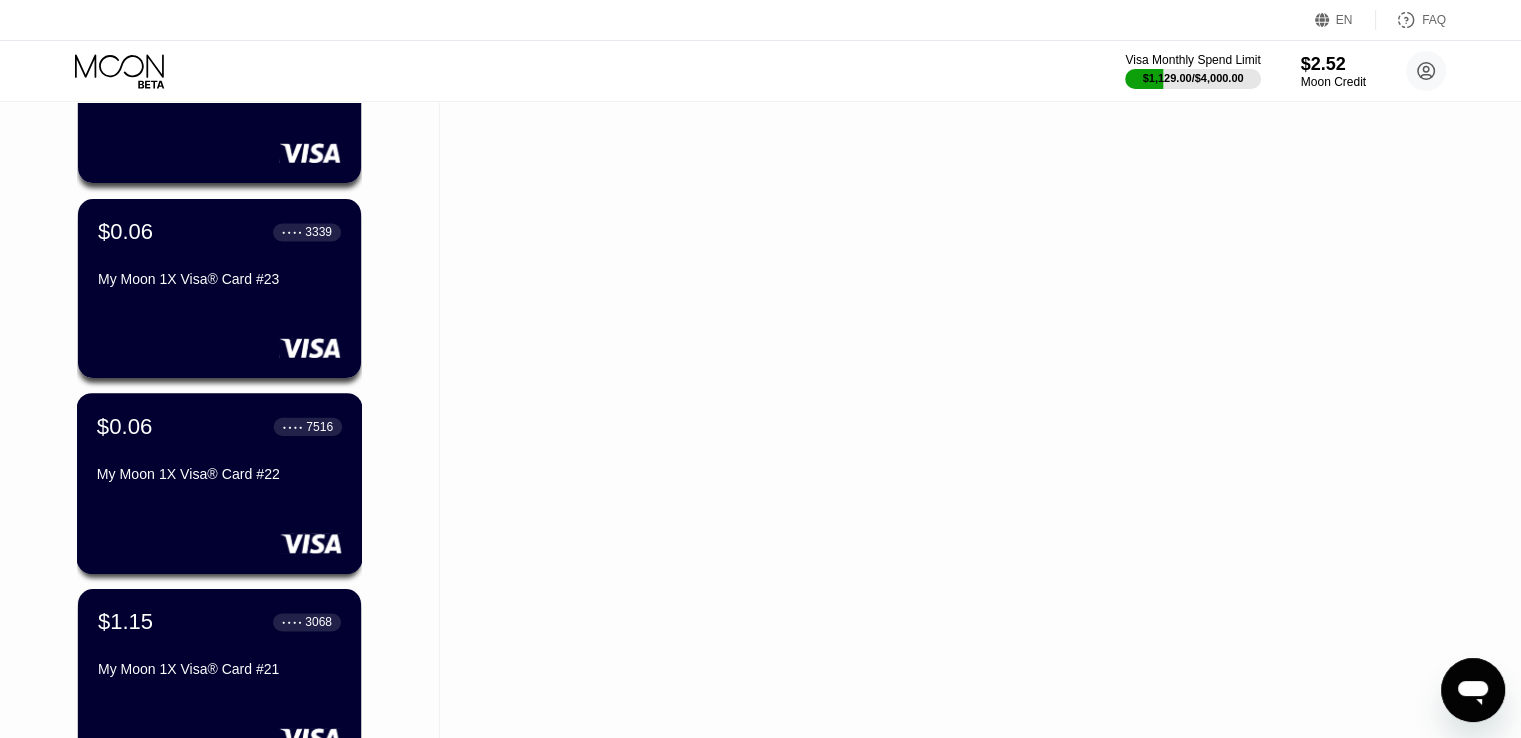 scroll, scrollTop: 2977, scrollLeft: 0, axis: vertical 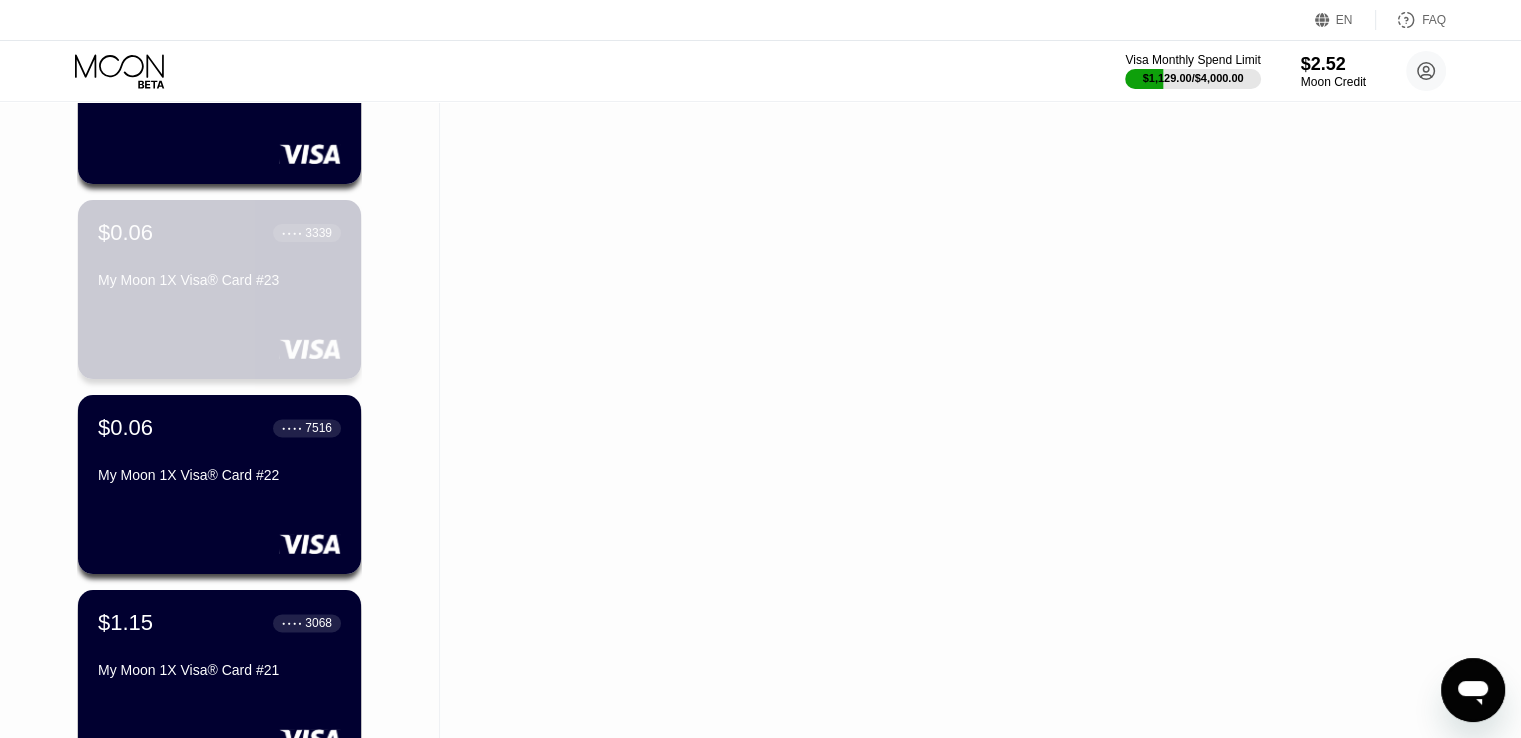 drag, startPoint x: 309, startPoint y: 309, endPoint x: 348, endPoint y: 381, distance: 81.88406 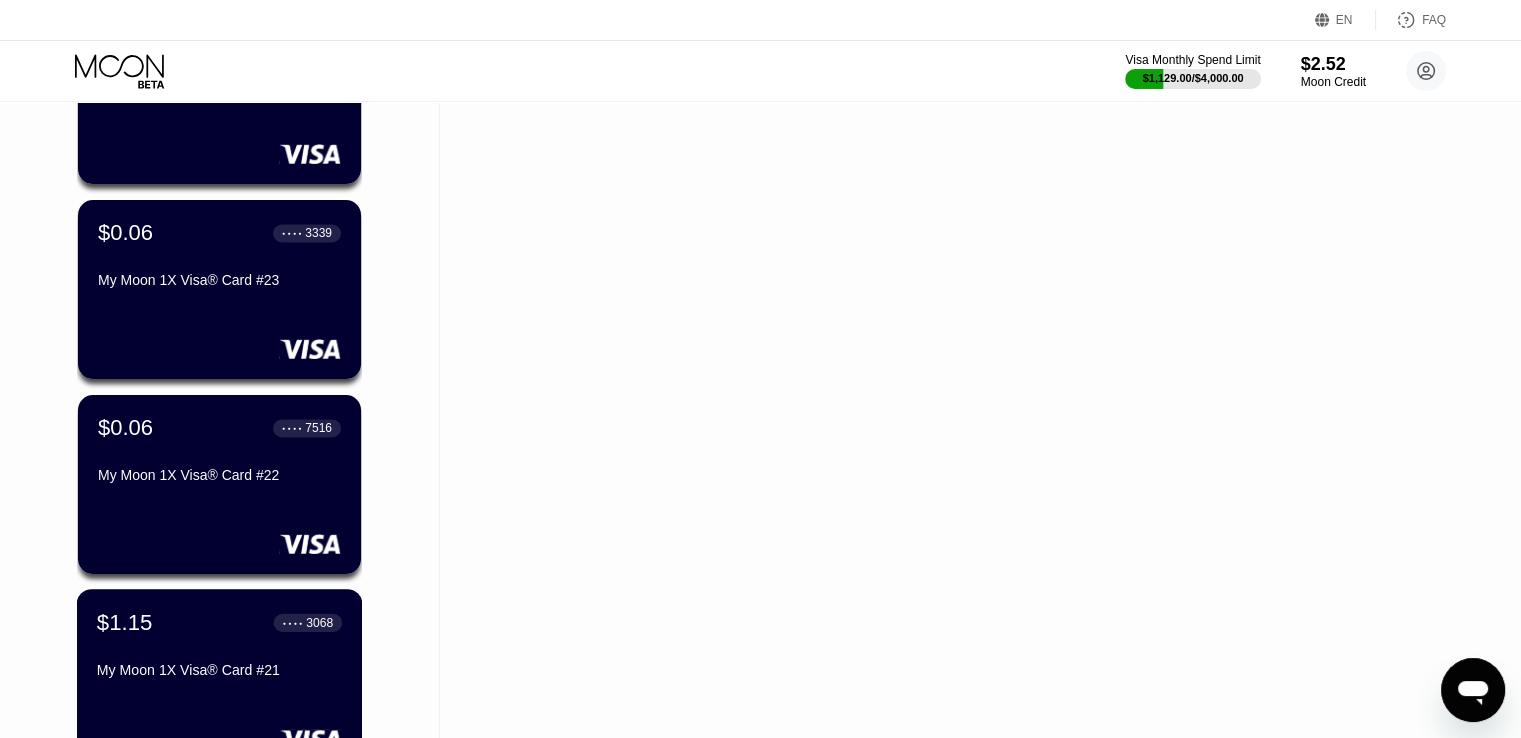 click on "$1.15 ● ● ● ● 3068 My Moon 1X Visa® Card #21" at bounding box center (219, 647) 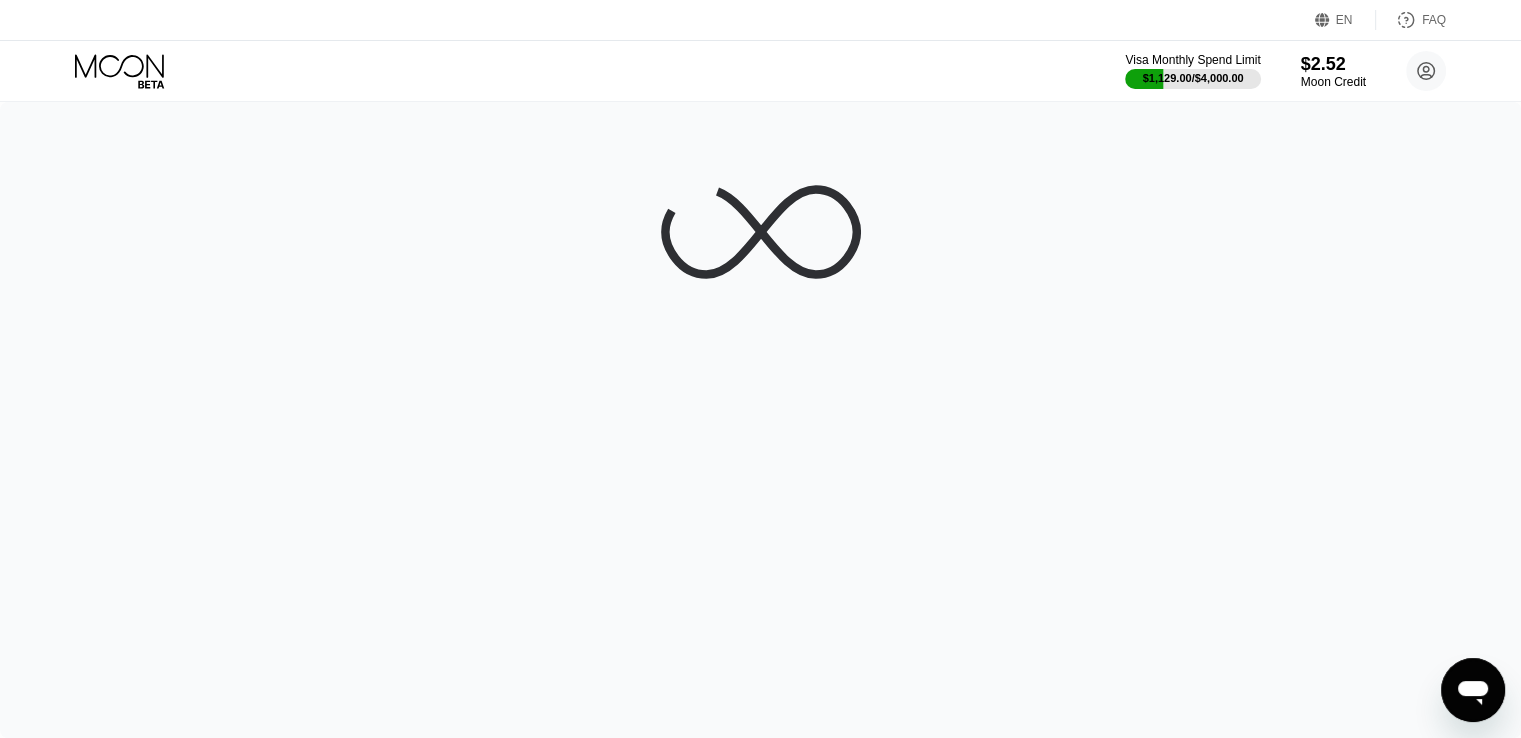 scroll, scrollTop: 0, scrollLeft: 0, axis: both 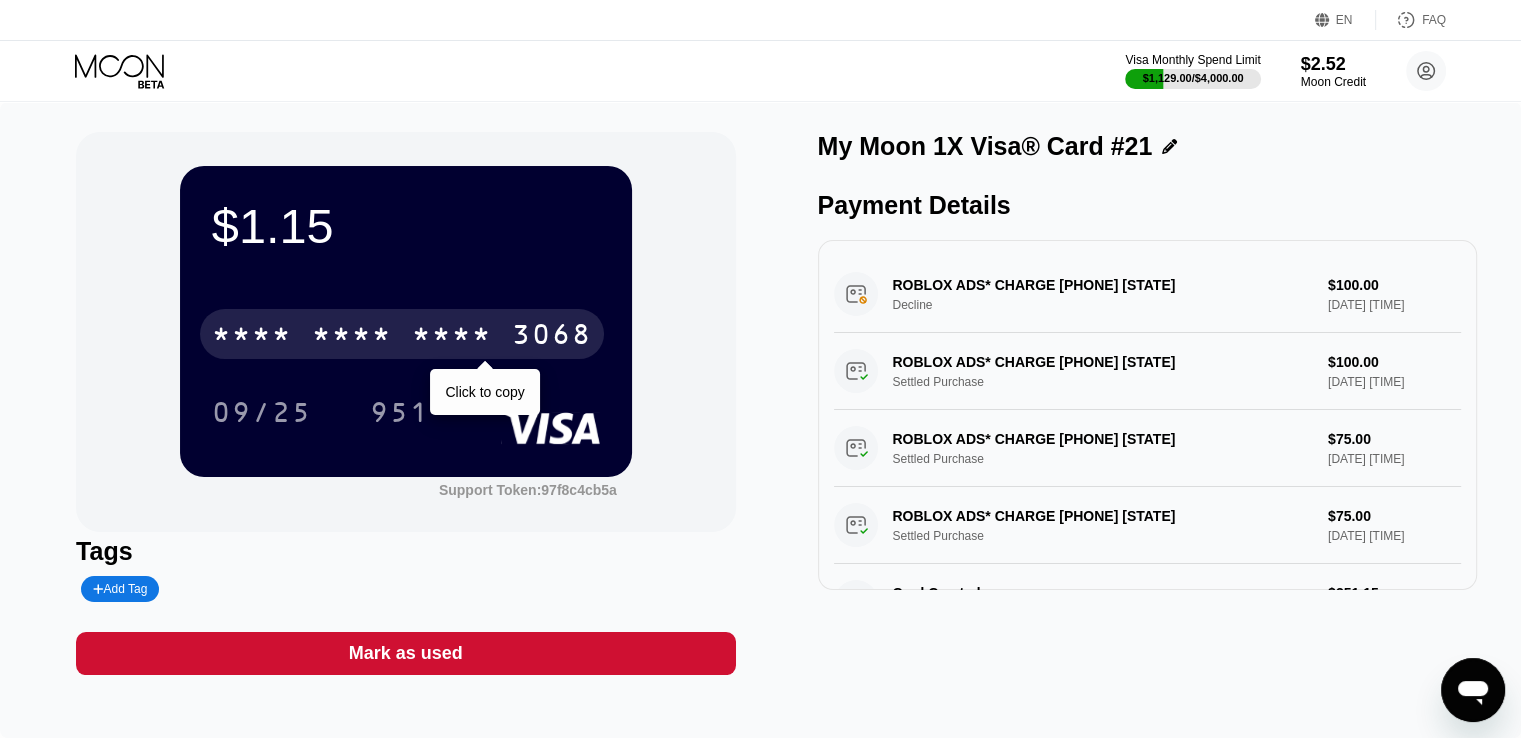 click on "* * * *" at bounding box center [452, 337] 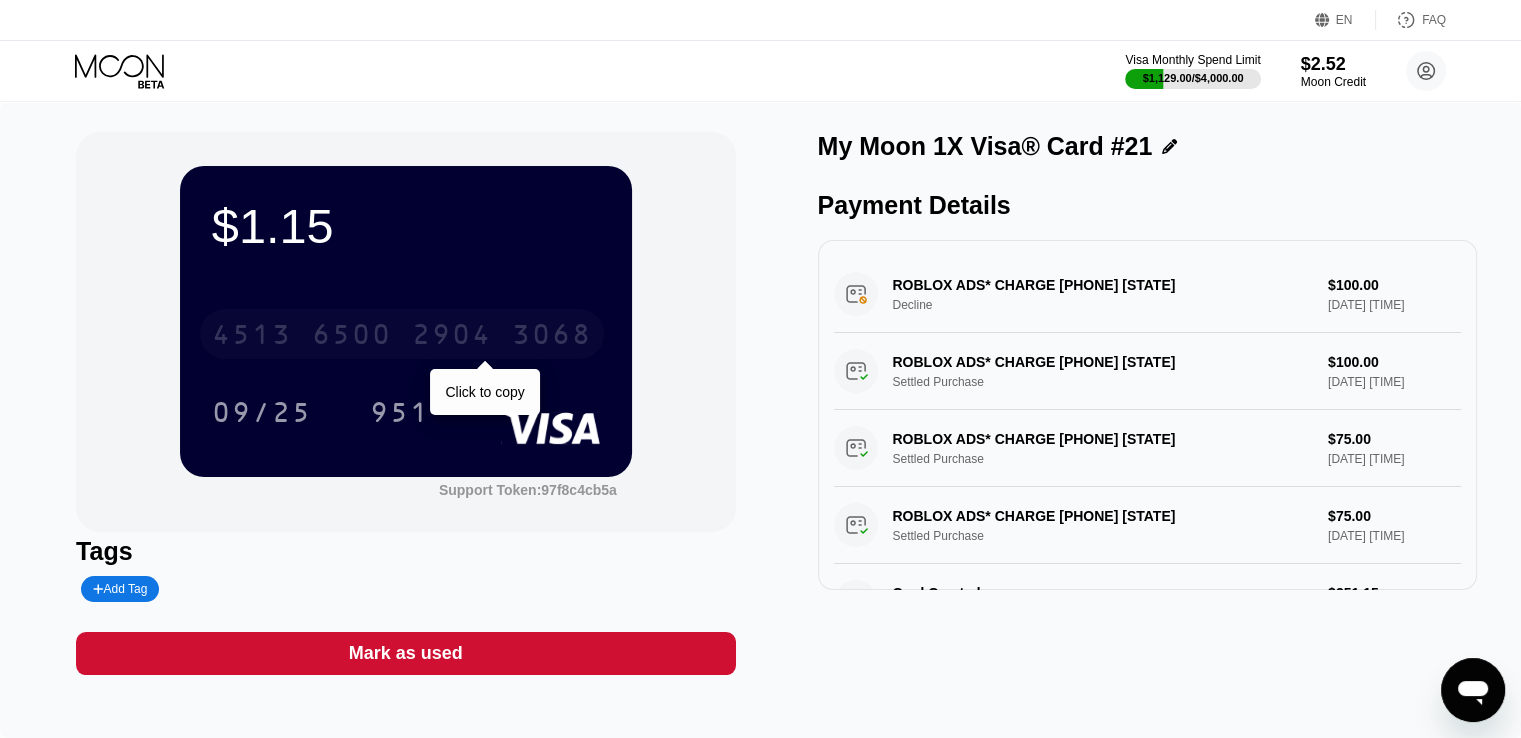 click on "3068" at bounding box center [552, 337] 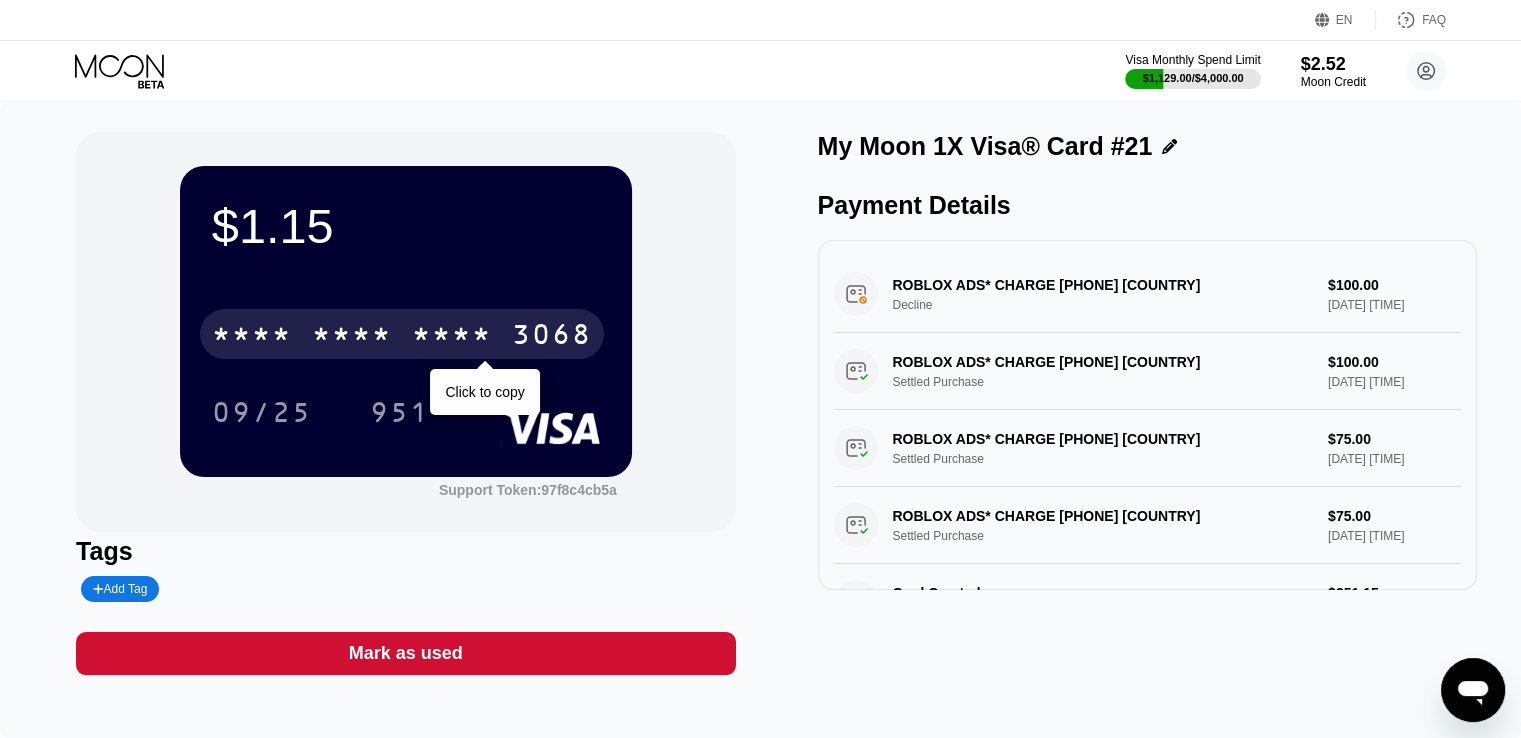 click on "* * * * * * * * * * * * 3068 Click to copy" 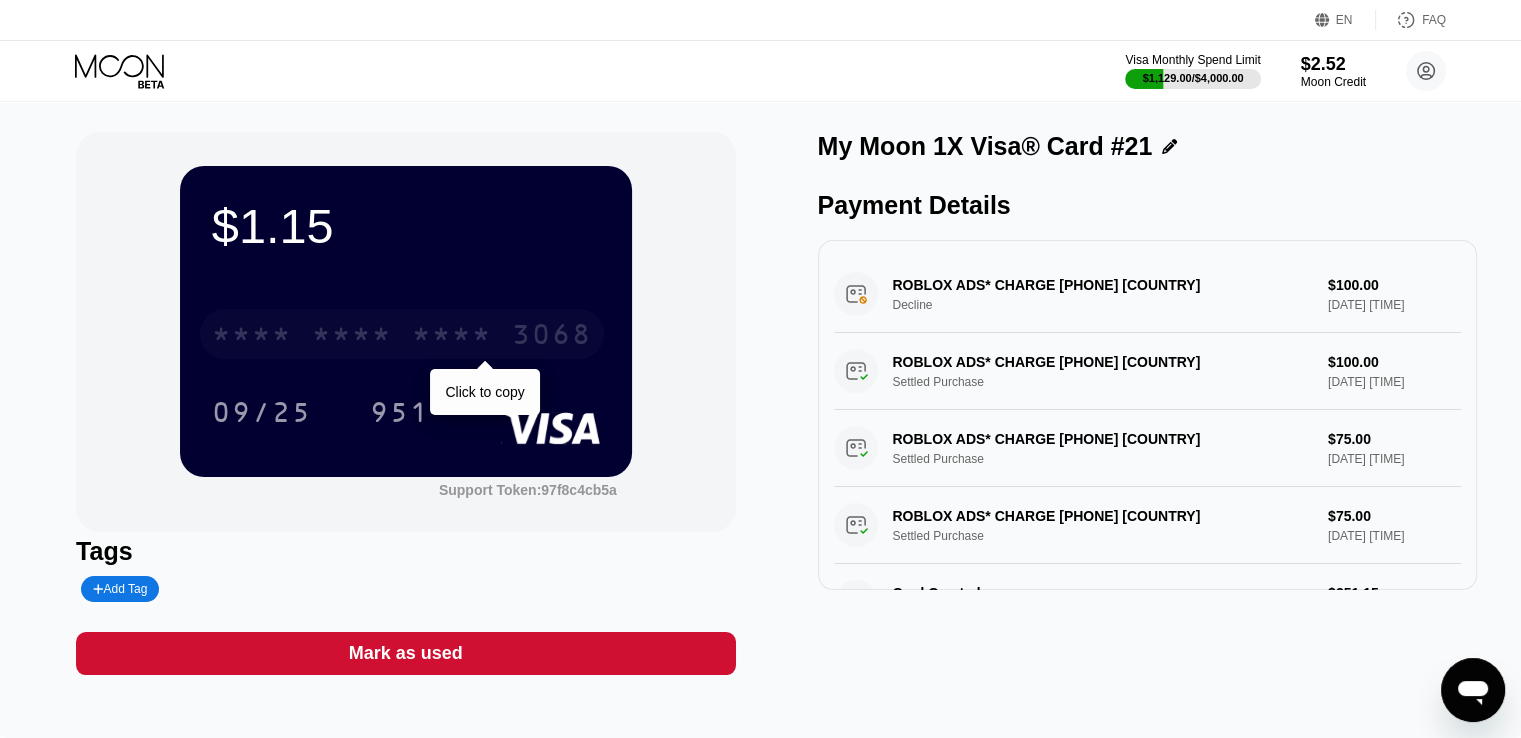 click on "* * * *" 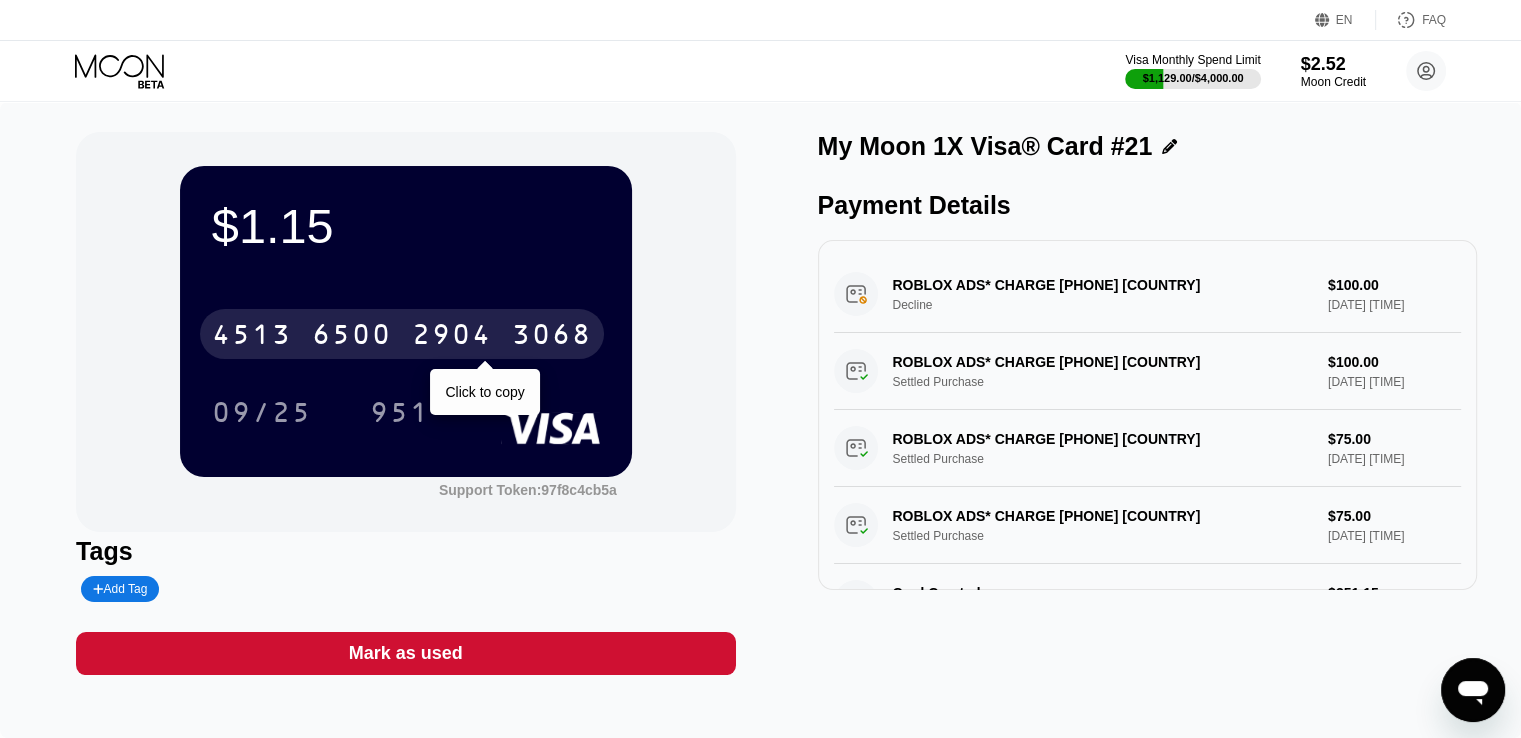 click 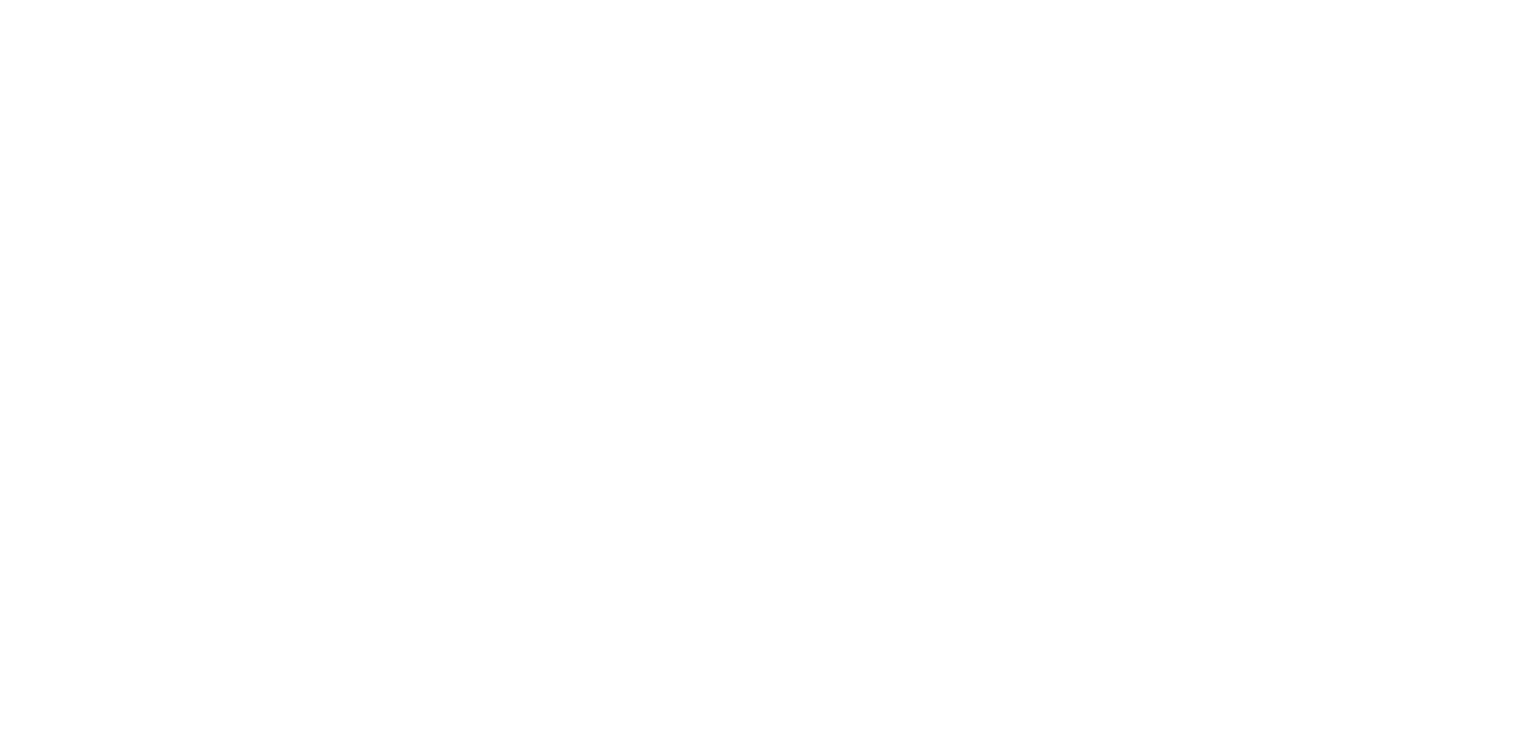 scroll, scrollTop: 0, scrollLeft: 0, axis: both 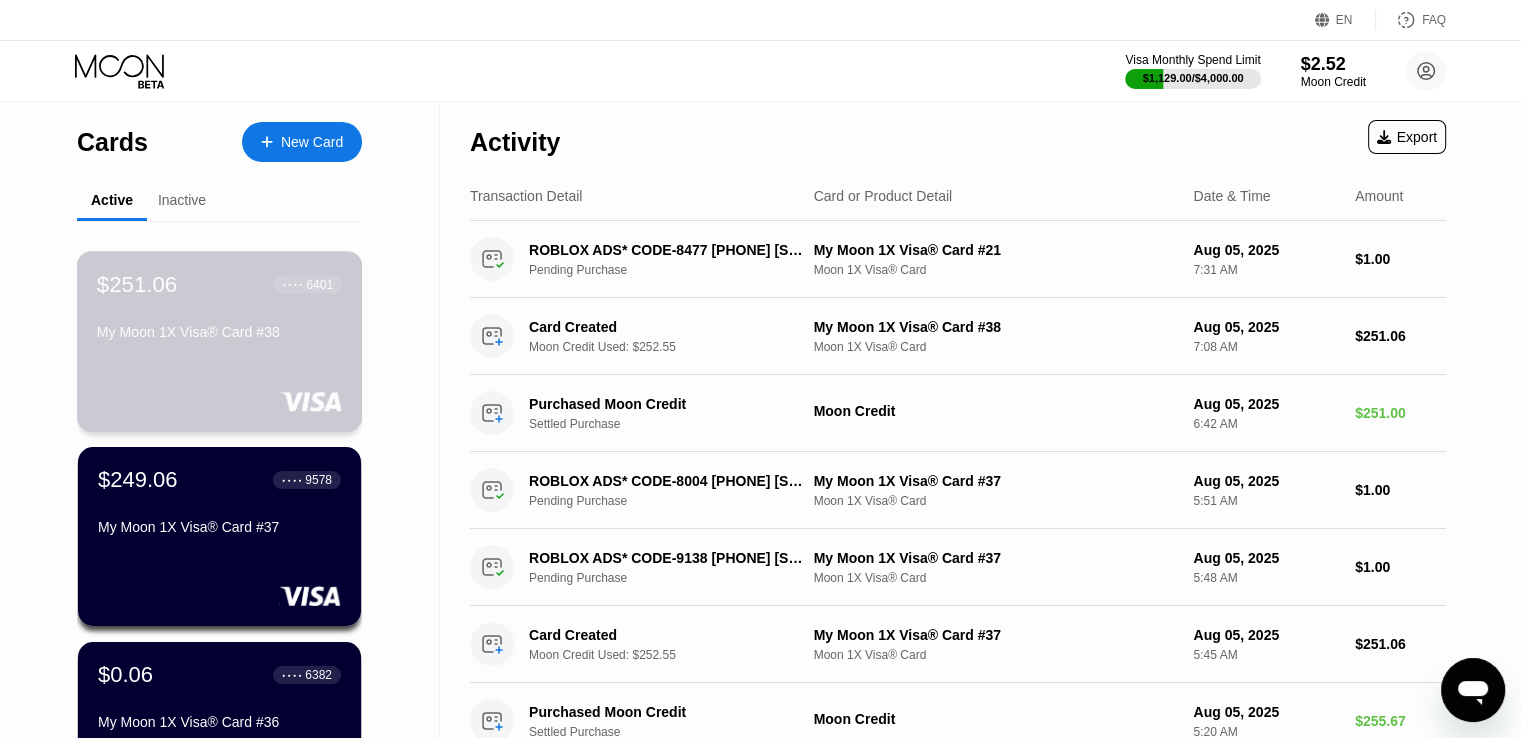 click on "My Moon 1X Visa® Card #38" at bounding box center [219, 336] 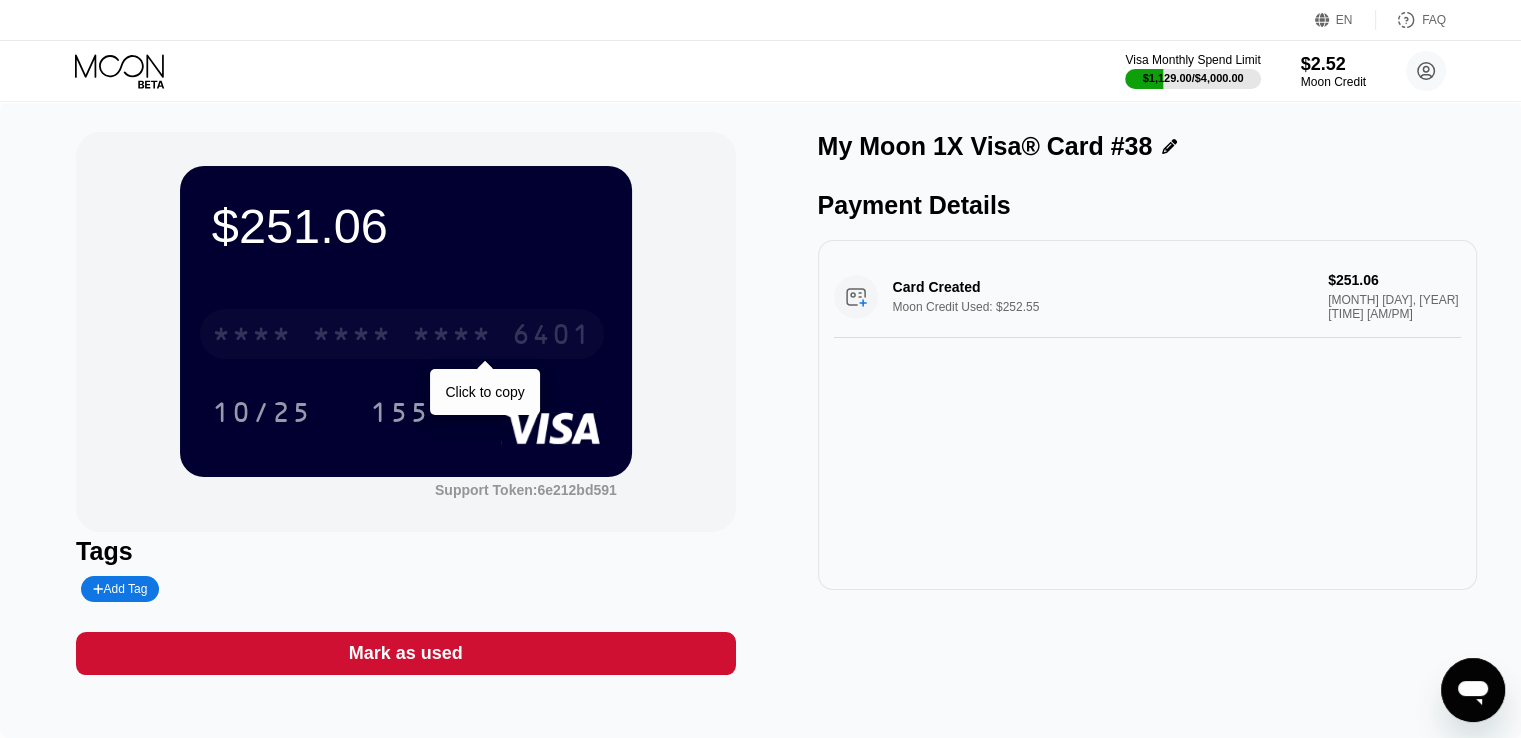 click on "* * * *" at bounding box center (352, 337) 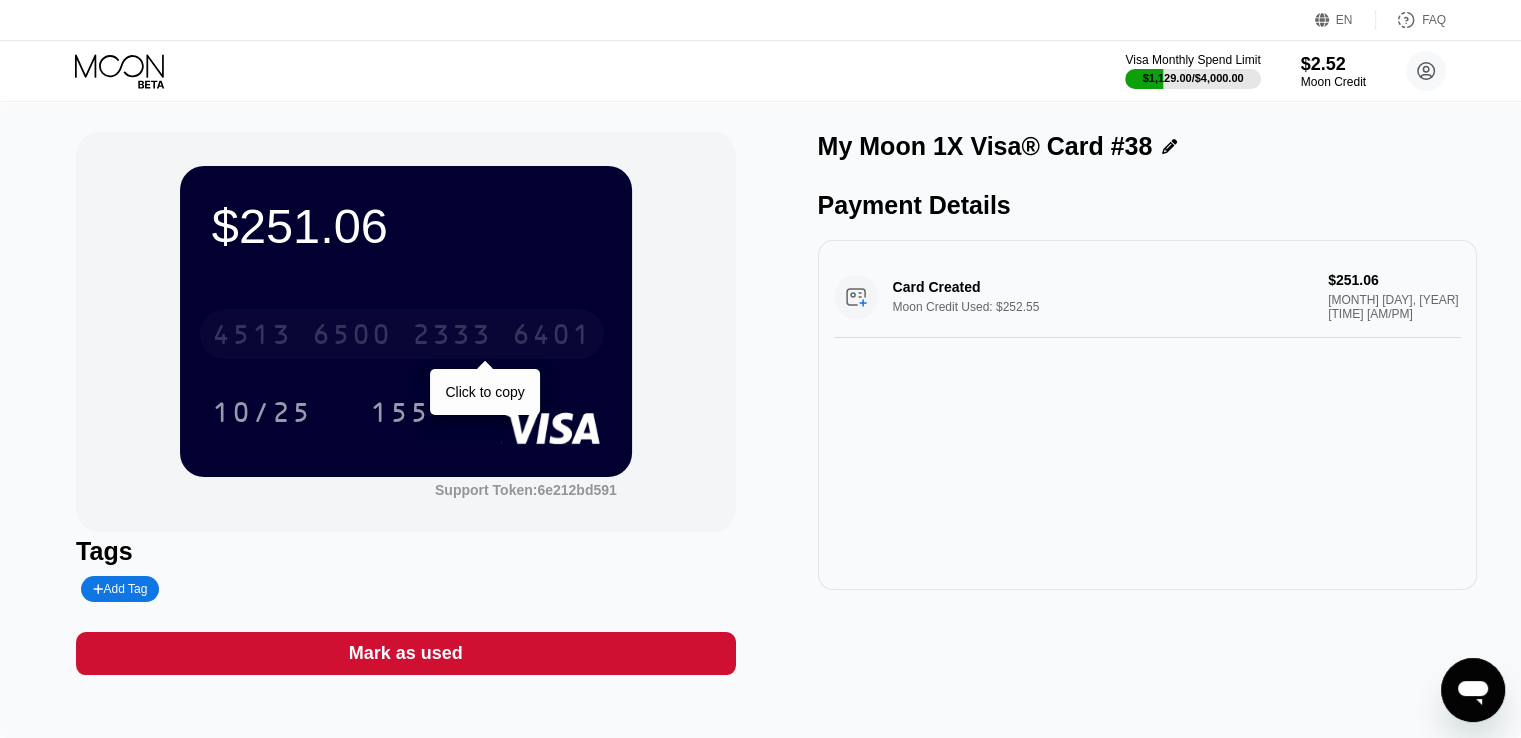 click on "4513 6500 2333 6401" at bounding box center (402, 334) 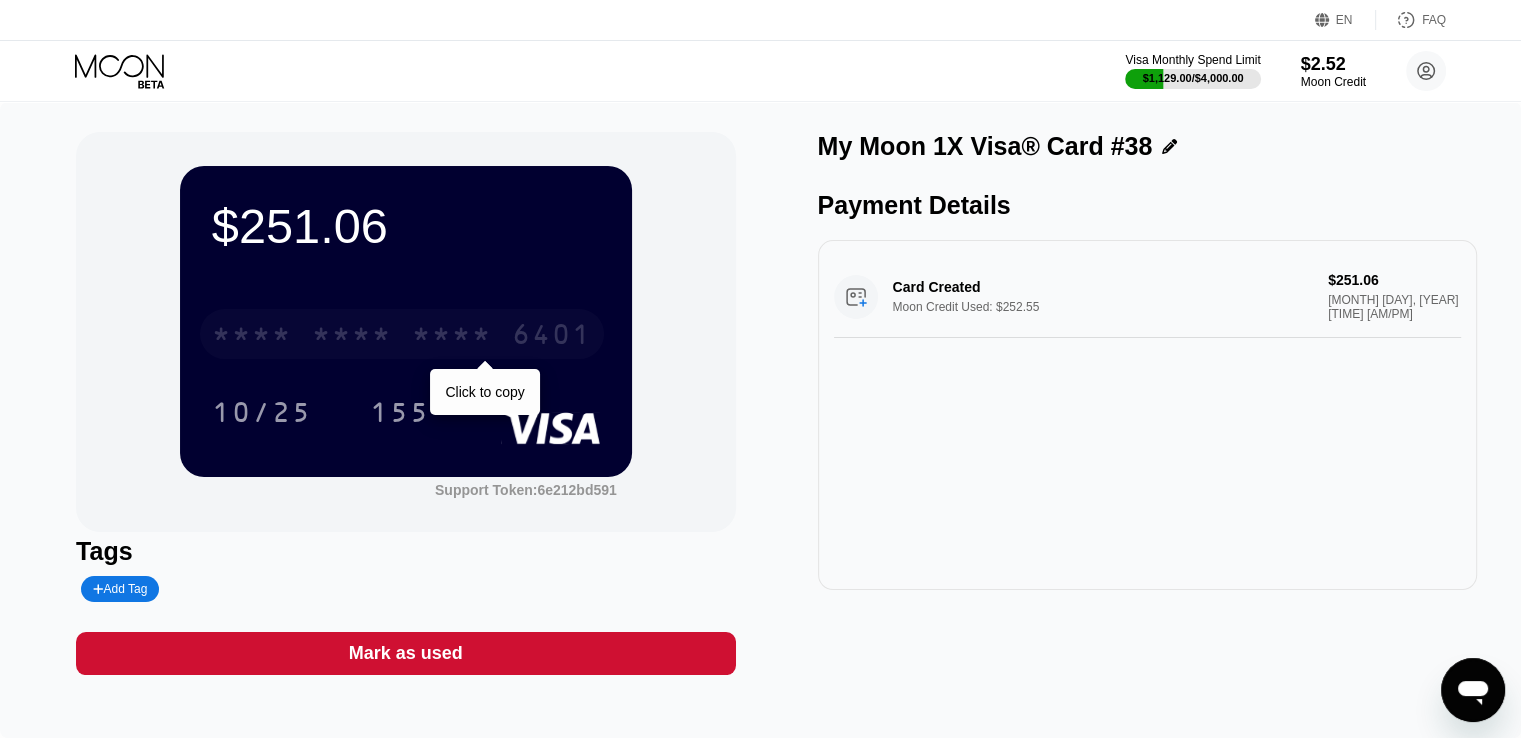 click on "6401" at bounding box center (552, 337) 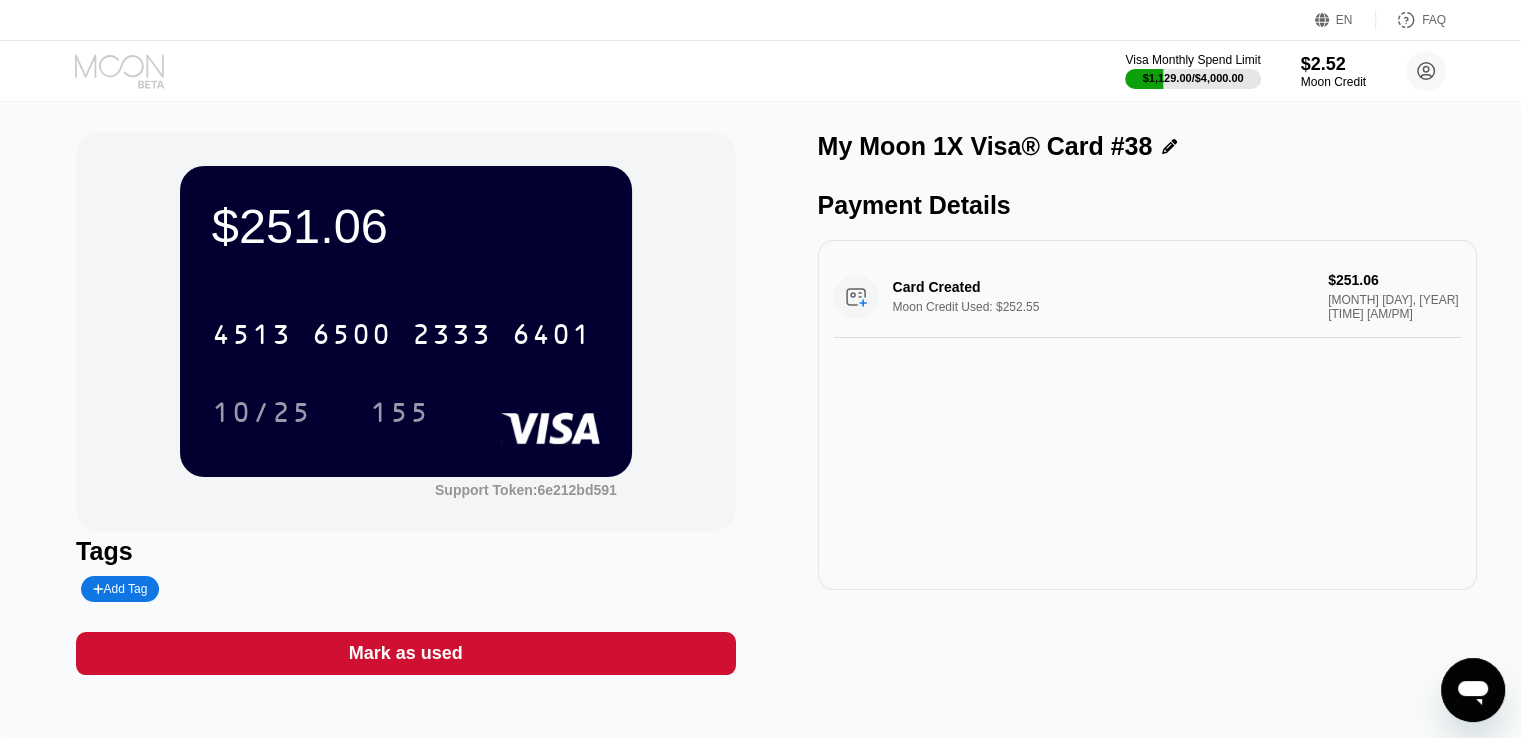 click 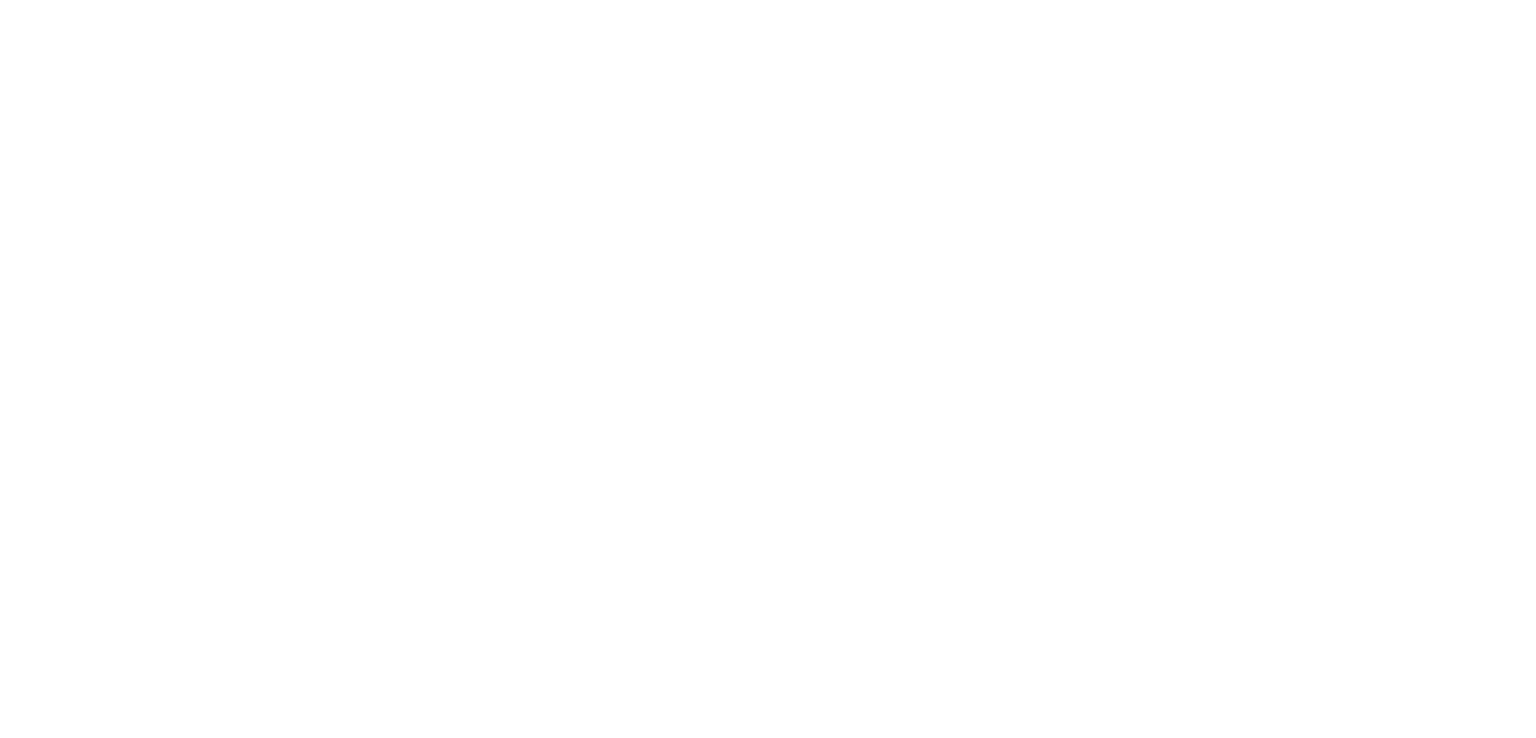 scroll, scrollTop: 0, scrollLeft: 0, axis: both 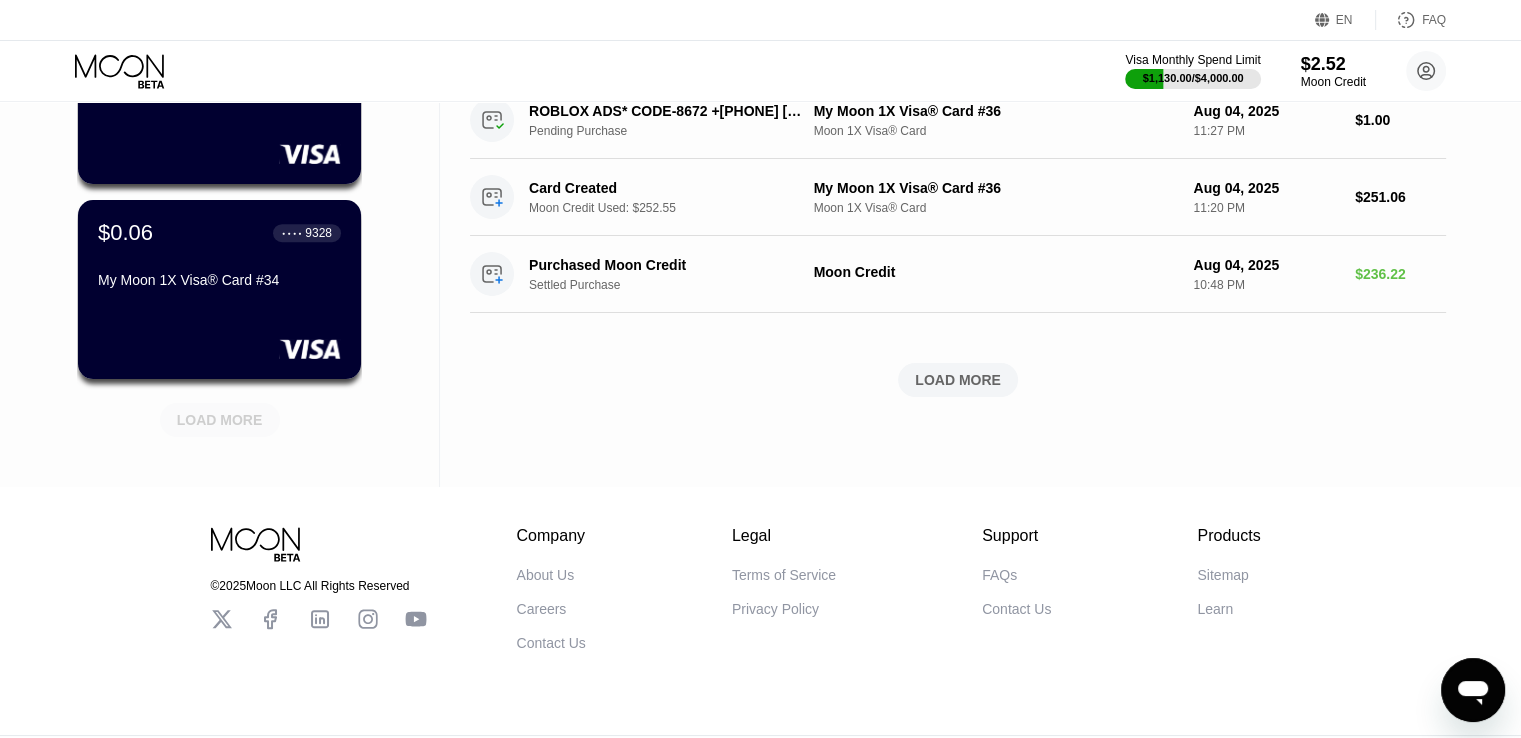 click on "LOAD MORE" at bounding box center (220, 420) 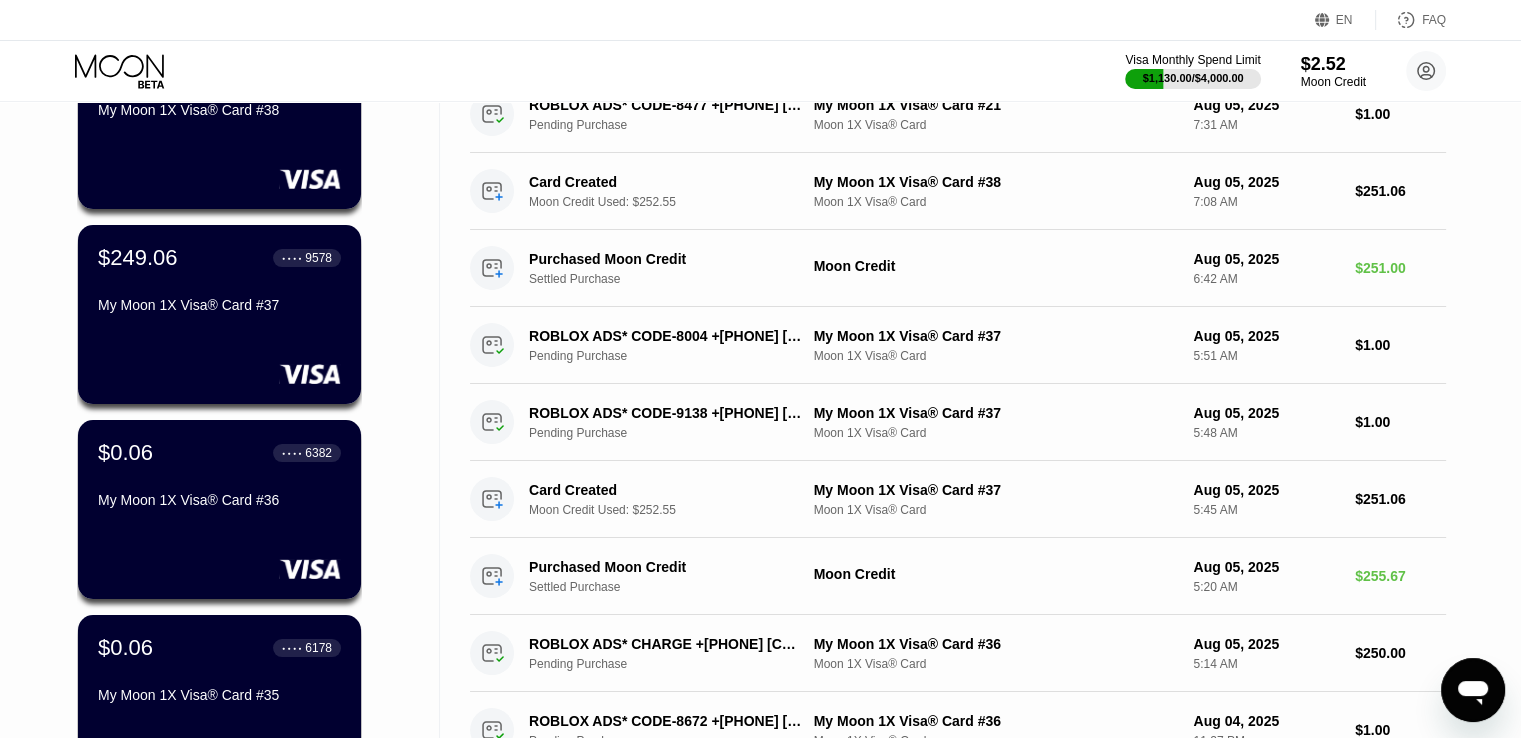 scroll, scrollTop: 0, scrollLeft: 0, axis: both 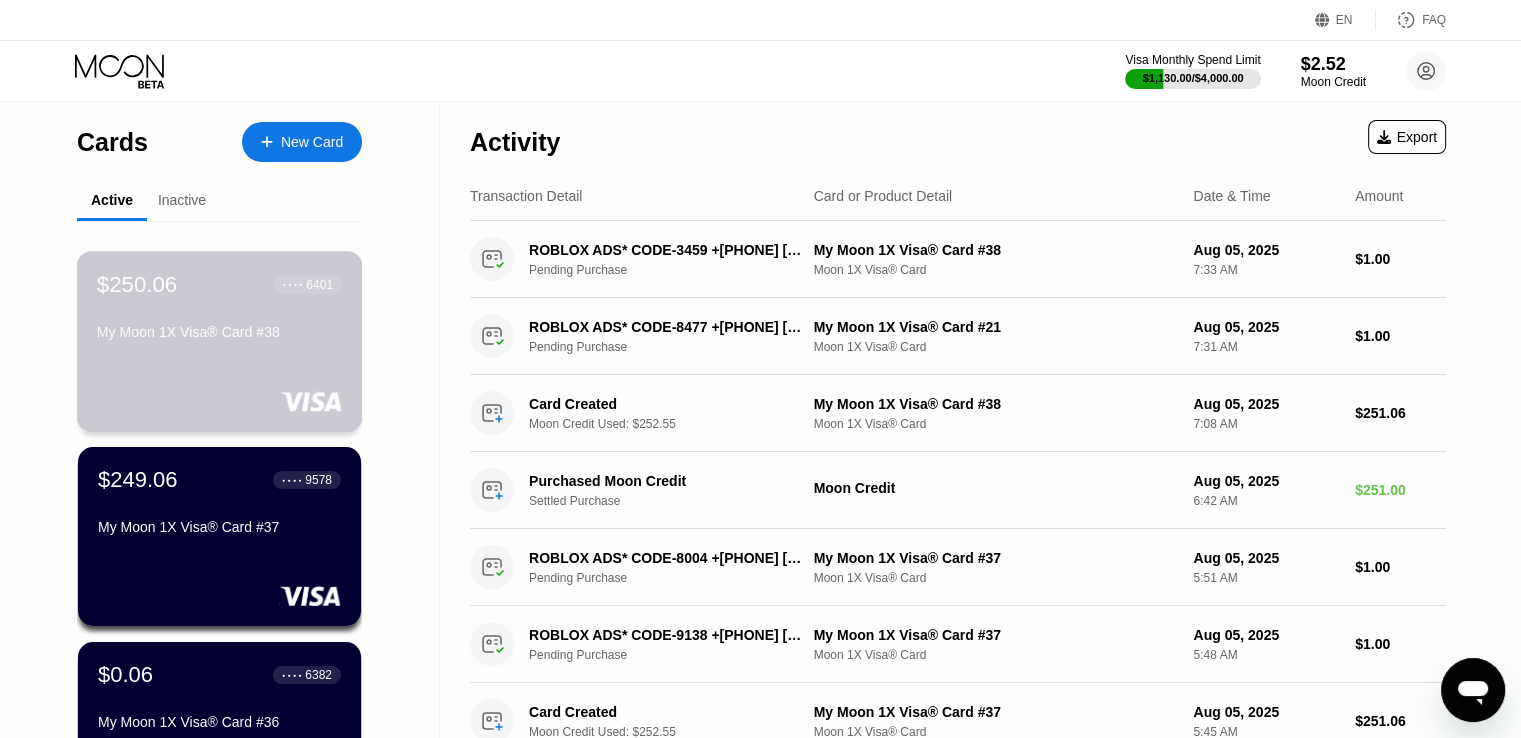 click on "My Moon 1X Visa® Card #38" at bounding box center (219, 332) 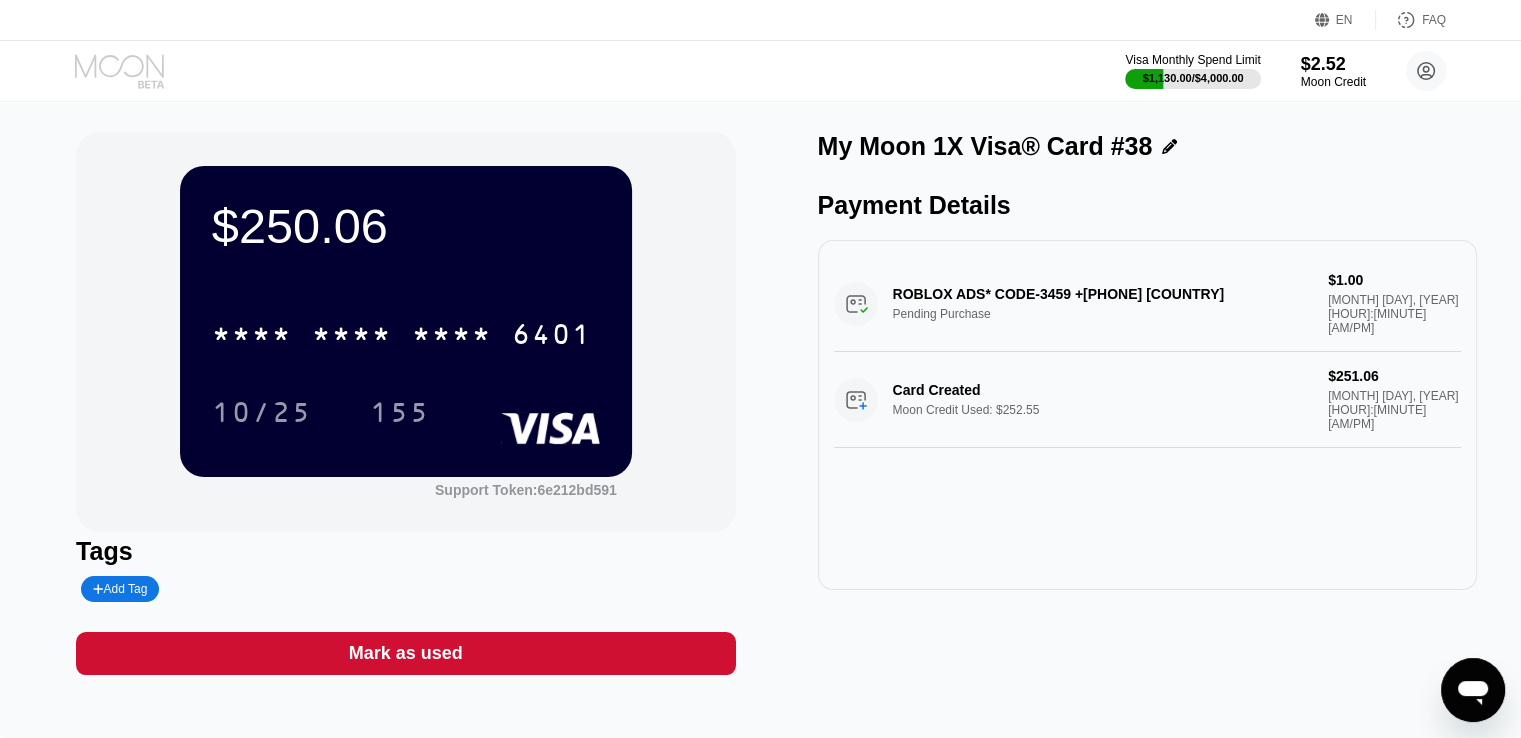click 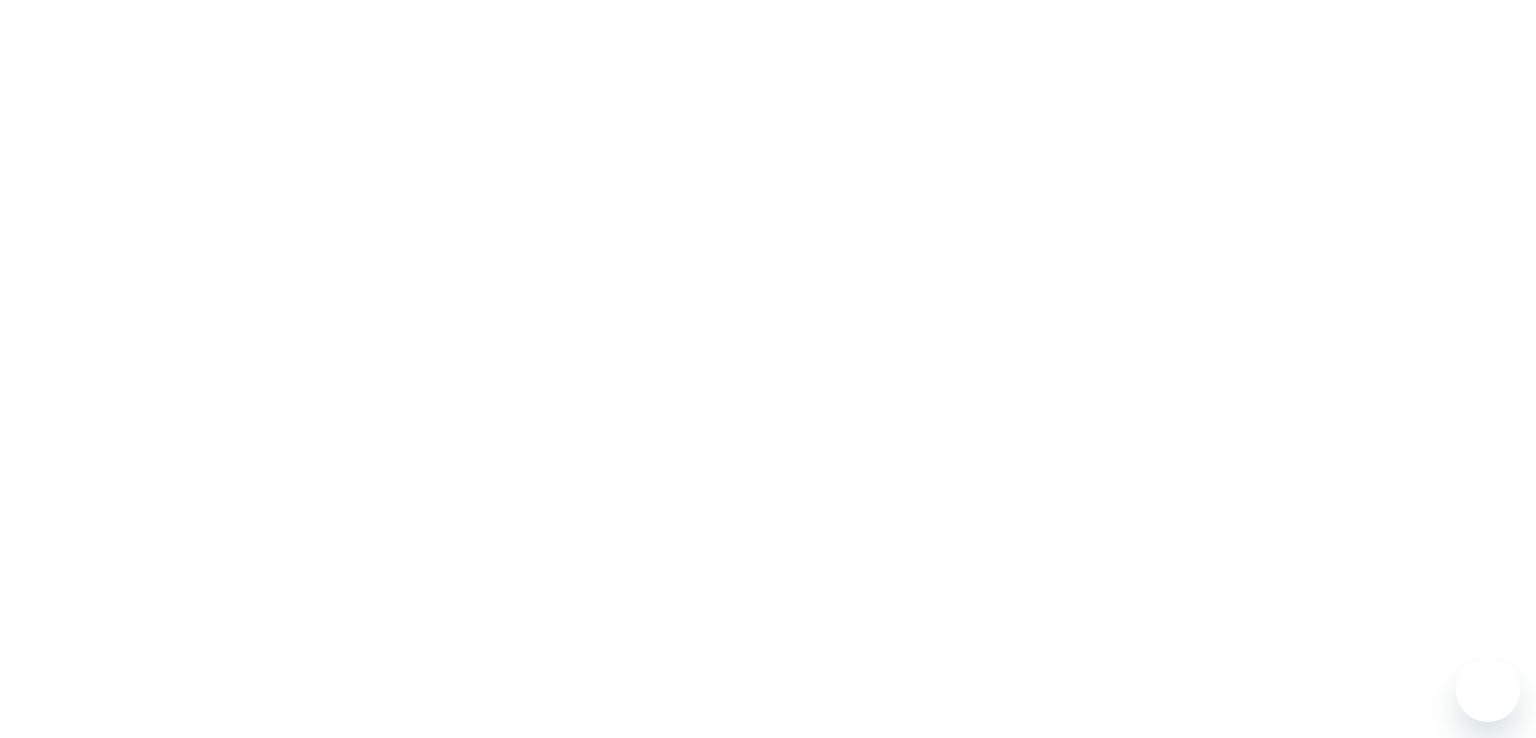 scroll, scrollTop: 0, scrollLeft: 0, axis: both 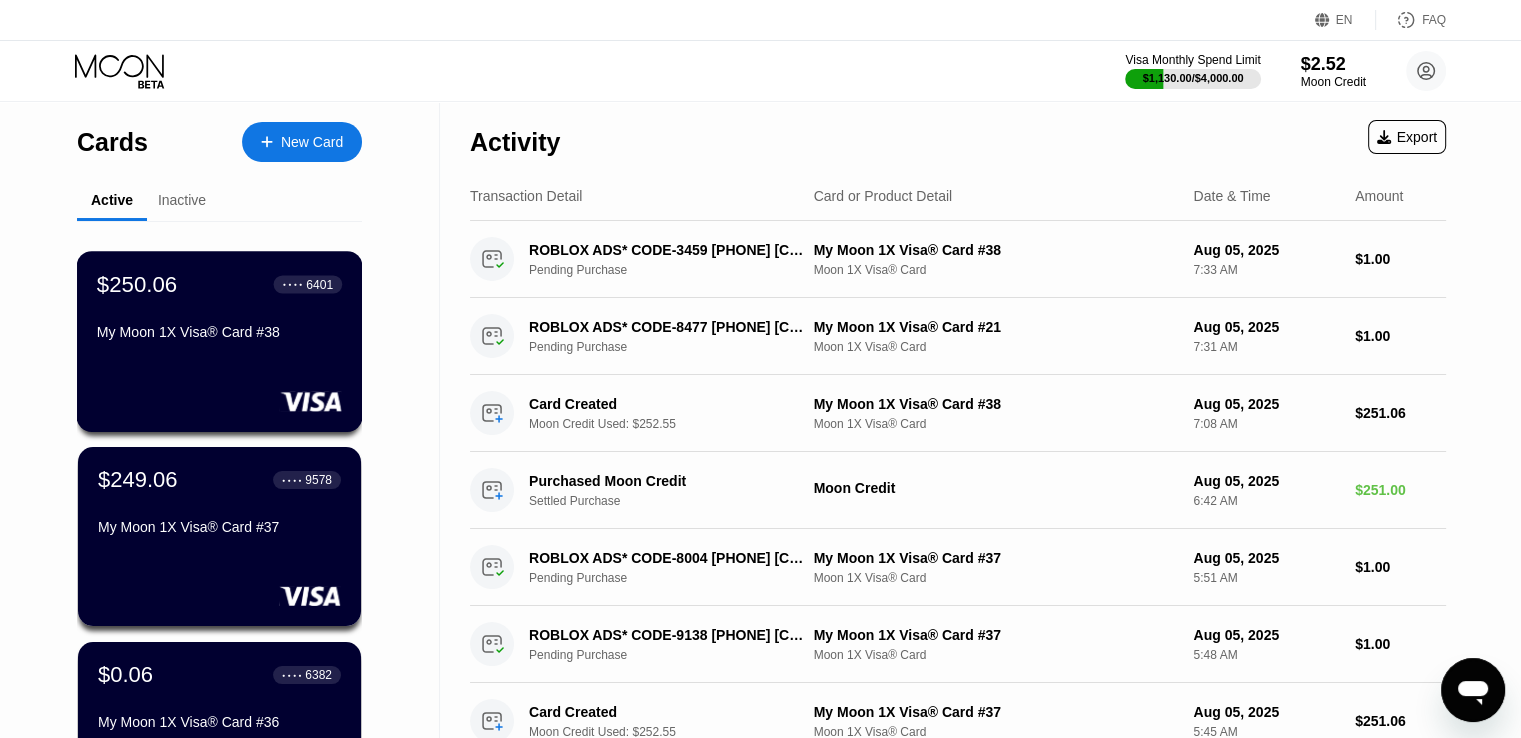 click on "$250.06 ● ● ● ● 6401 My Moon 1X Visa® Card #38" at bounding box center (220, 341) 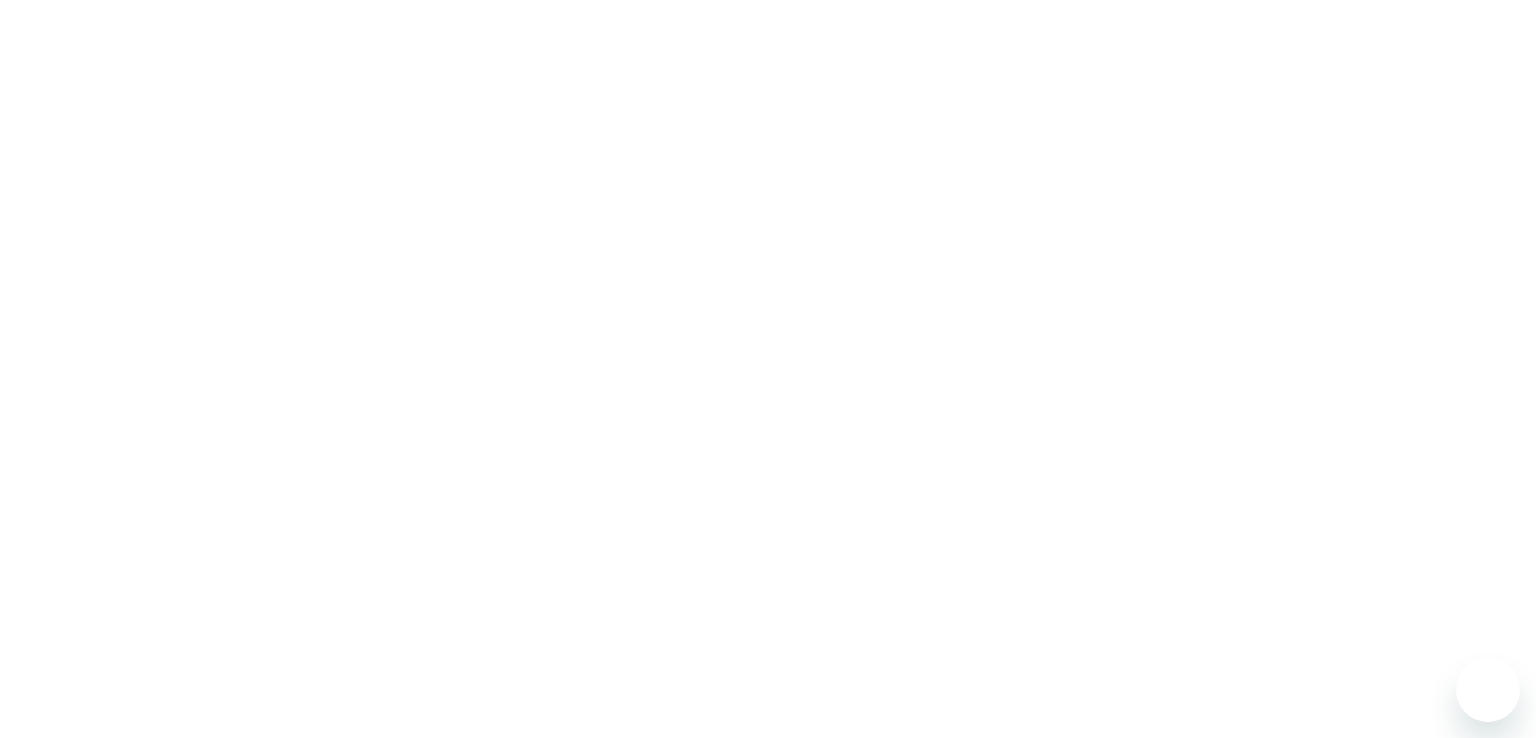 scroll, scrollTop: 0, scrollLeft: 0, axis: both 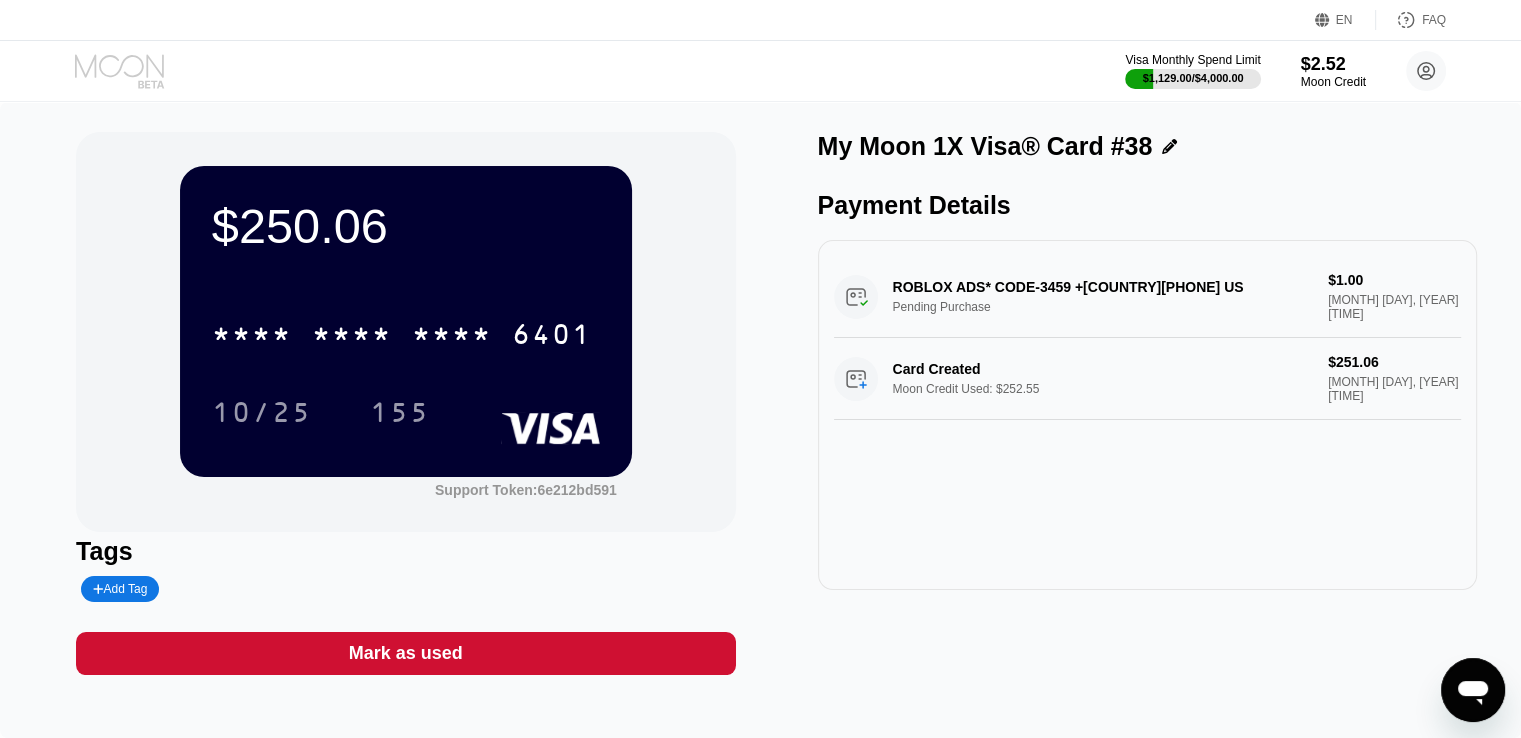 click 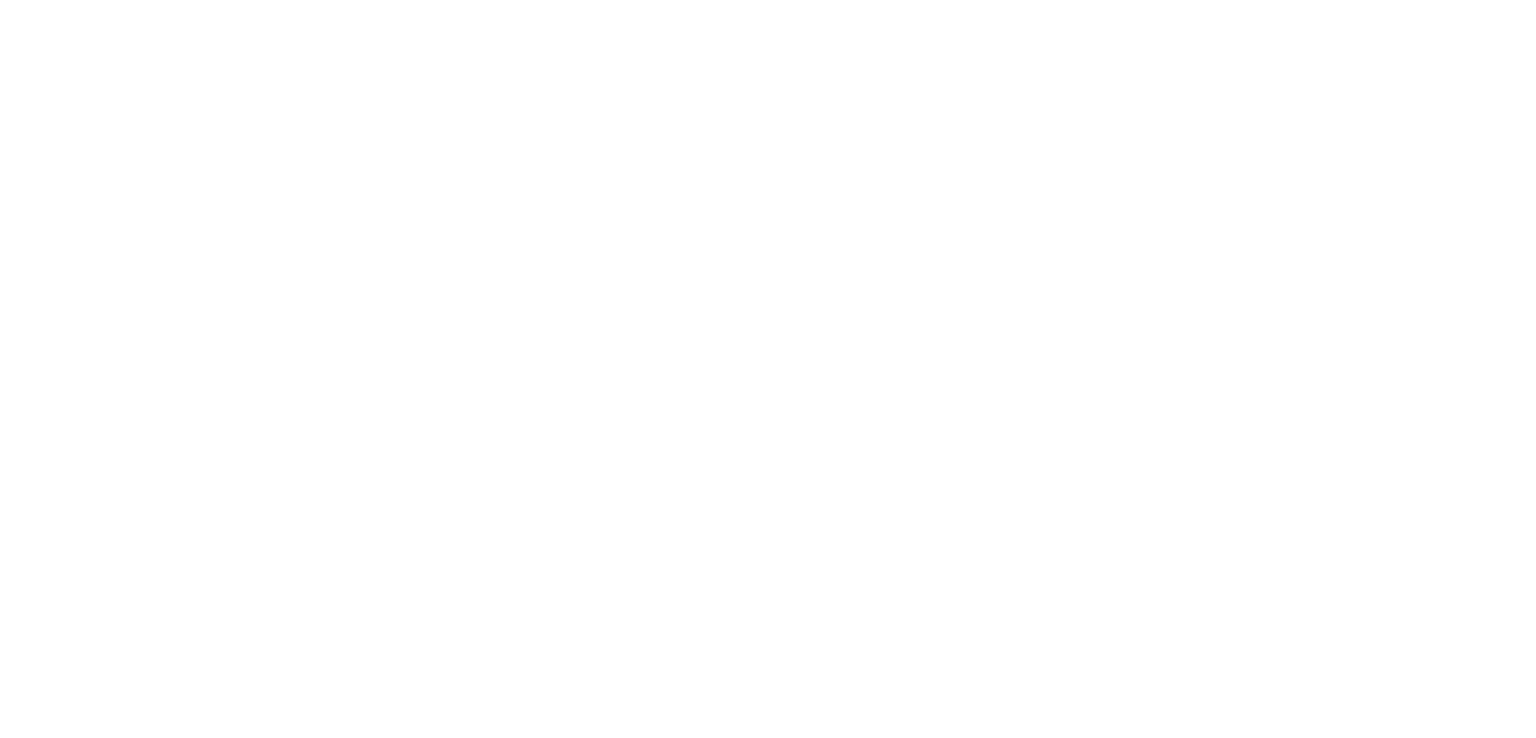 scroll, scrollTop: 0, scrollLeft: 0, axis: both 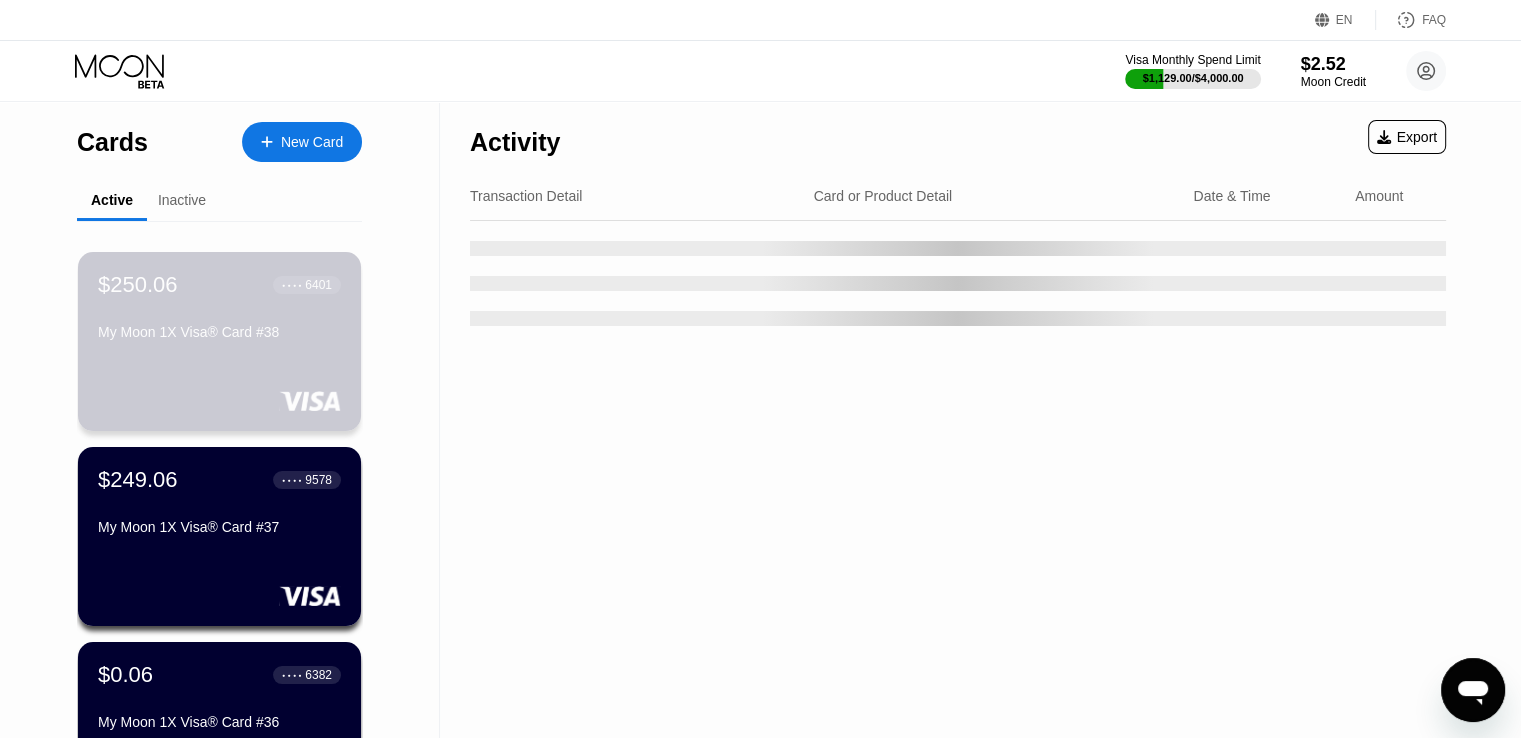 click on "My Moon 1X Visa® Card #38" at bounding box center (219, 336) 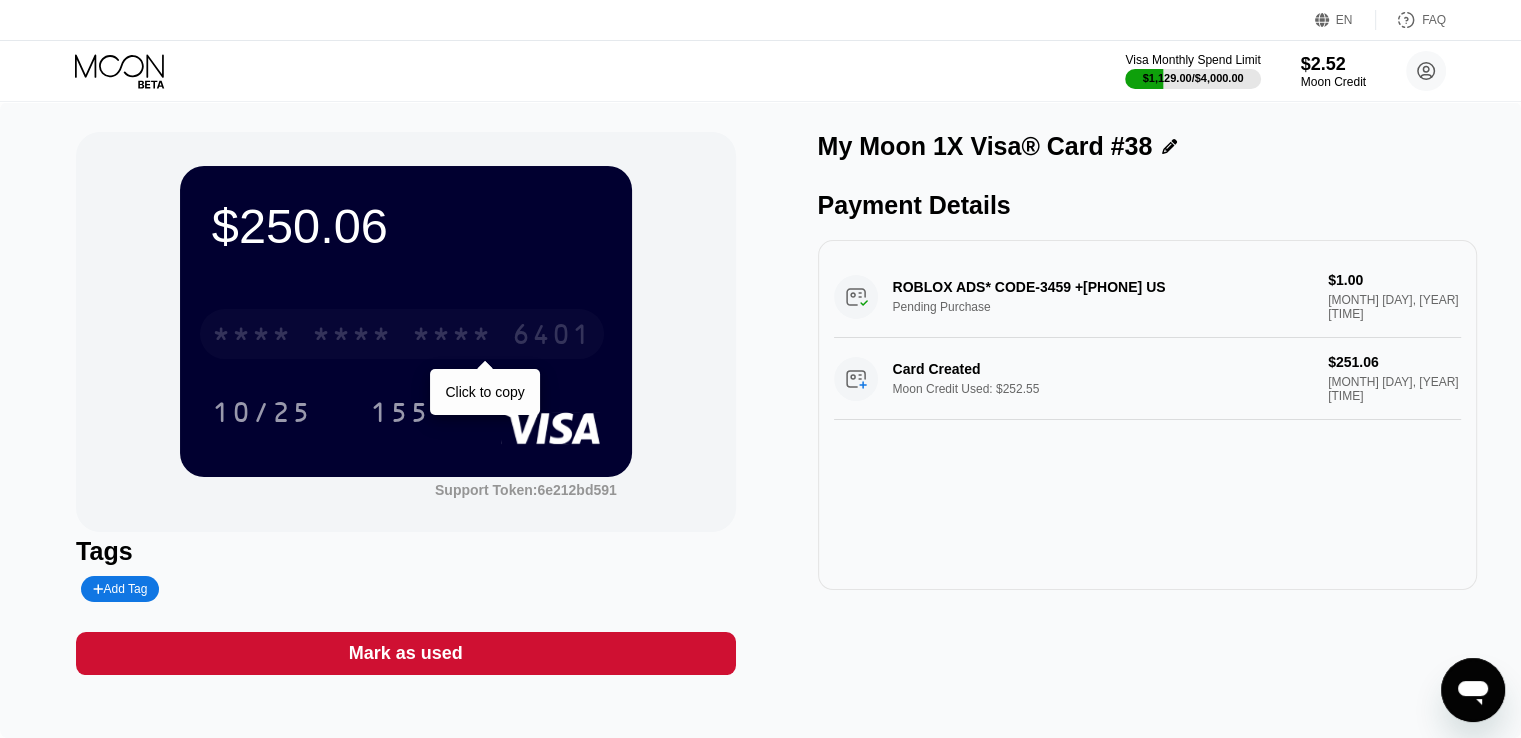 click on "* * * *" at bounding box center [352, 337] 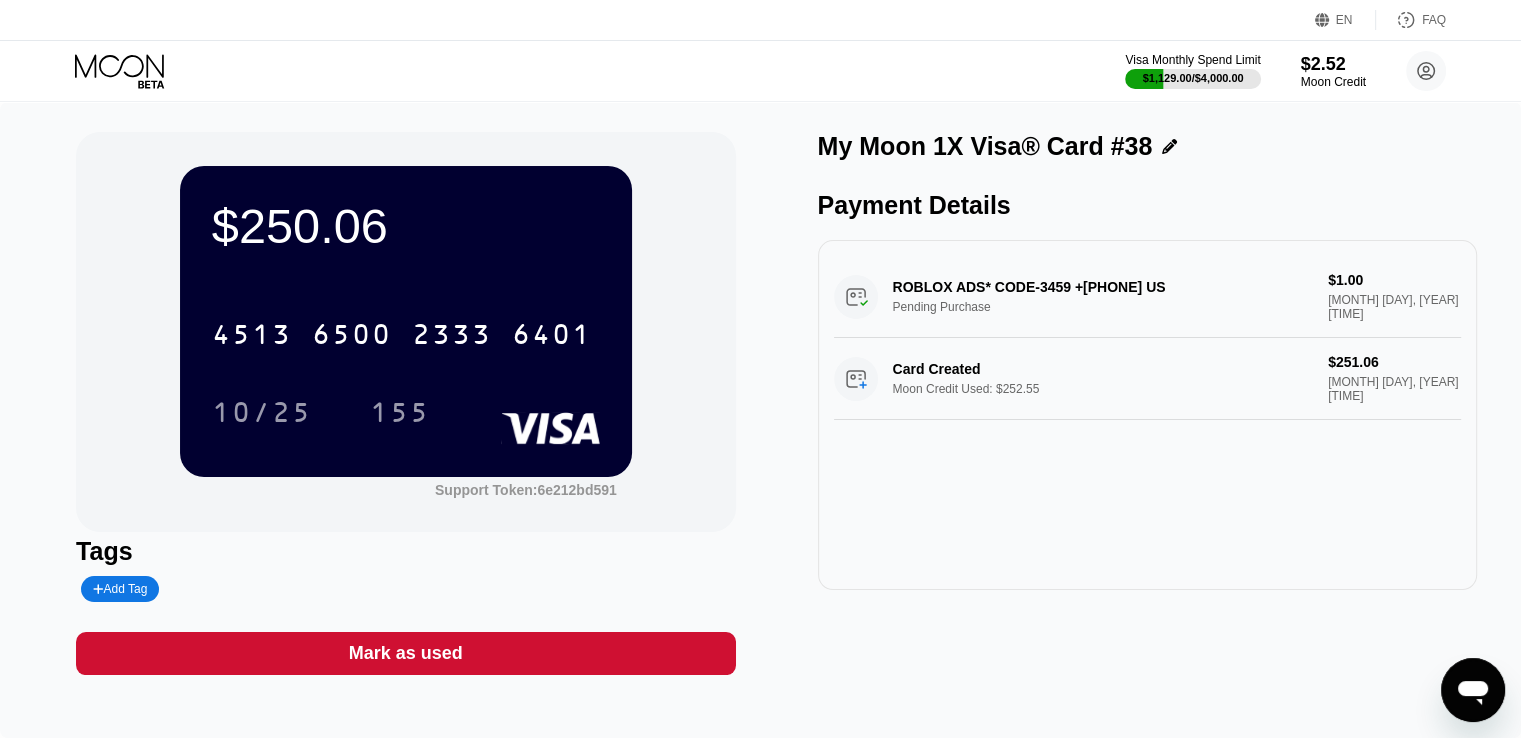 click 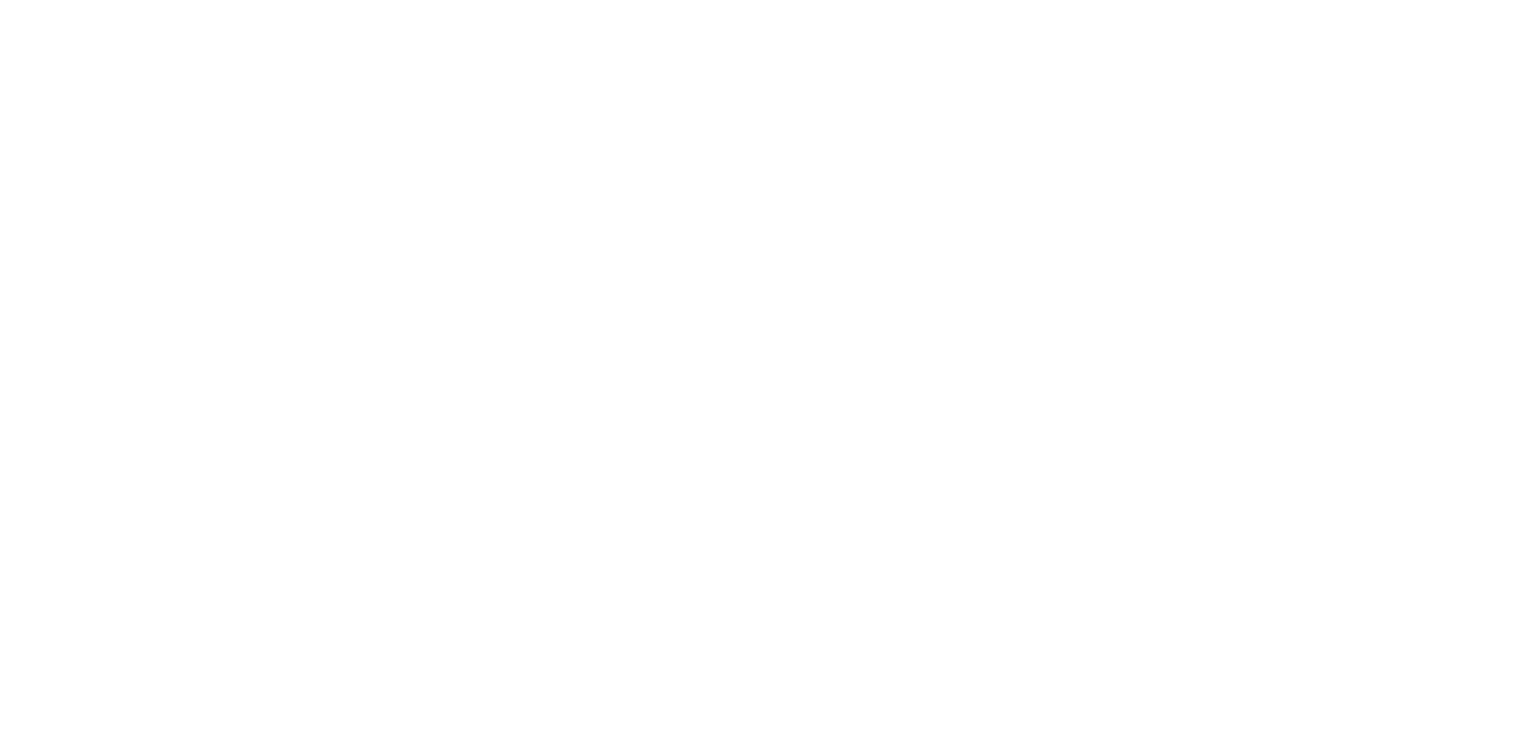 scroll, scrollTop: 0, scrollLeft: 0, axis: both 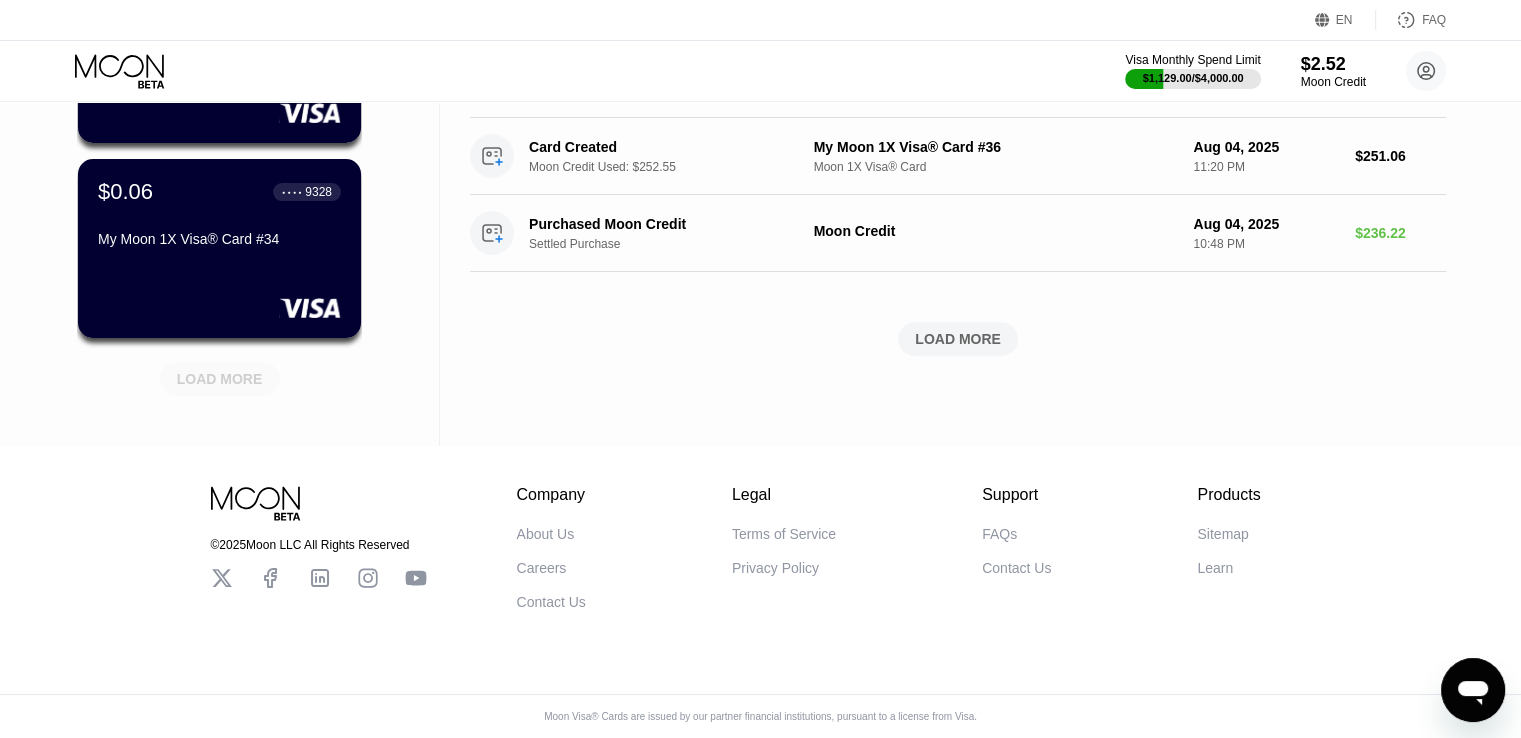 click on "LOAD MORE" at bounding box center [220, 379] 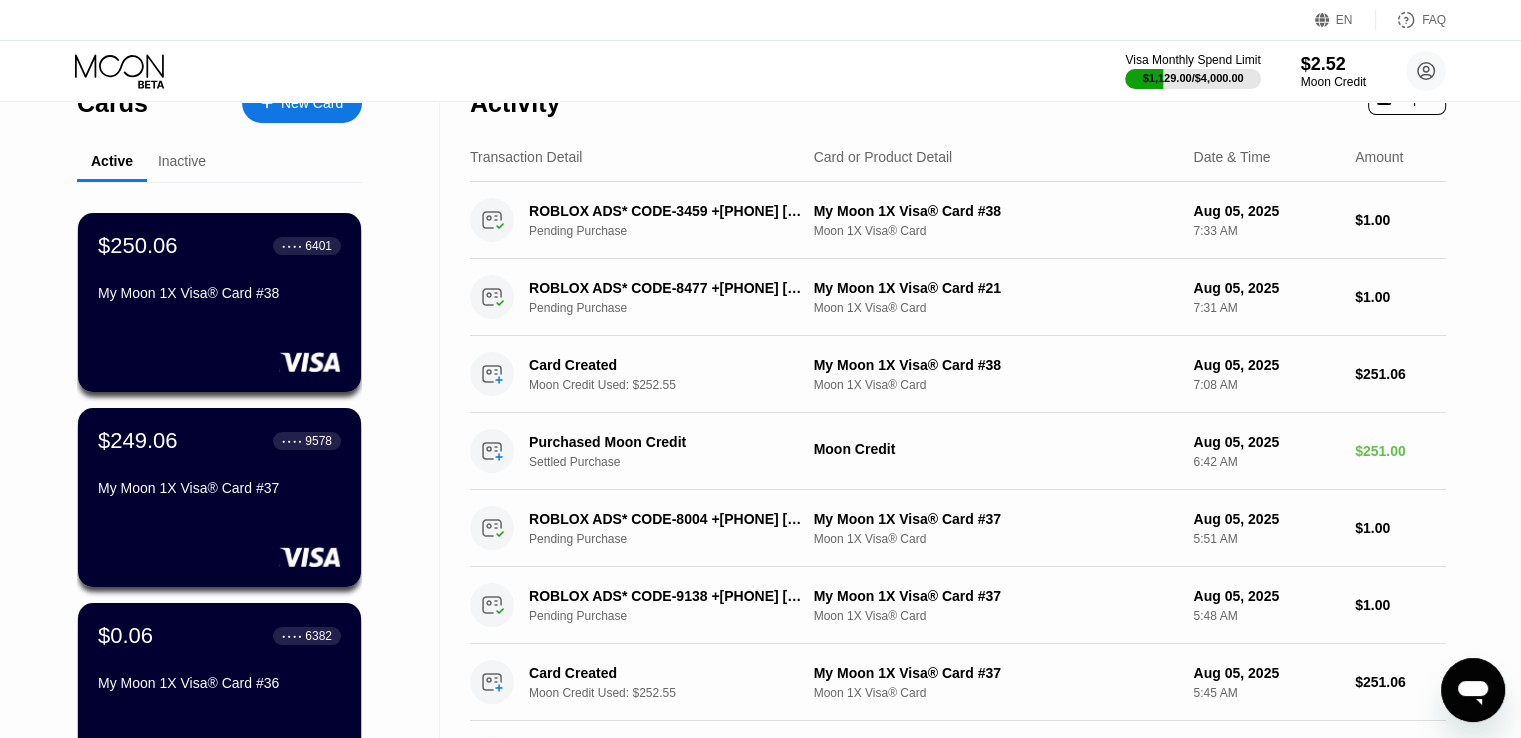 scroll, scrollTop: 0, scrollLeft: 0, axis: both 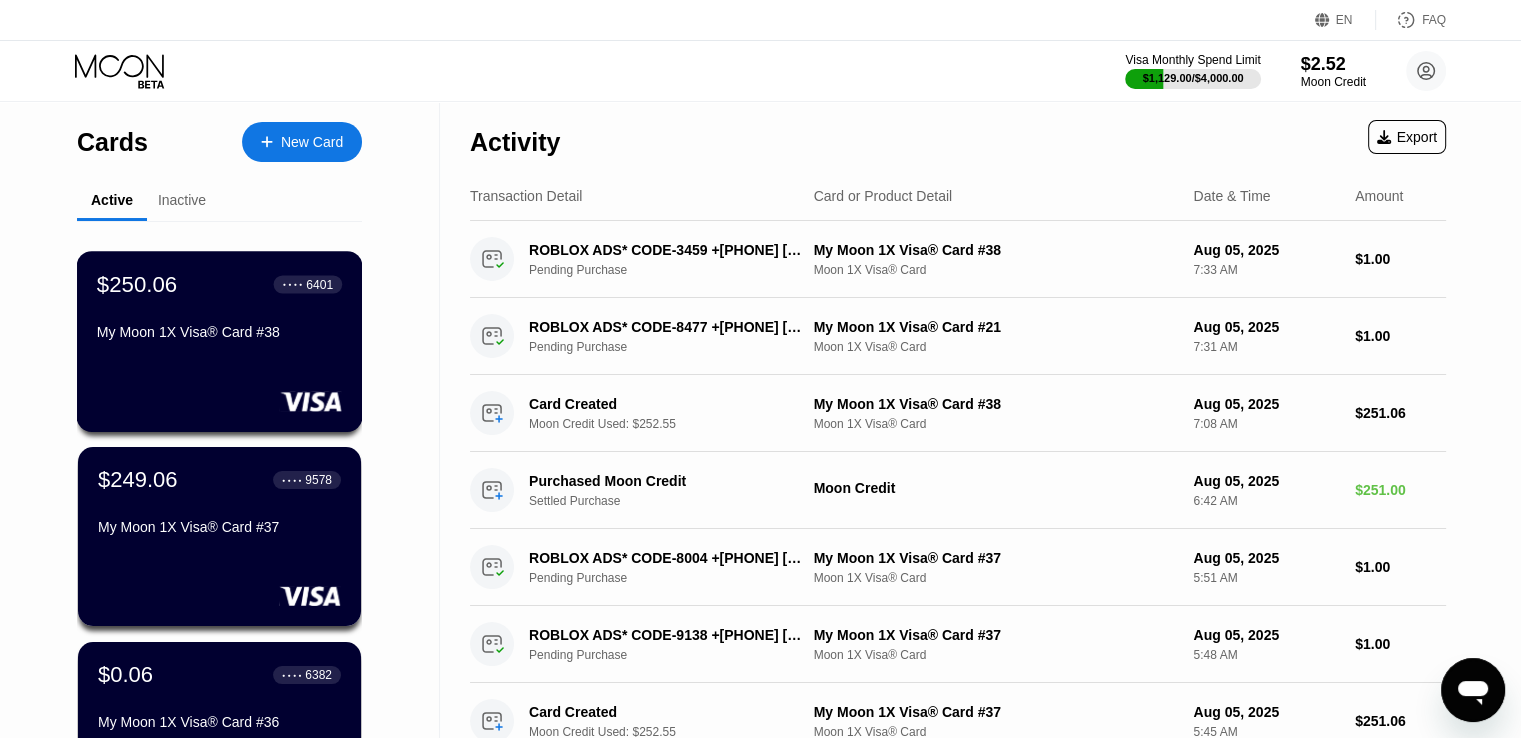 click on "$250.06 ● ● ● ● 6401 My Moon 1X Visa® Card #38" at bounding box center (220, 341) 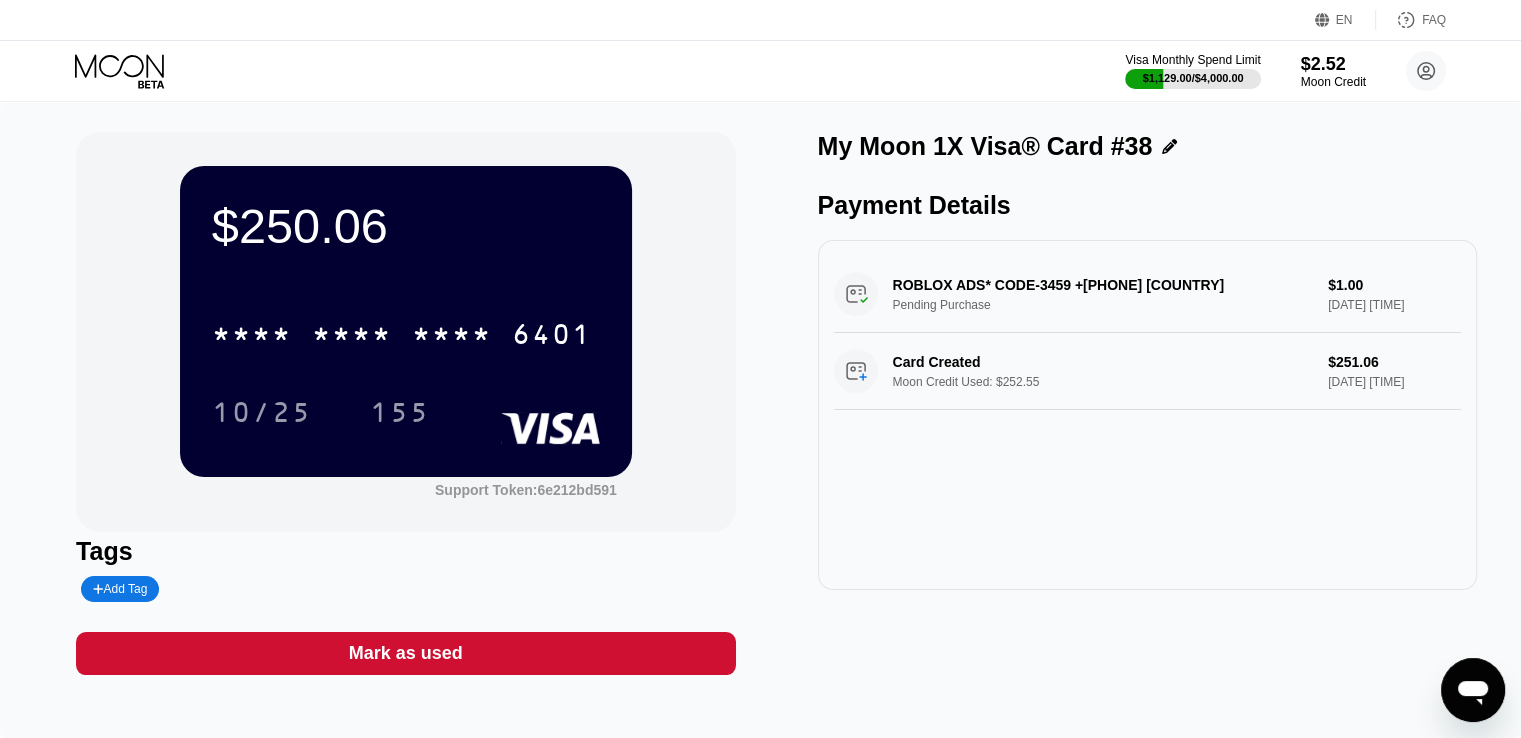 click 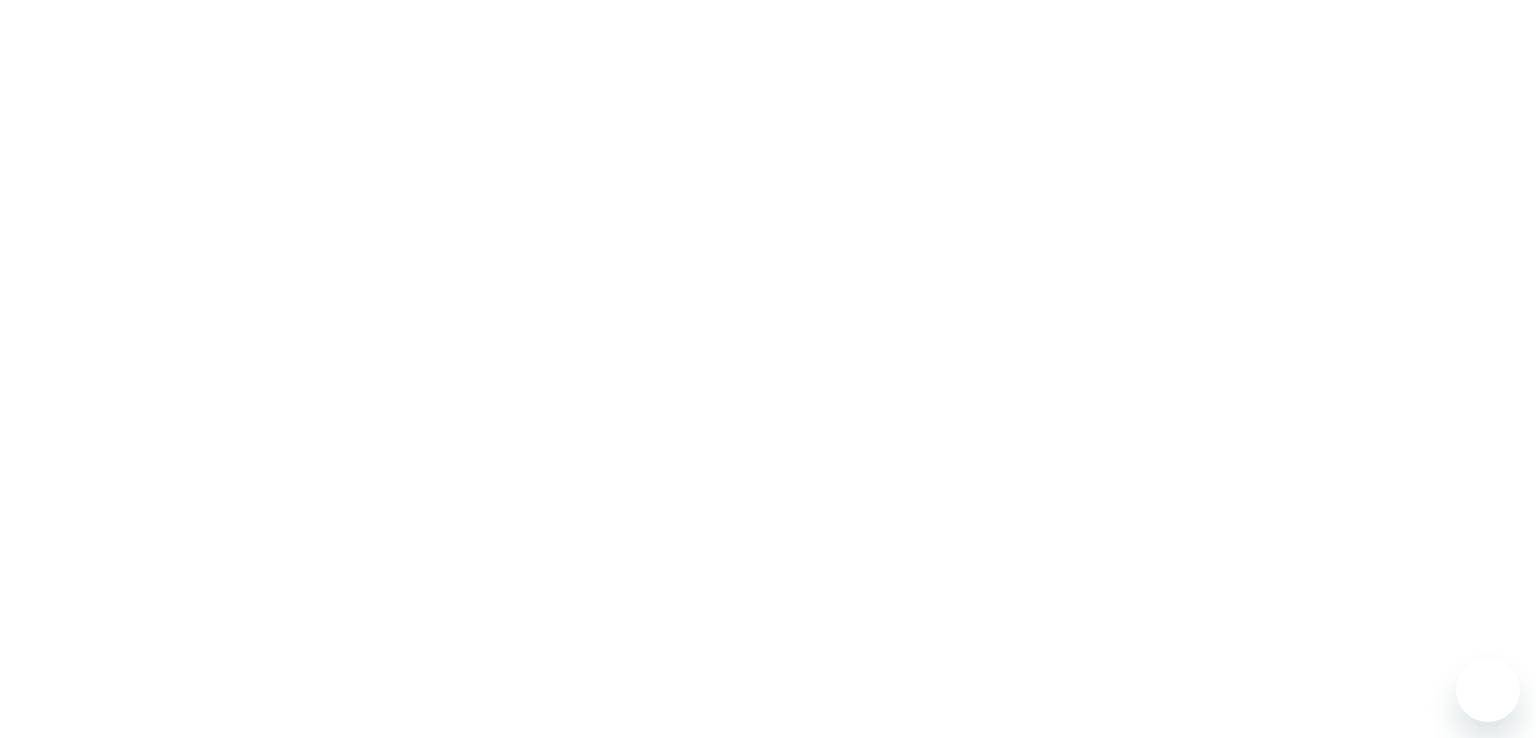 scroll, scrollTop: 0, scrollLeft: 0, axis: both 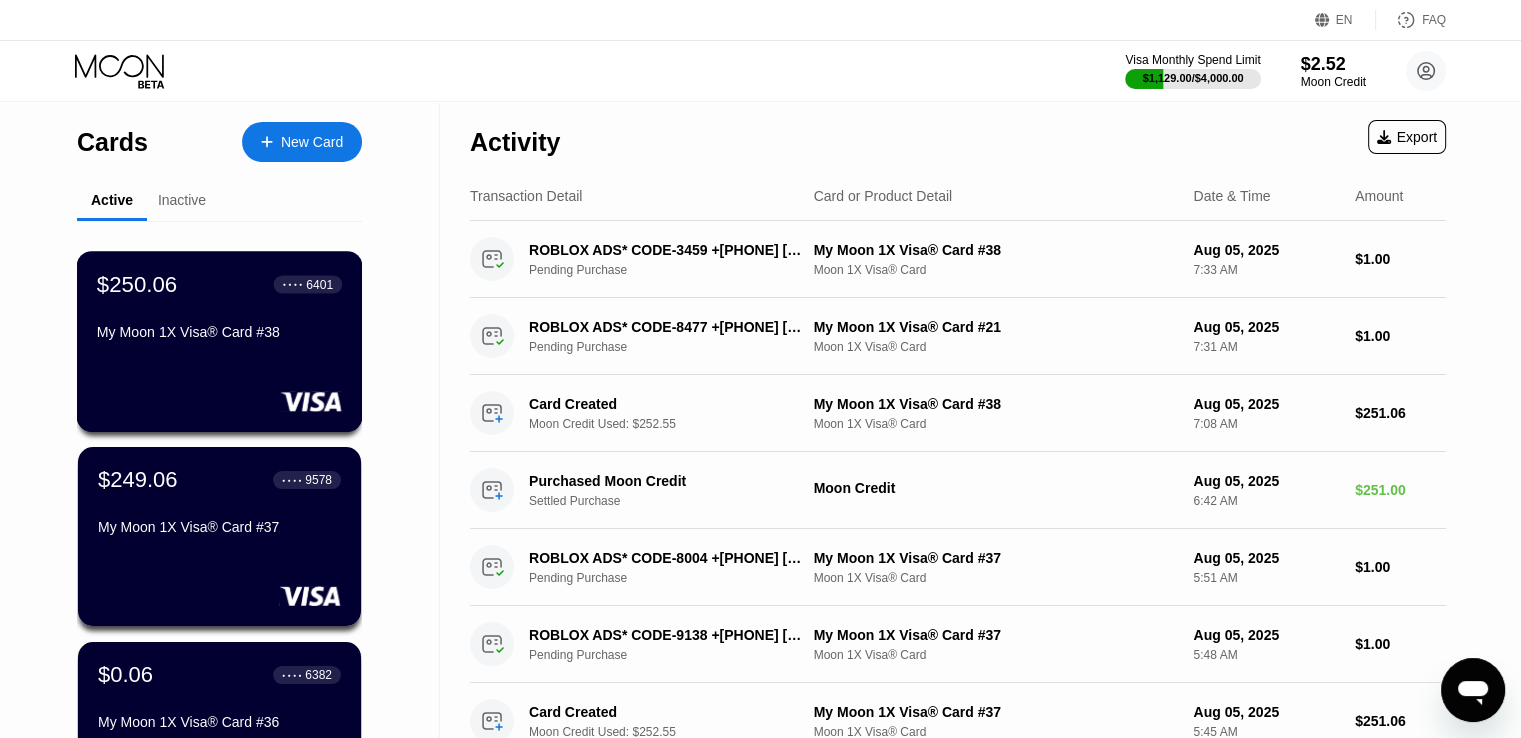 click on "$250.06 ● ● ● ● 6401 My Moon 1X Visa® Card #38" at bounding box center [219, 309] 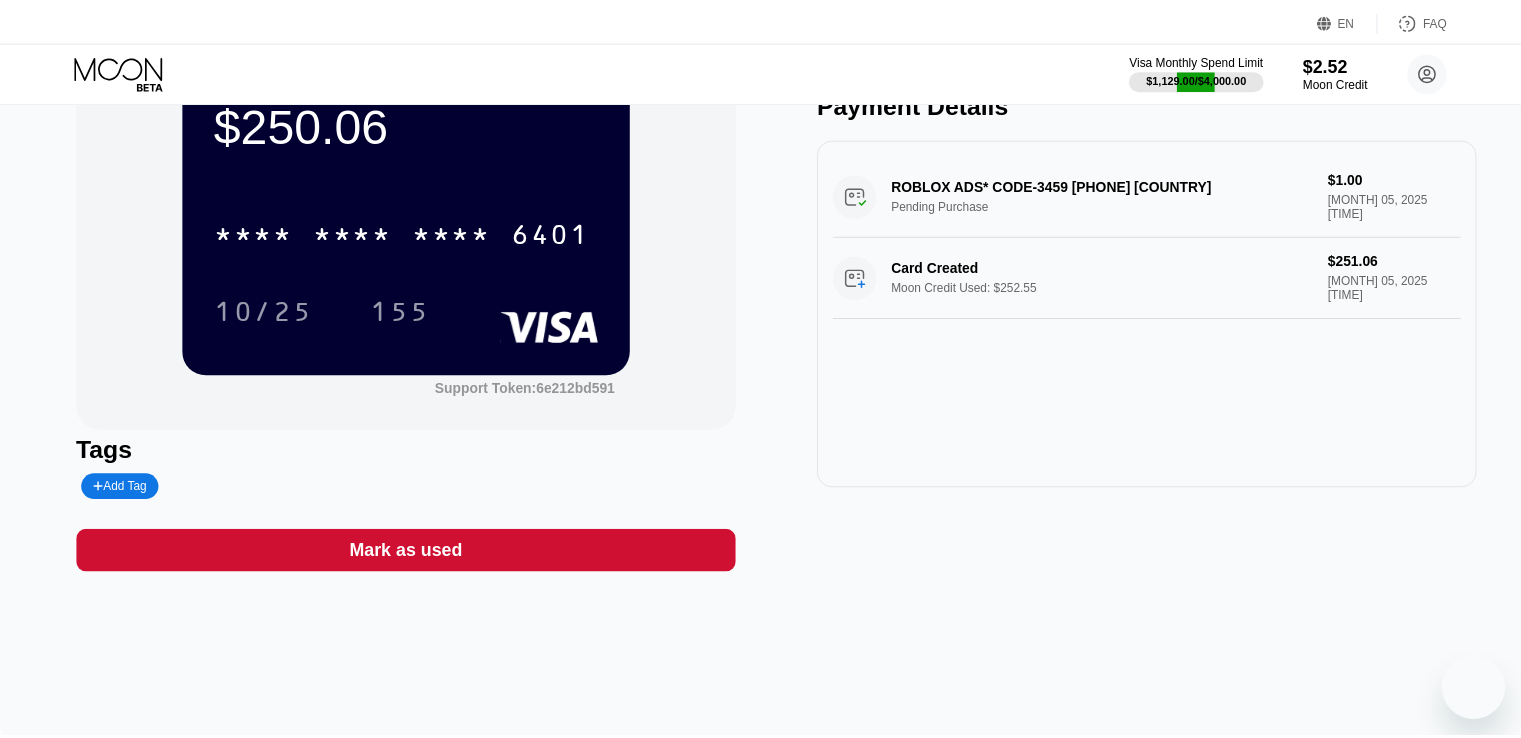 scroll, scrollTop: 0, scrollLeft: 0, axis: both 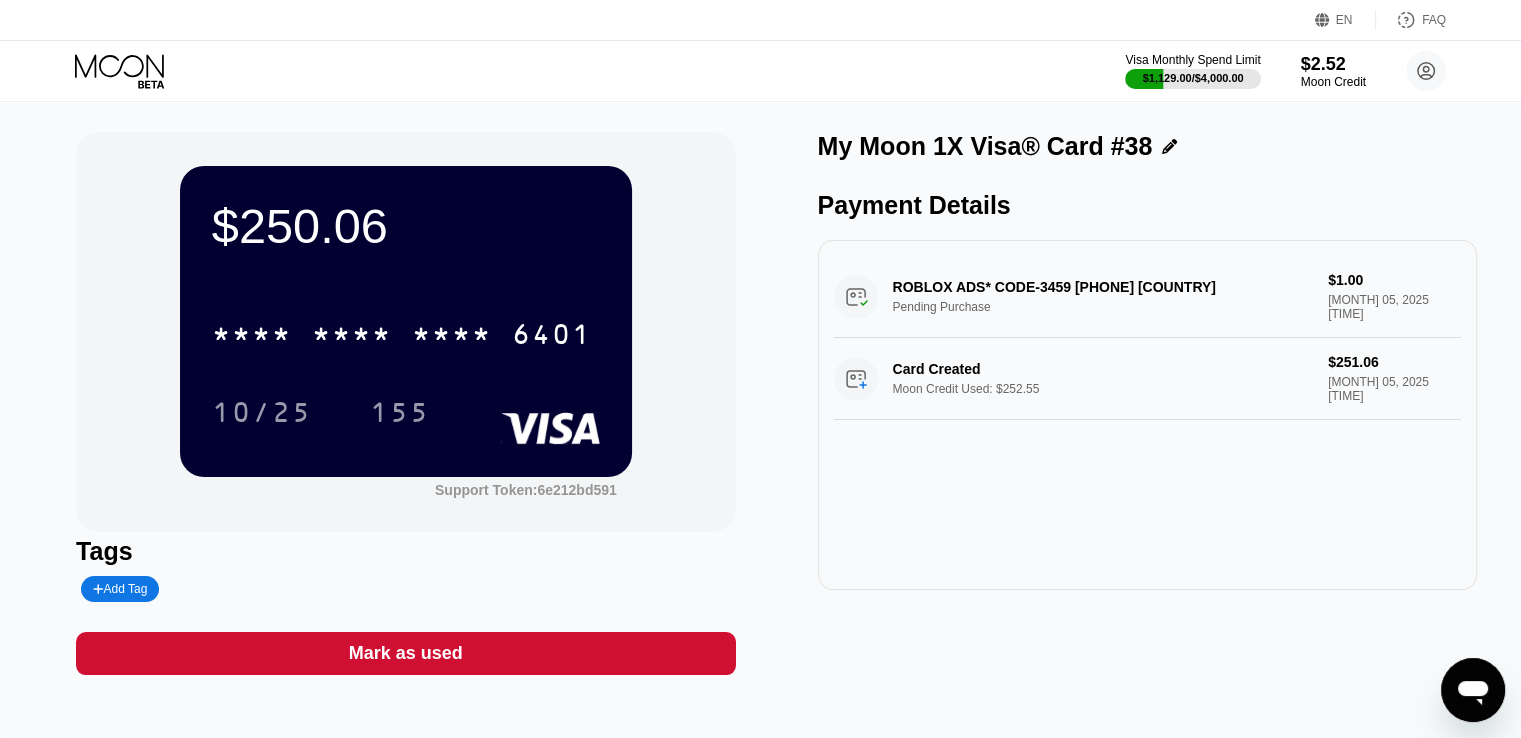 click 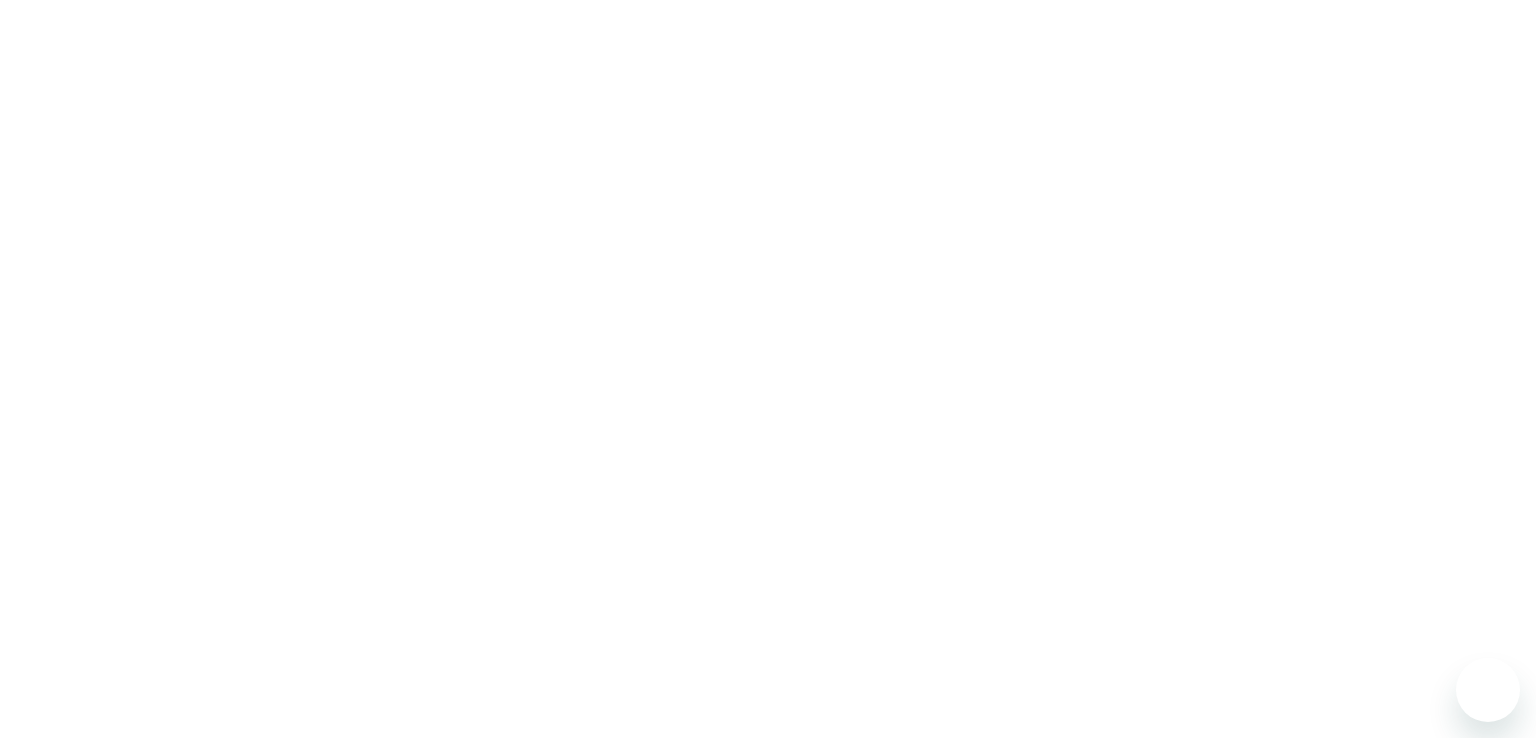 scroll, scrollTop: 0, scrollLeft: 0, axis: both 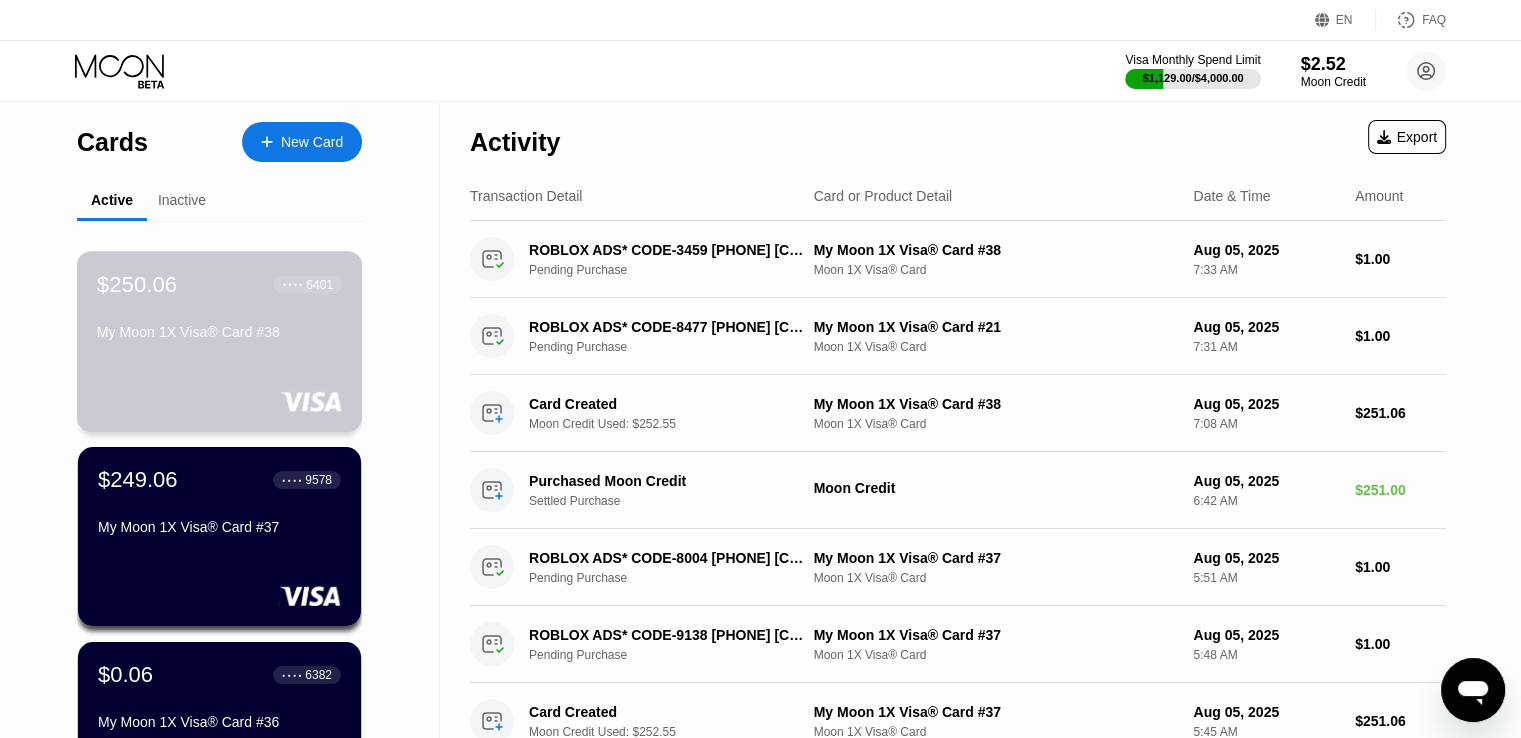 click on "$250.06 ● ● ● ● 6401 My Moon 1X Visa® Card #38" at bounding box center [219, 309] 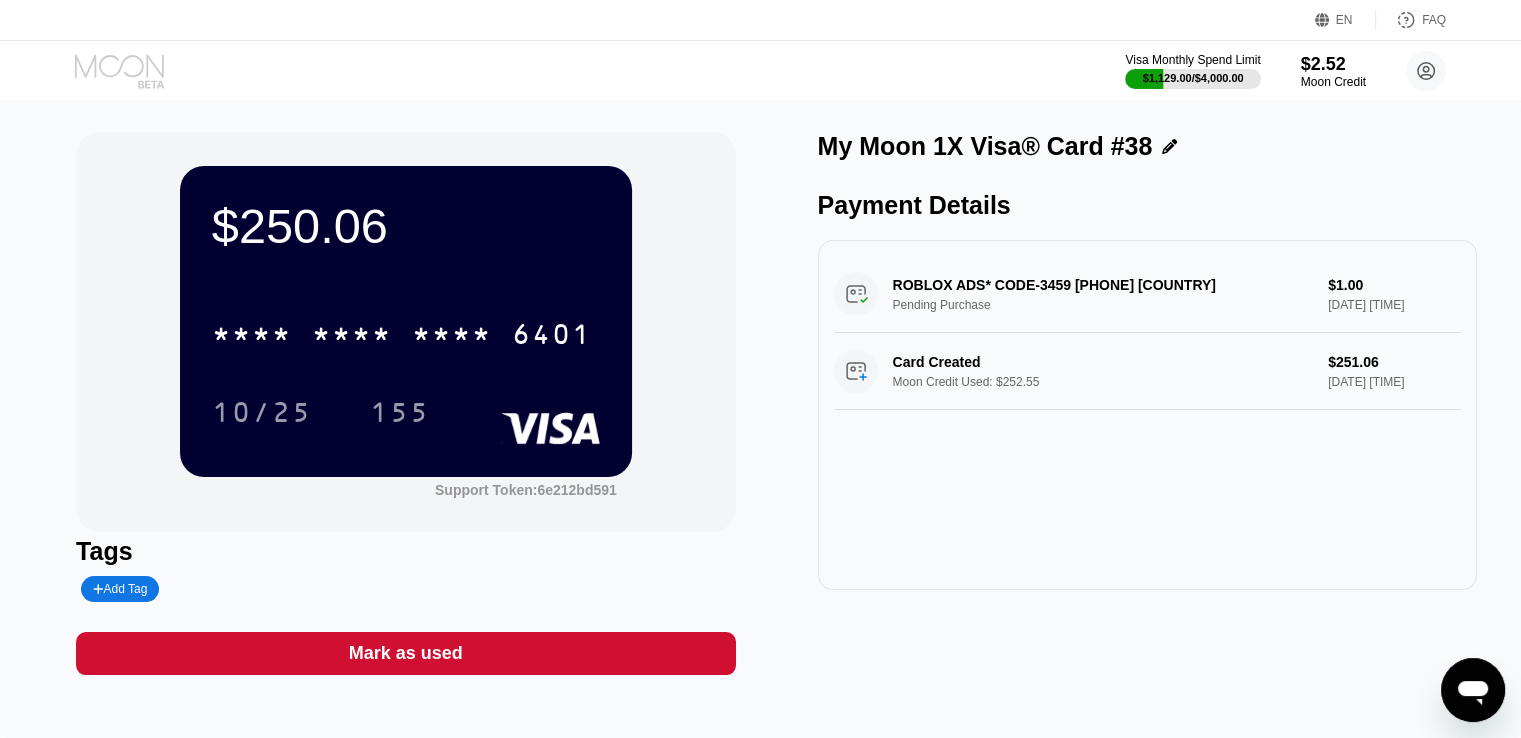 click 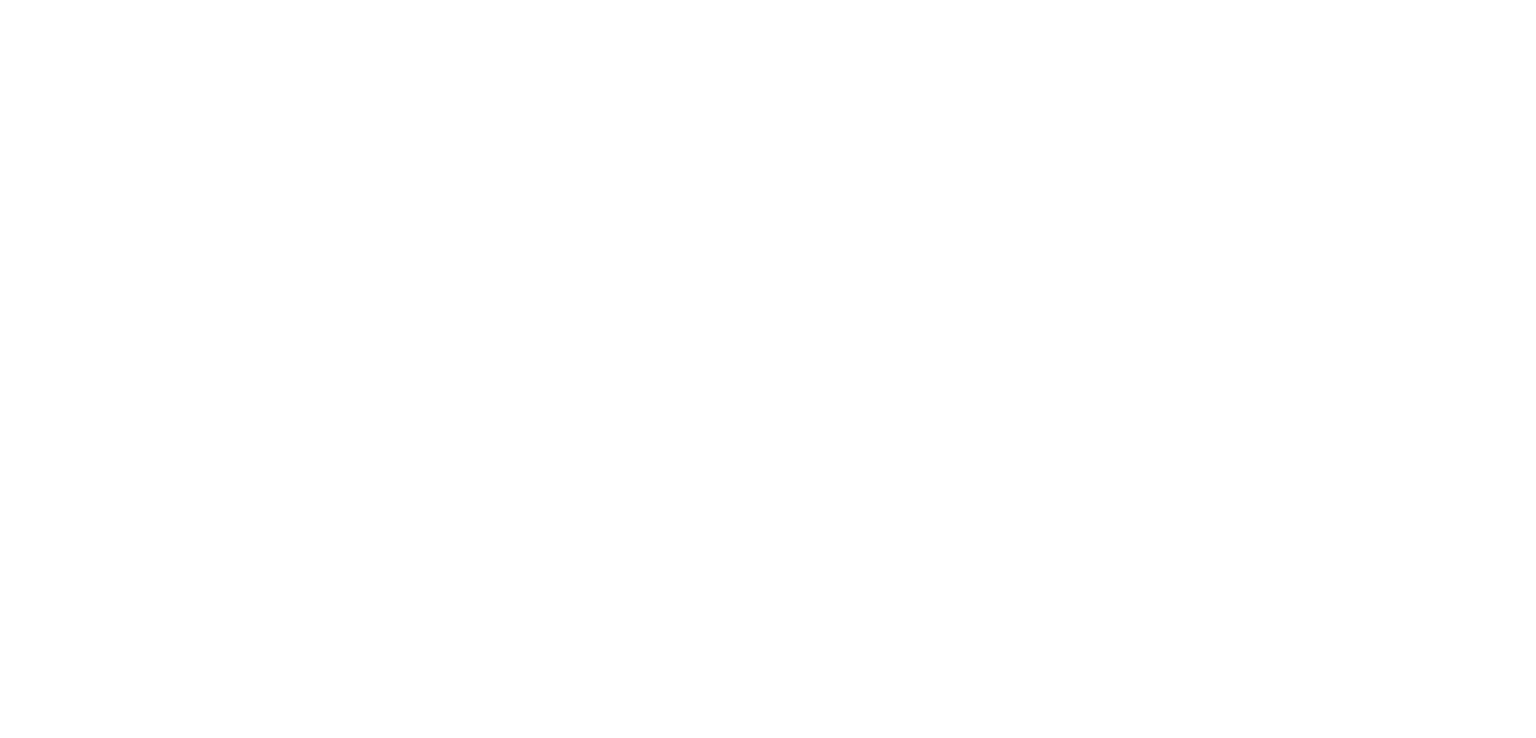 scroll, scrollTop: 0, scrollLeft: 0, axis: both 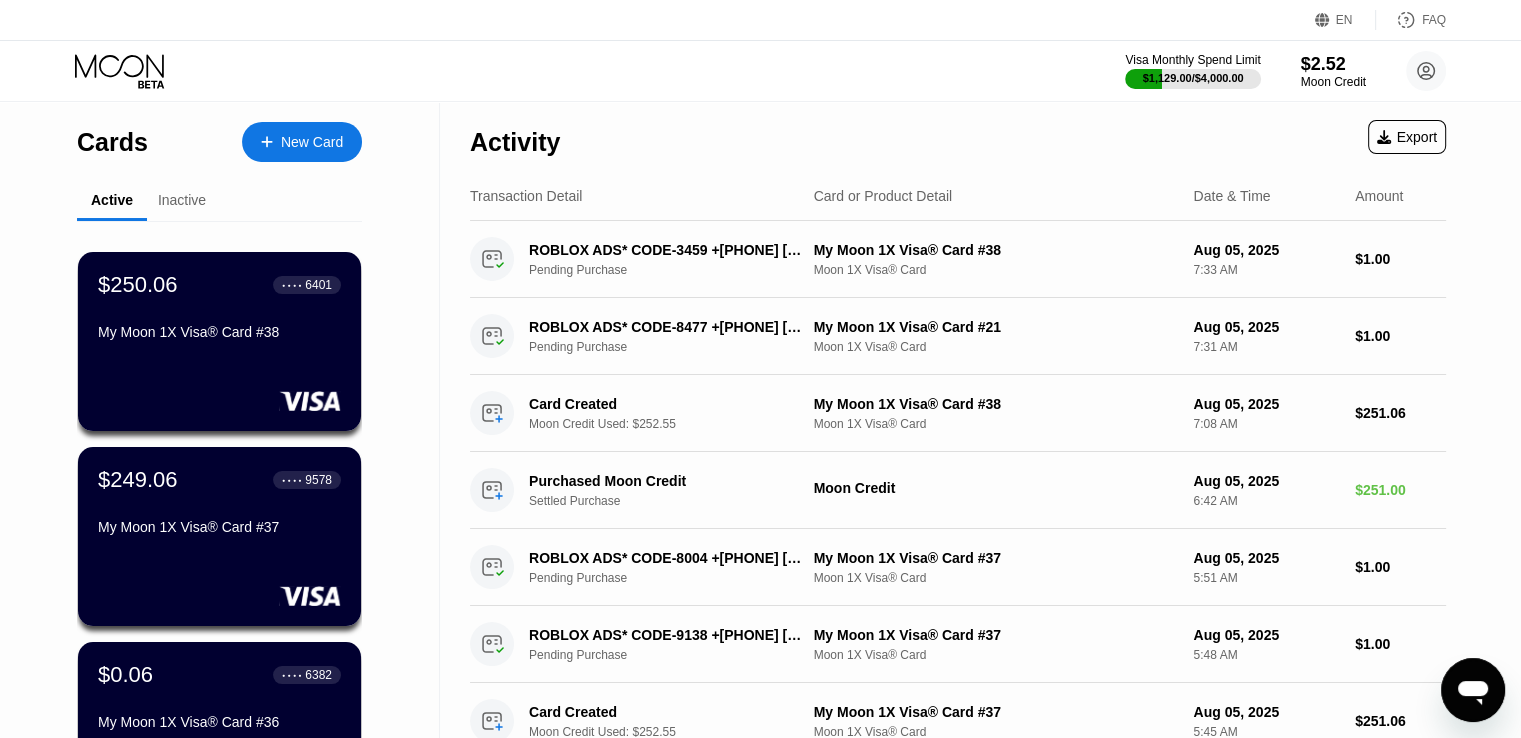 click on "Moon Credit" at bounding box center (1333, 82) 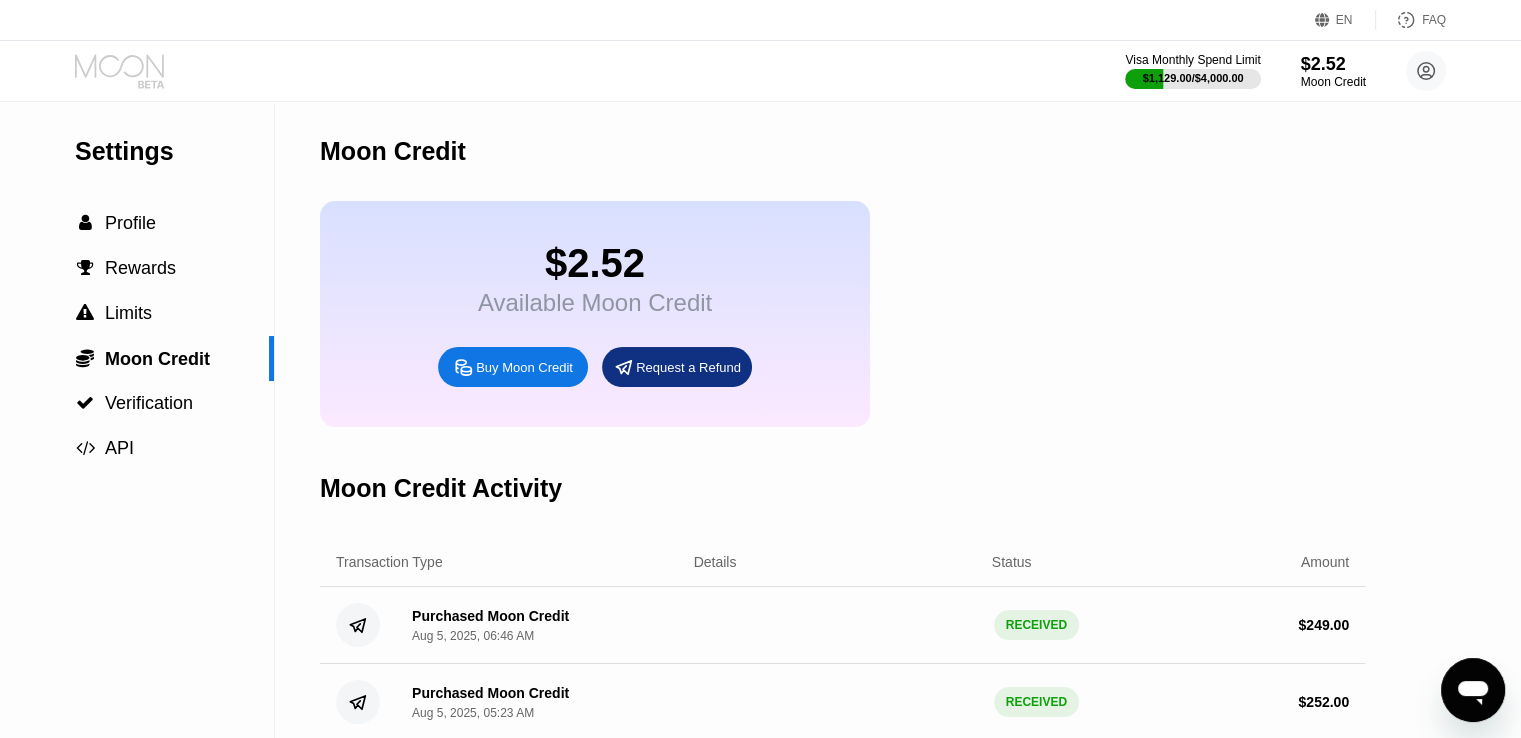 click 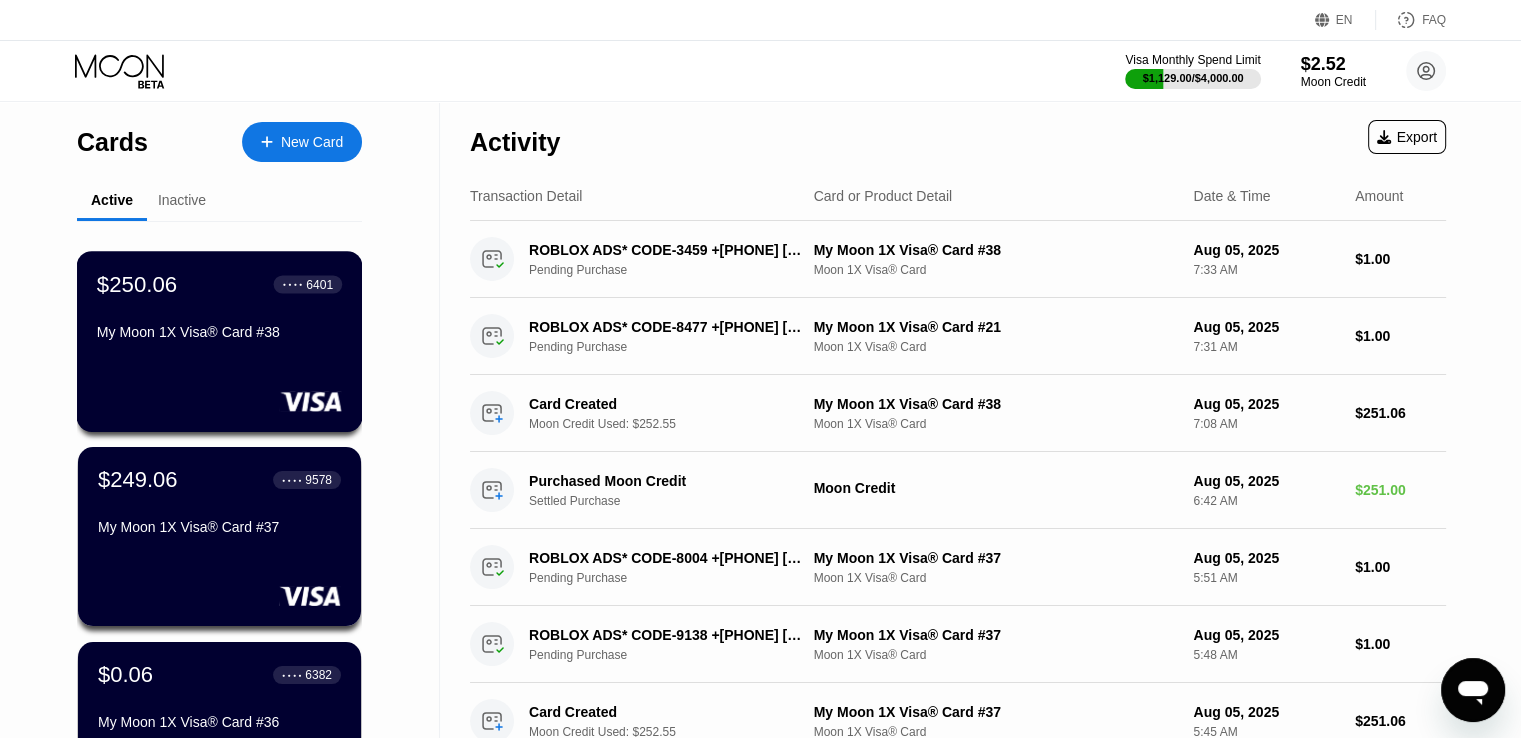 drag, startPoint x: 247, startPoint y: 370, endPoint x: 141, endPoint y: 5, distance: 380.08026 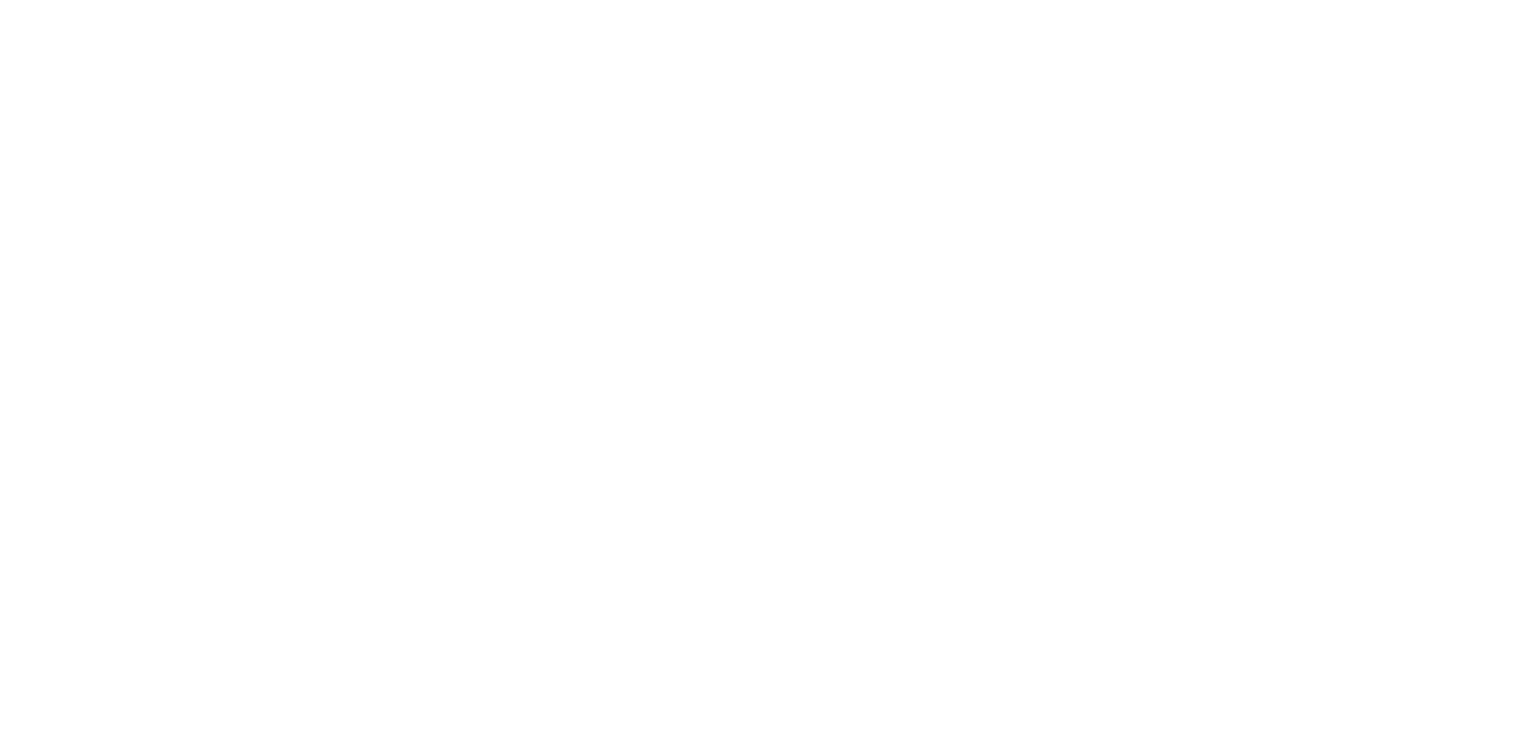 scroll, scrollTop: 0, scrollLeft: 0, axis: both 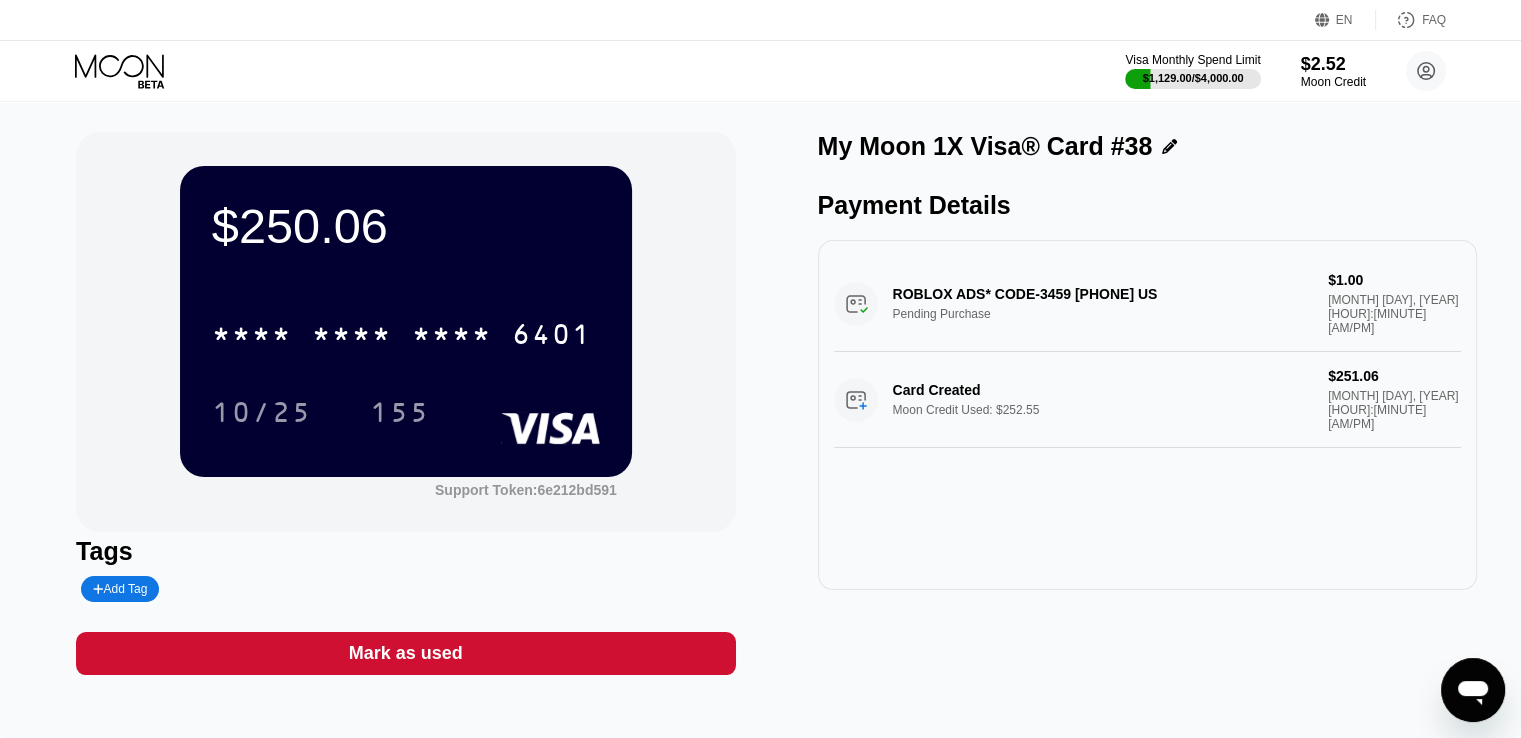click 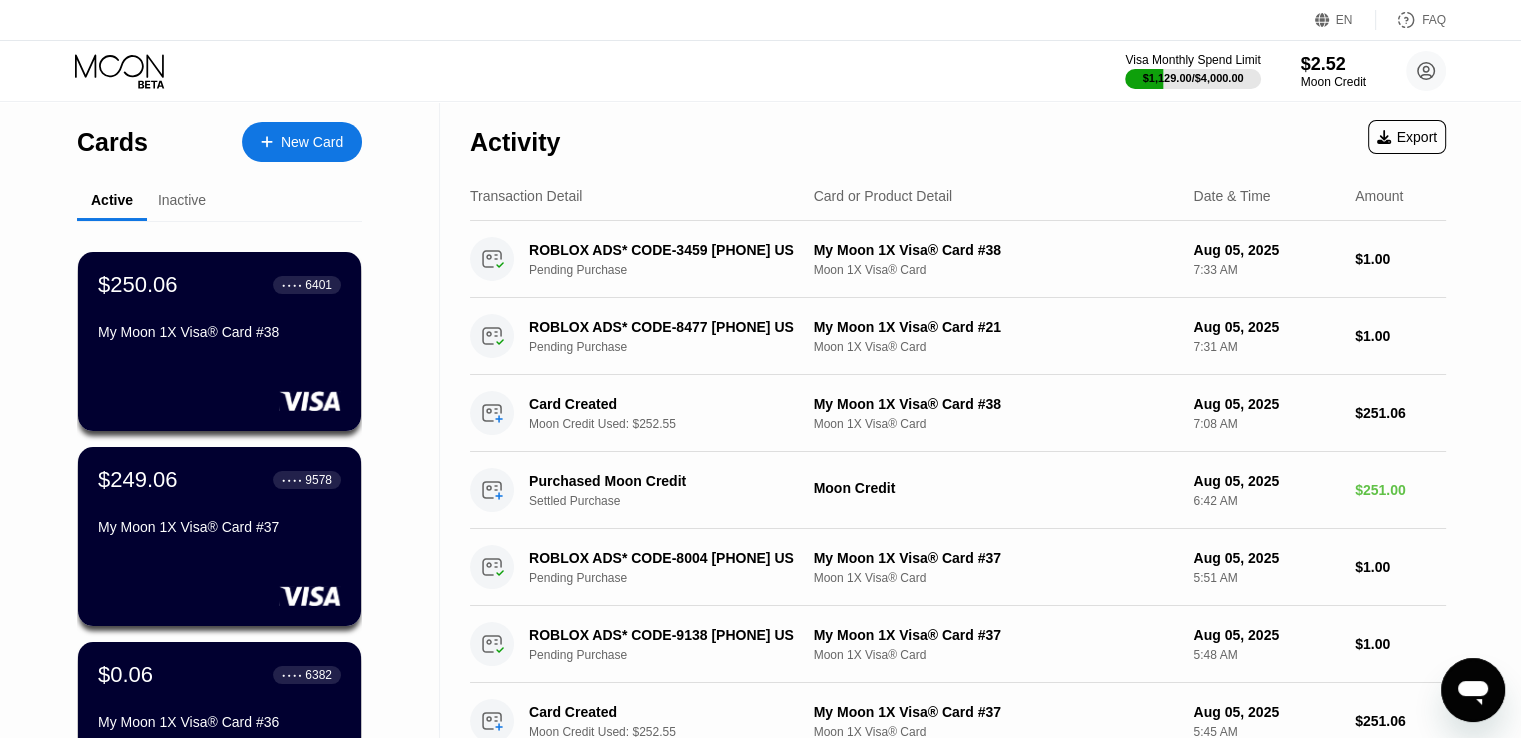 click on "$250.06 ● ● ● ● 6401 My Moon 1X Visa® Card #38 $249.06 ● ● ● ● 9578 My Moon 1X Visa® Card #37 $0.06 ● ● ● ● 6382 My Moon 1X Visa® Card #36 $0.06 ● ● ● ● 6178 My Moon 1X Visa® Card #35 $0.06 ● ● ● ● 9328 My Moon 1X Visa® Card #34 LOAD MORE" at bounding box center [219, 760] 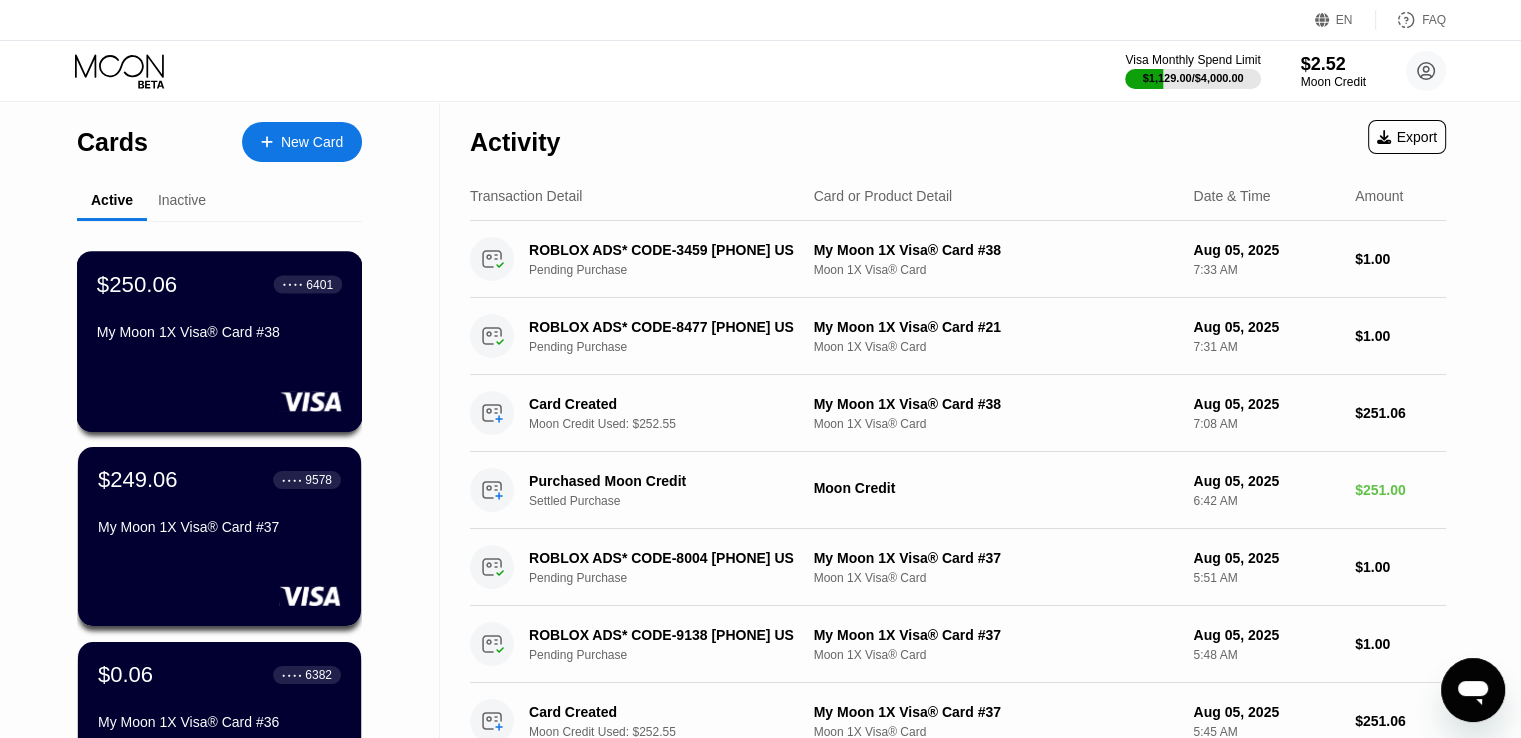click on "My Moon 1X Visa® Card #38" at bounding box center [219, 332] 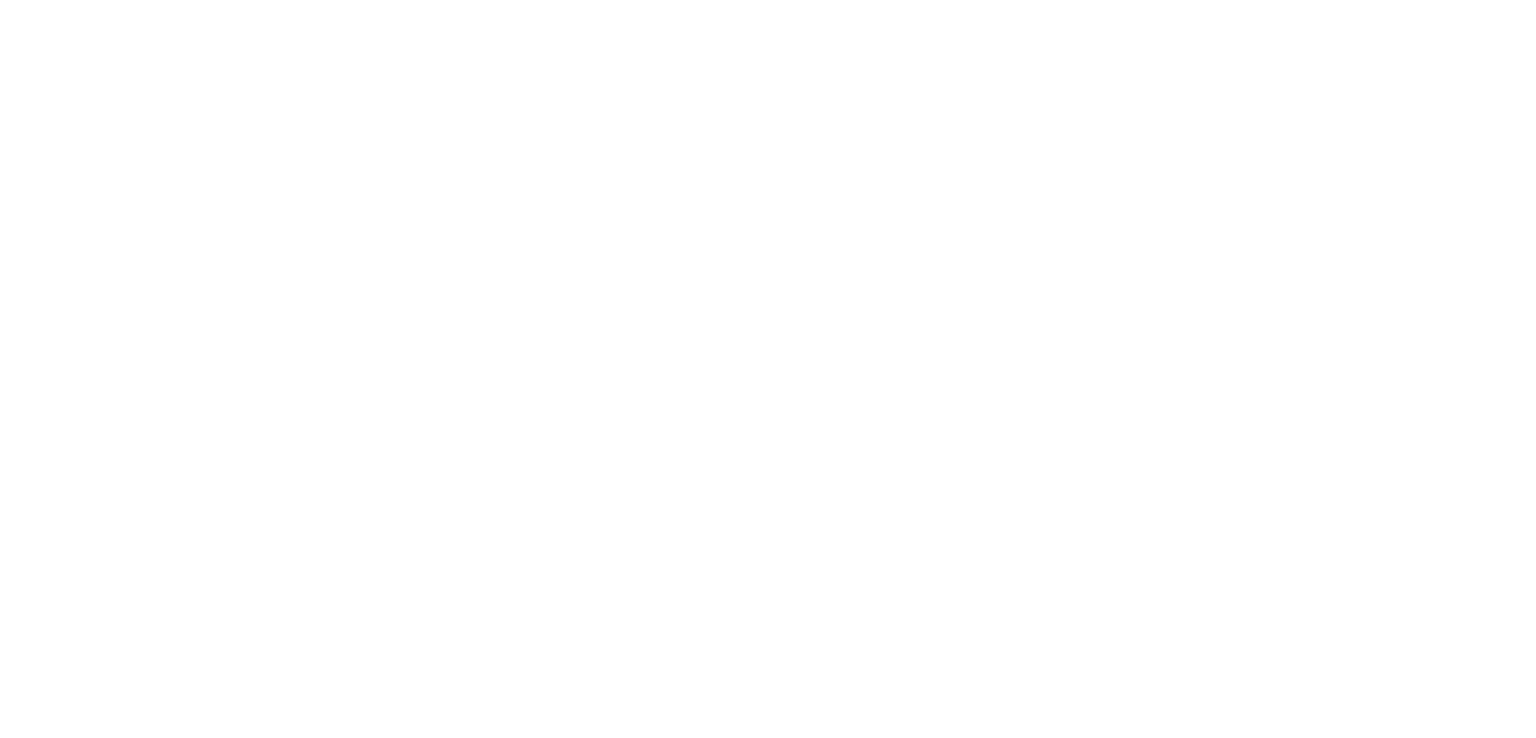 scroll, scrollTop: 0, scrollLeft: 0, axis: both 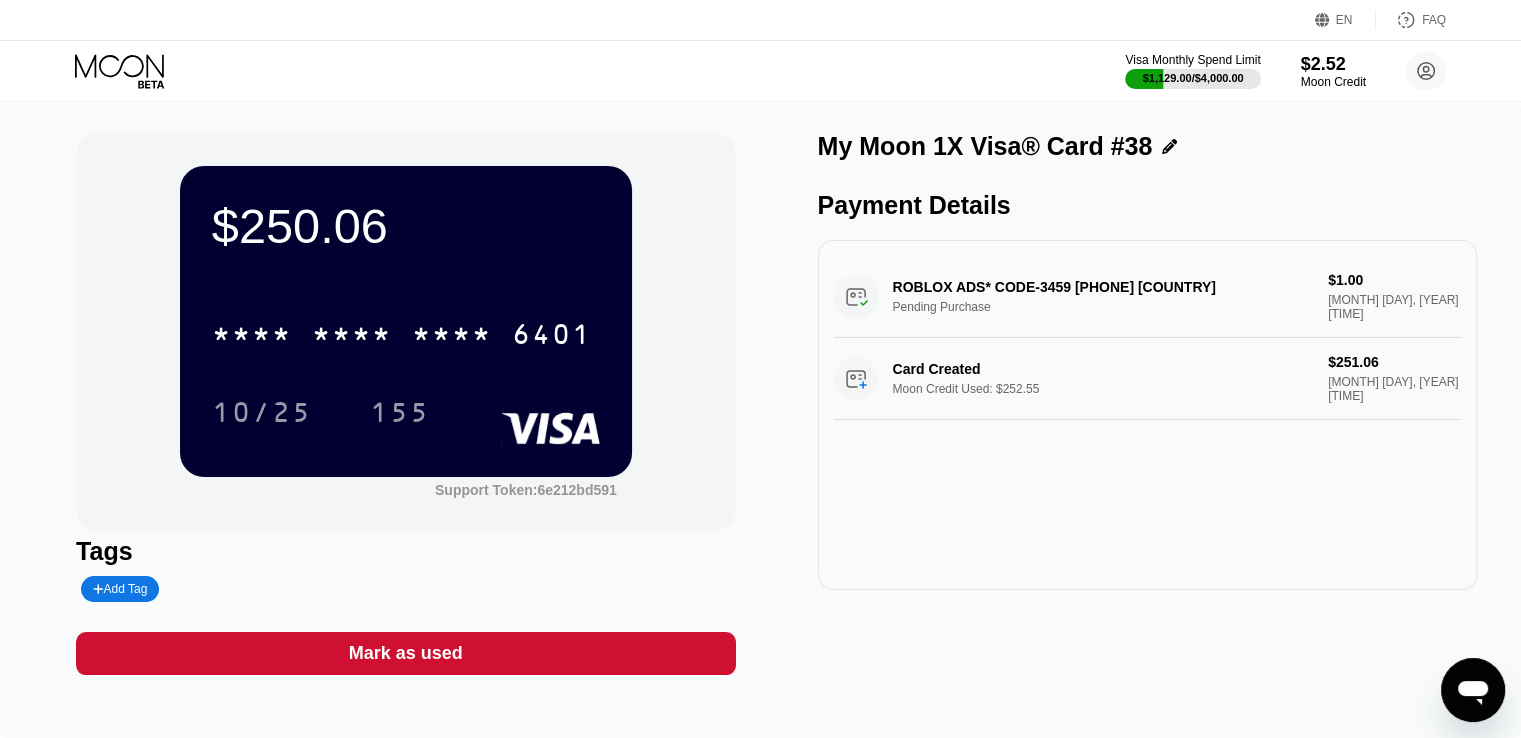 click on "Visa Monthly Spend Limit $1,129.00 / $4,000.00 $2.52 Moon Credit NoDripNewlie [EMAIL]  Home Settings Support Careers About Us Log out Privacy policy Terms" at bounding box center (760, 71) 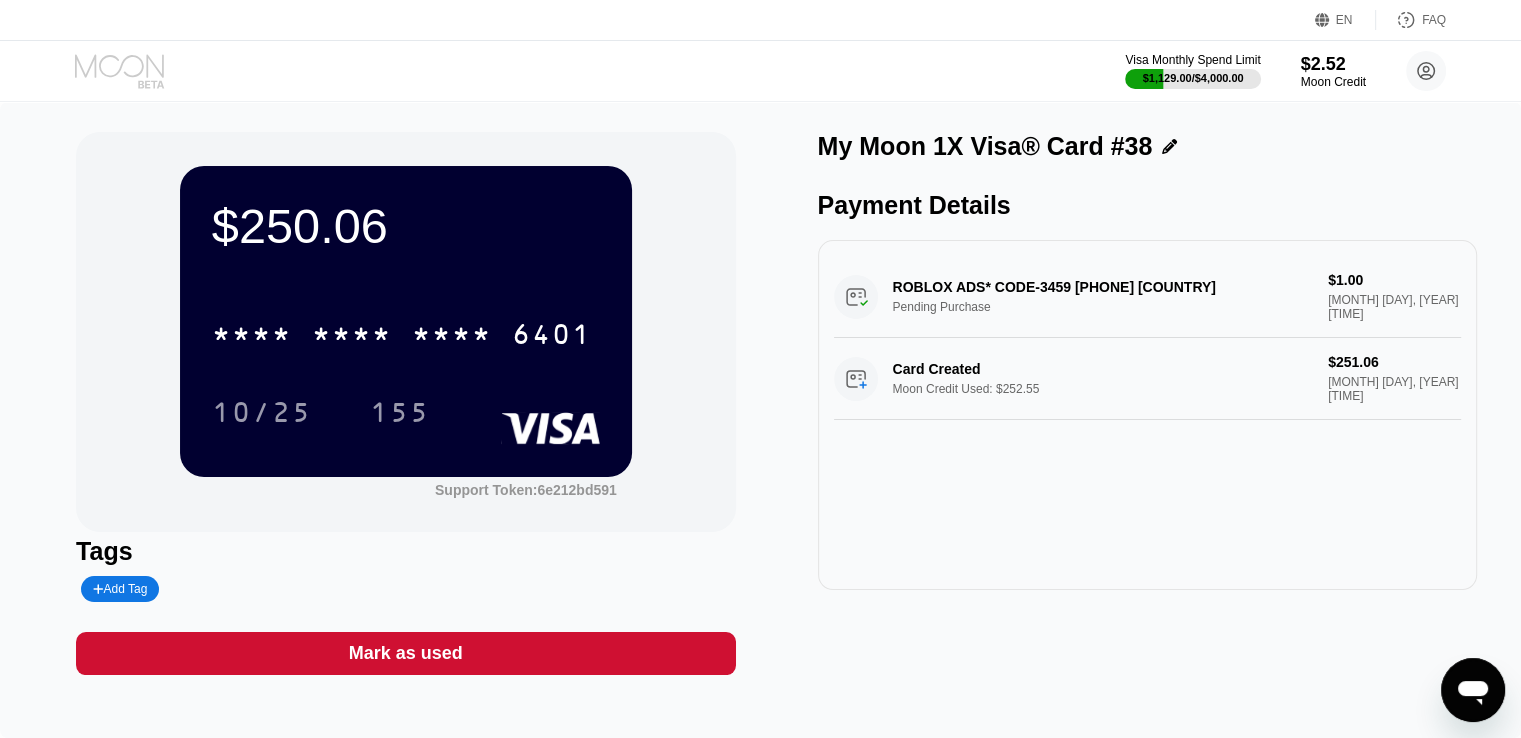 click 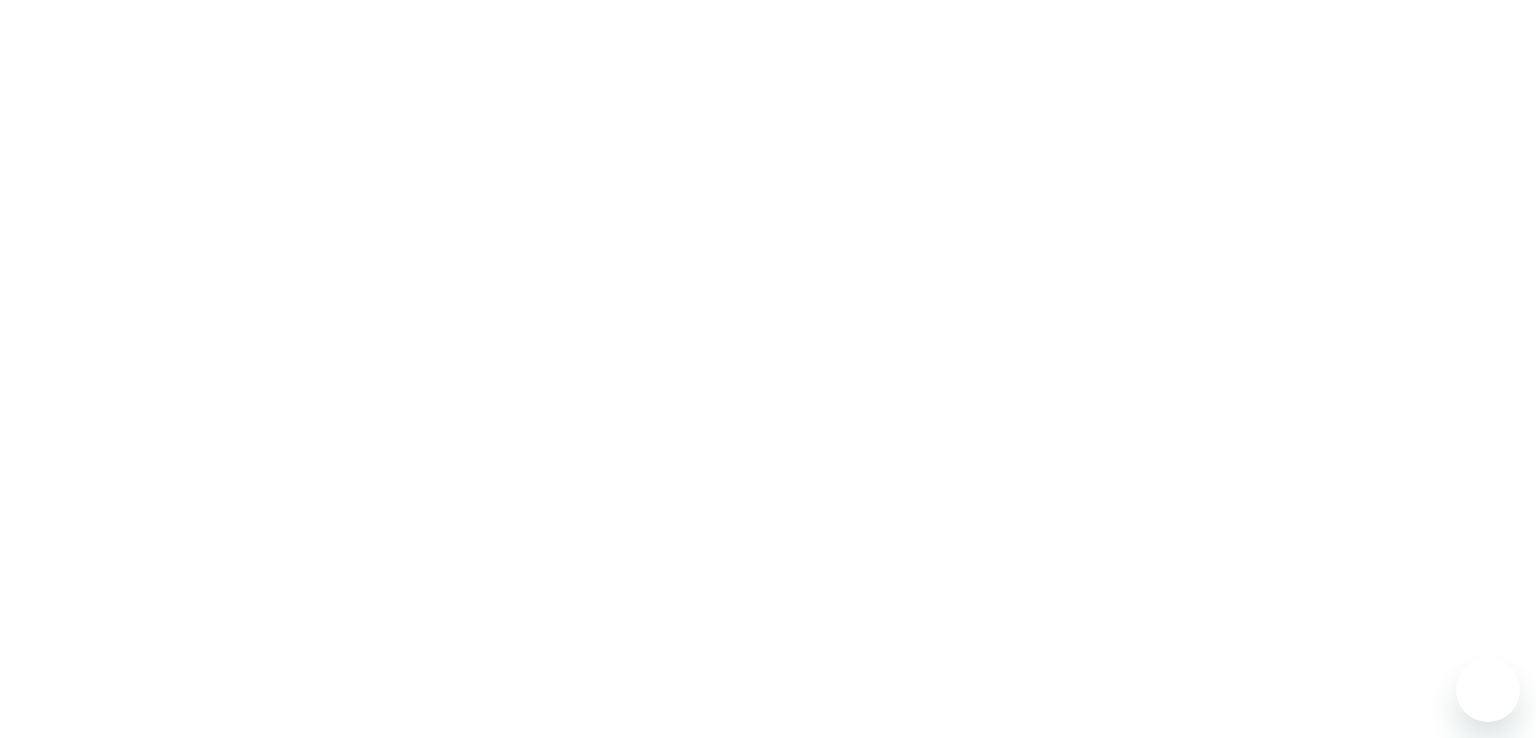 scroll, scrollTop: 0, scrollLeft: 0, axis: both 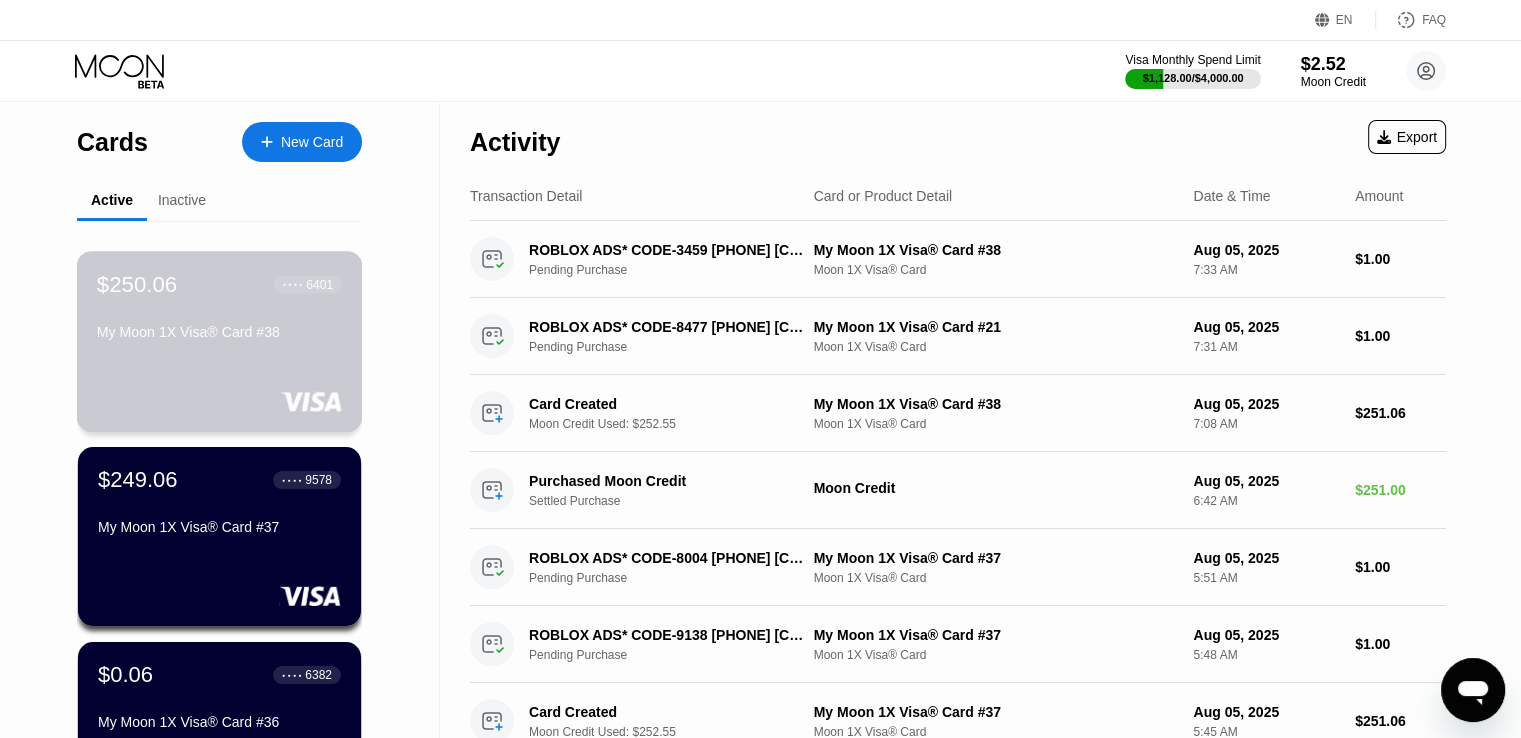 click on "$250.06 ● ● ● ● 6401 My Moon 1X Visa® Card #38" at bounding box center (220, 341) 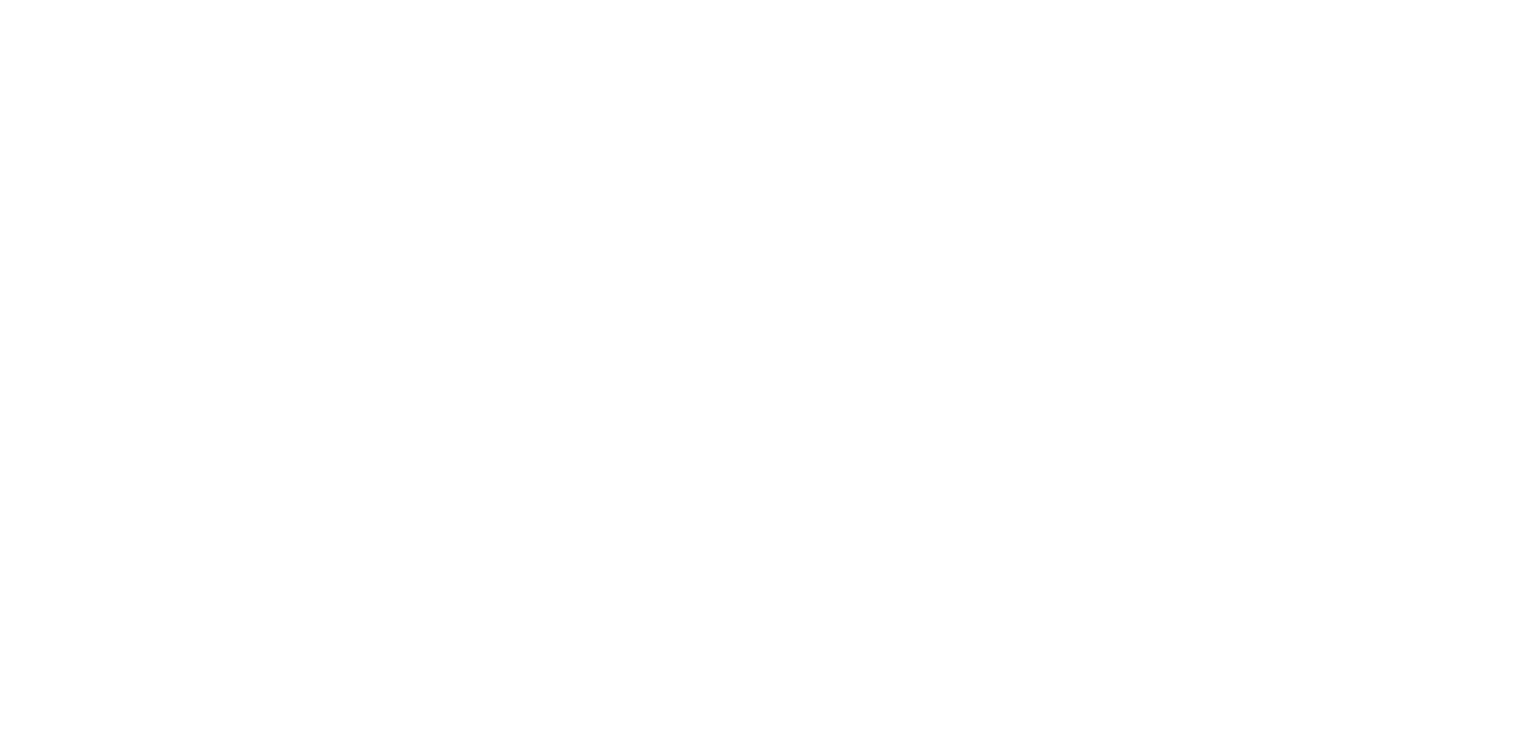 scroll, scrollTop: 0, scrollLeft: 0, axis: both 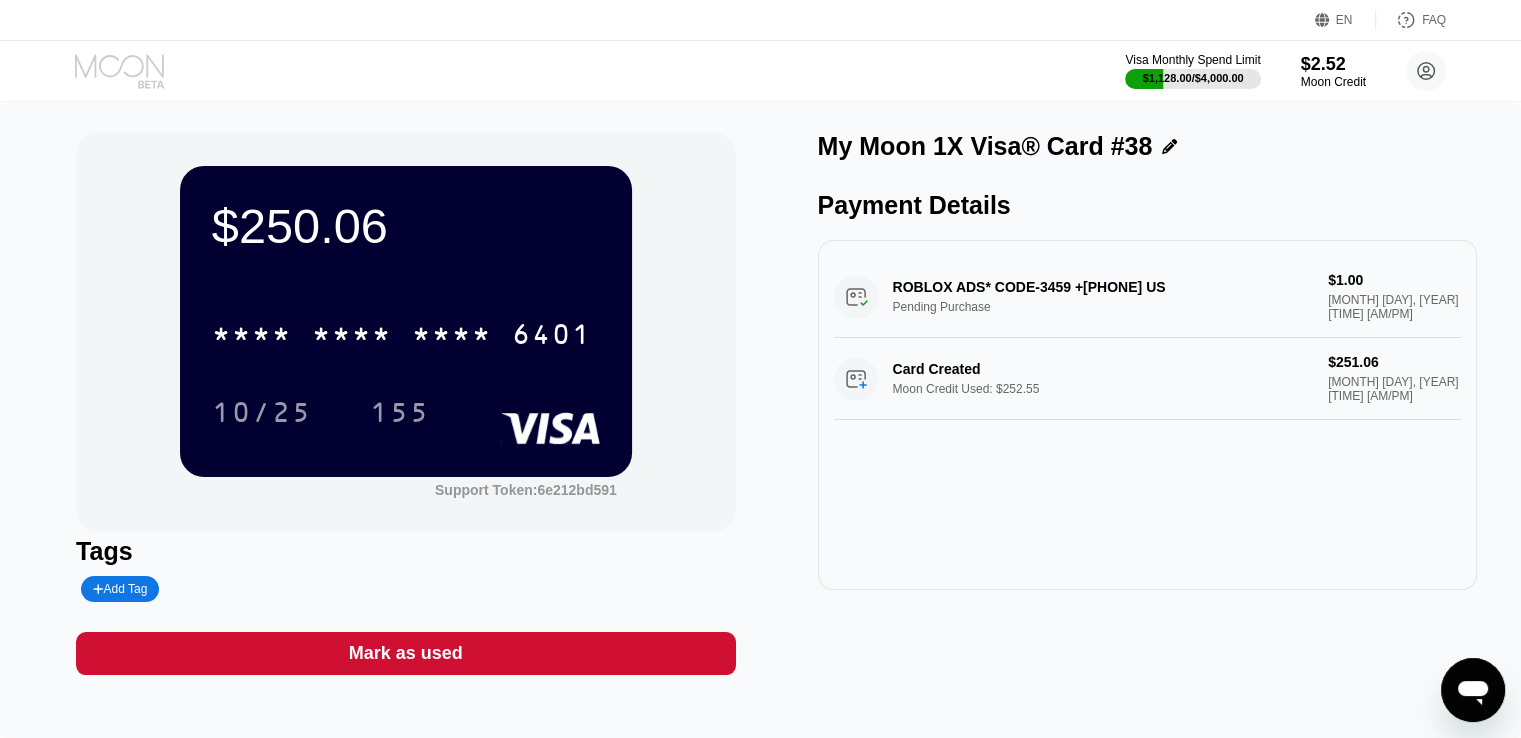 click 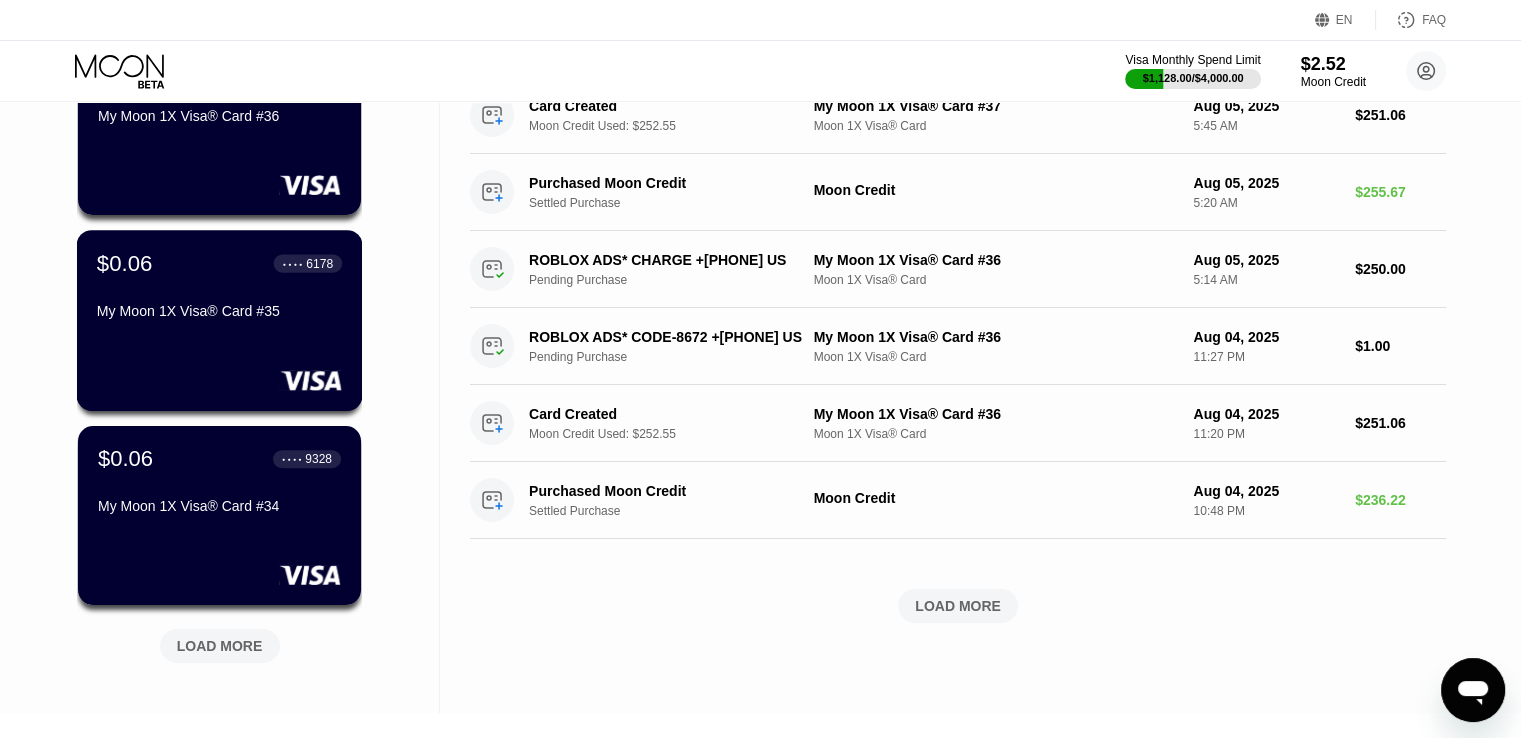 scroll, scrollTop: 731, scrollLeft: 0, axis: vertical 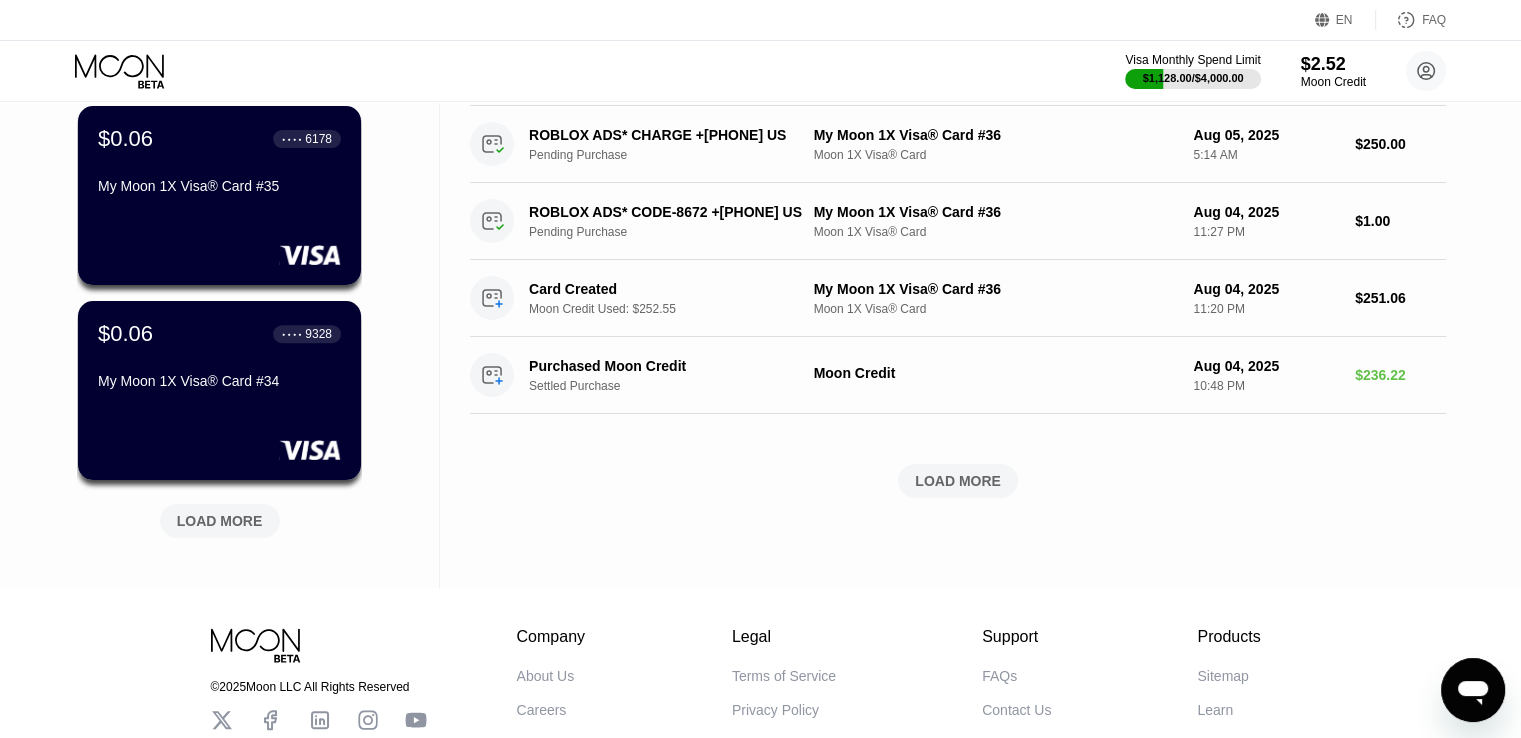 click on "LOAD MORE" at bounding box center (220, 521) 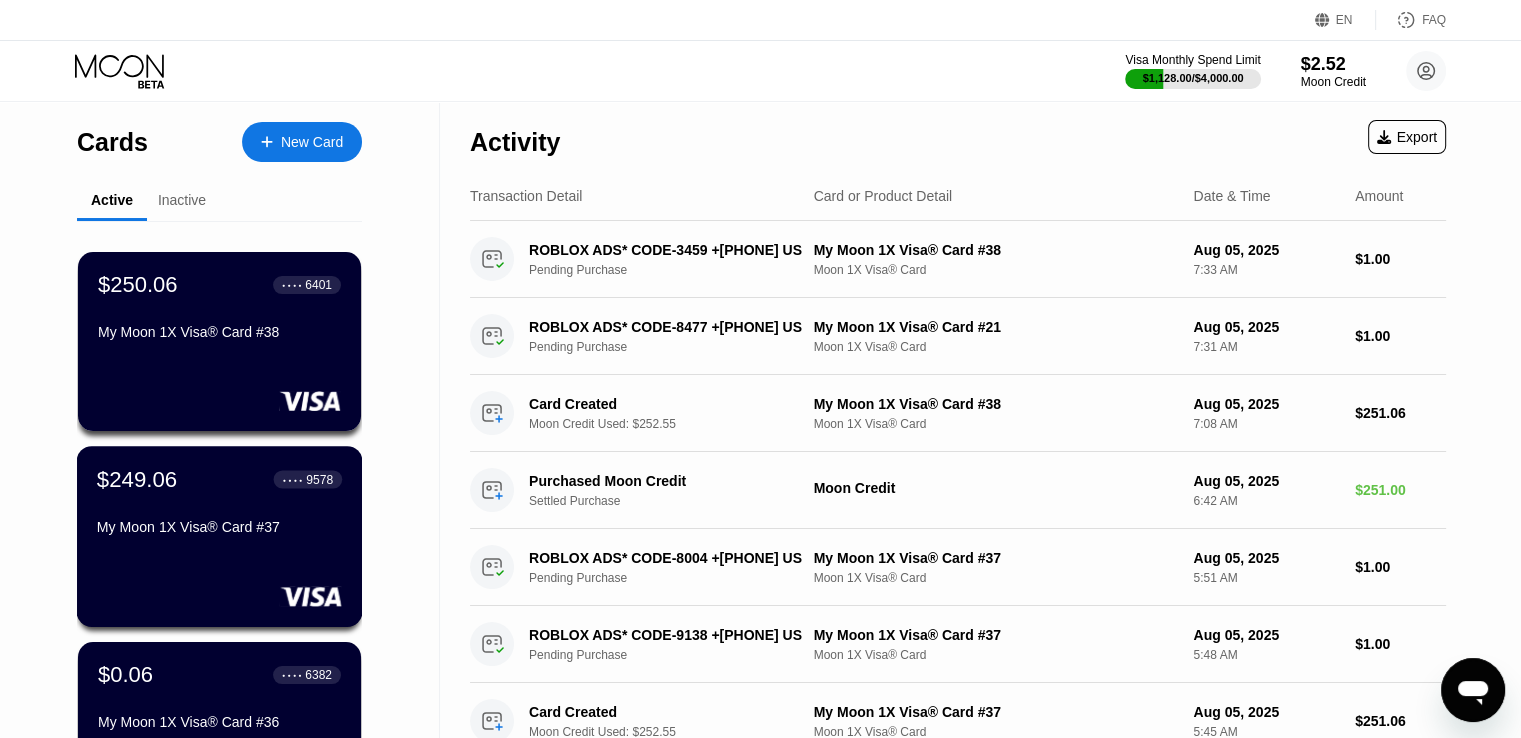 scroll, scrollTop: 0, scrollLeft: 0, axis: both 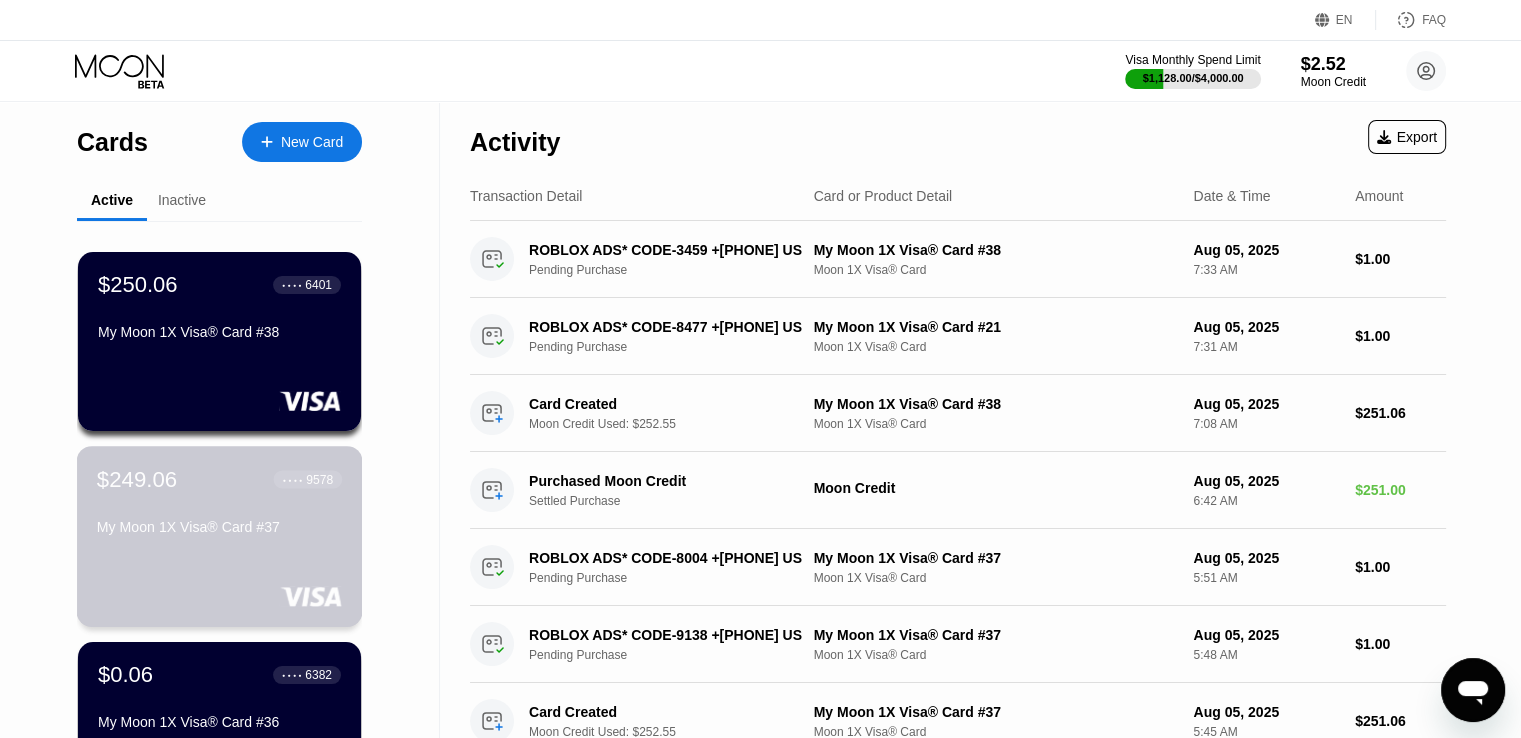 click on "$249.06 ● ● ● ● 9578 My Moon 1X Visa® Card #37" at bounding box center (219, 504) 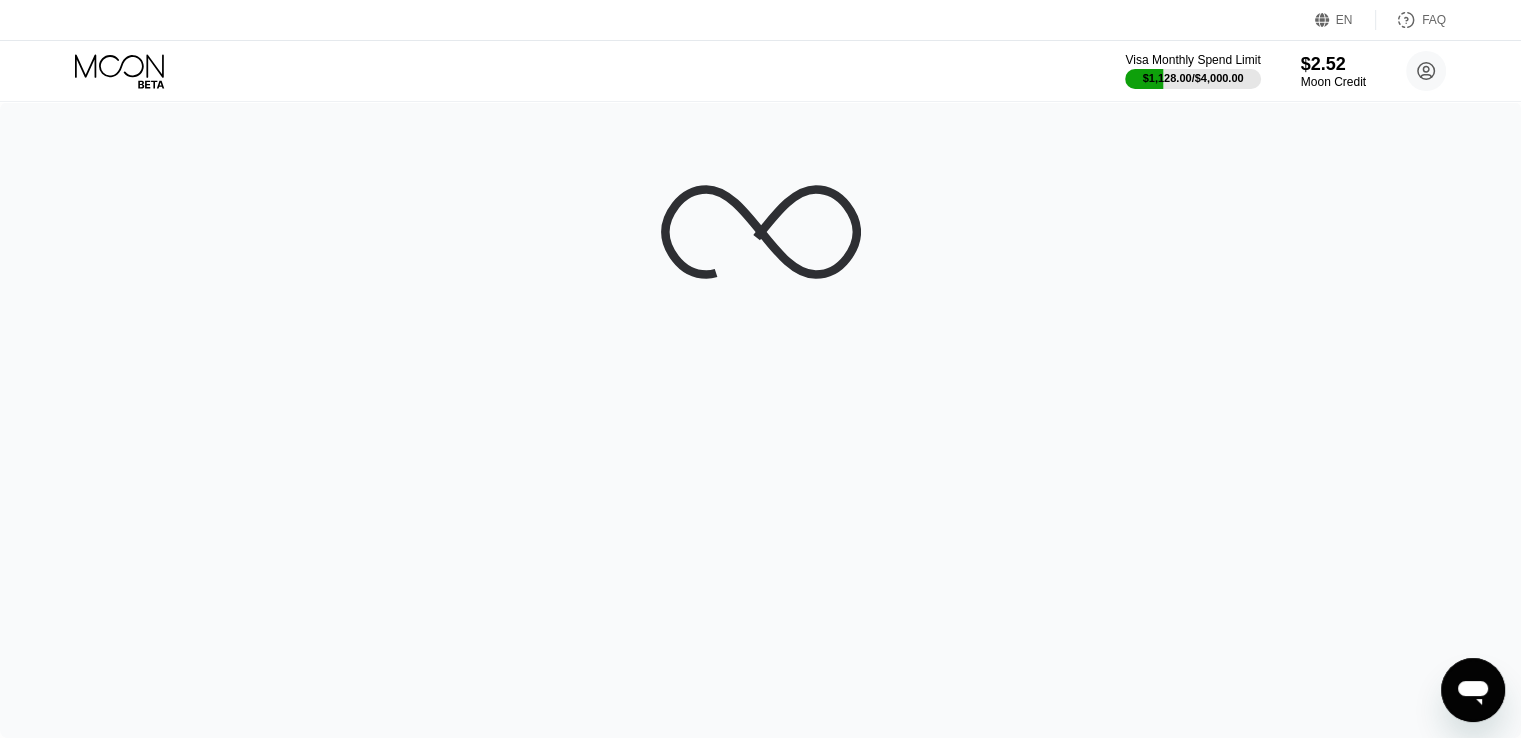 scroll, scrollTop: 0, scrollLeft: 0, axis: both 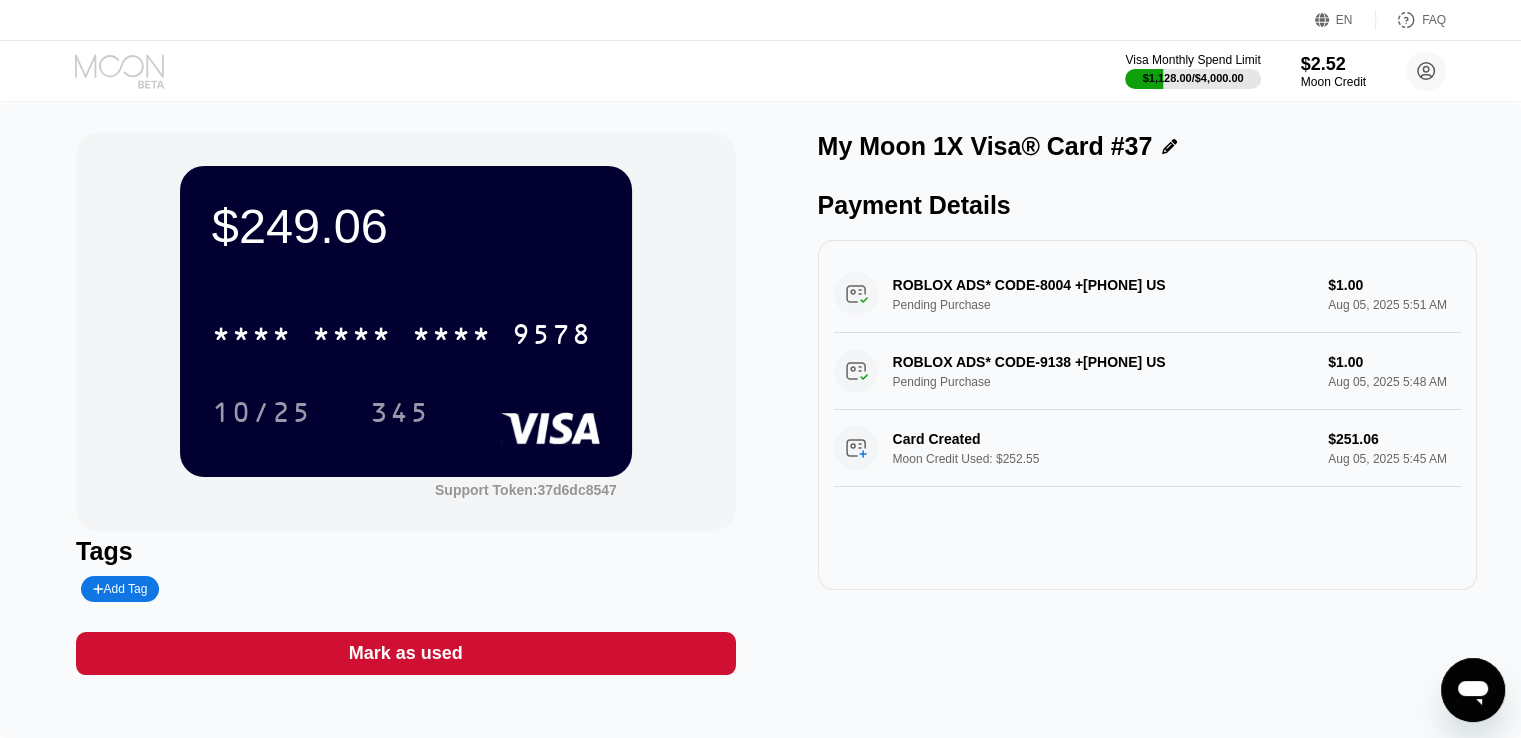 click 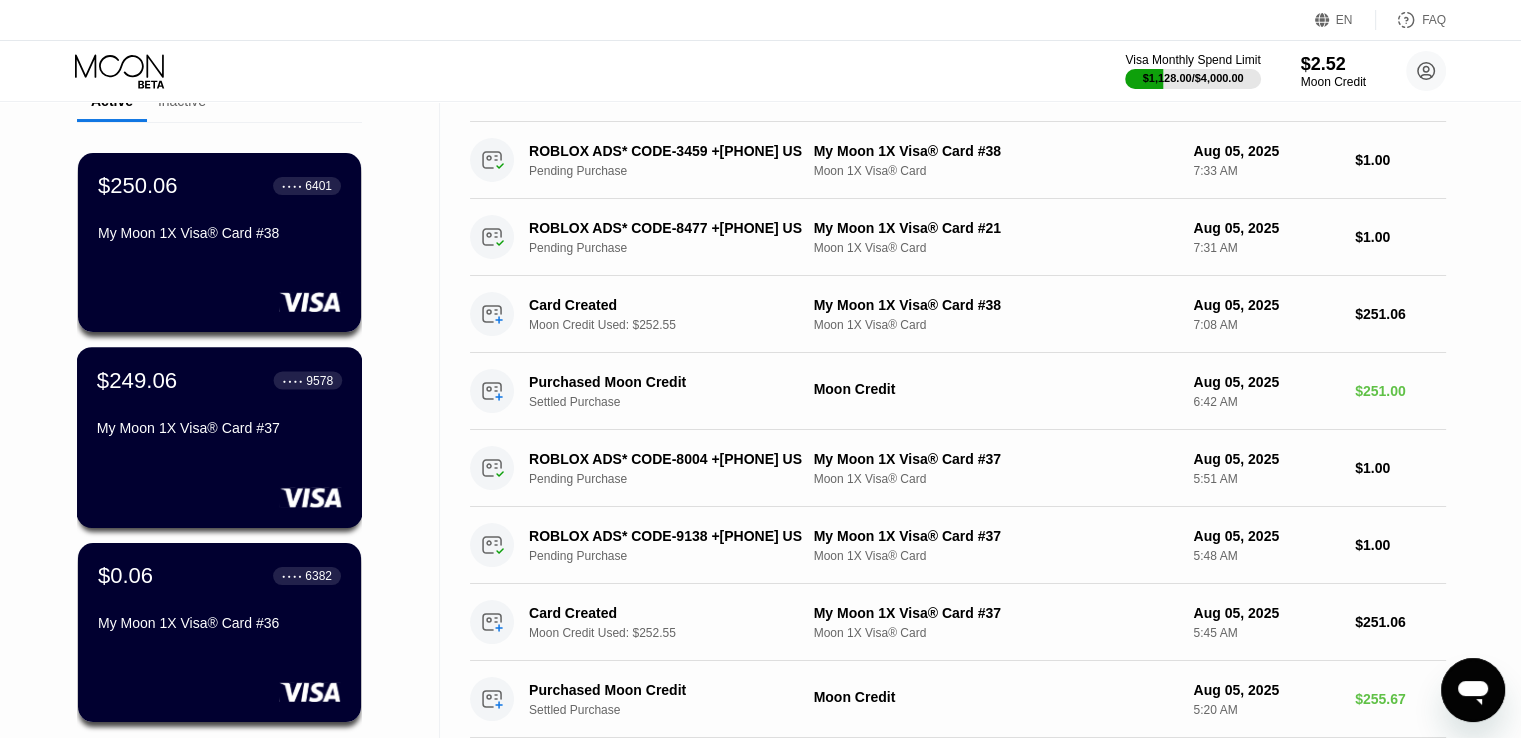 scroll, scrollTop: 66, scrollLeft: 0, axis: vertical 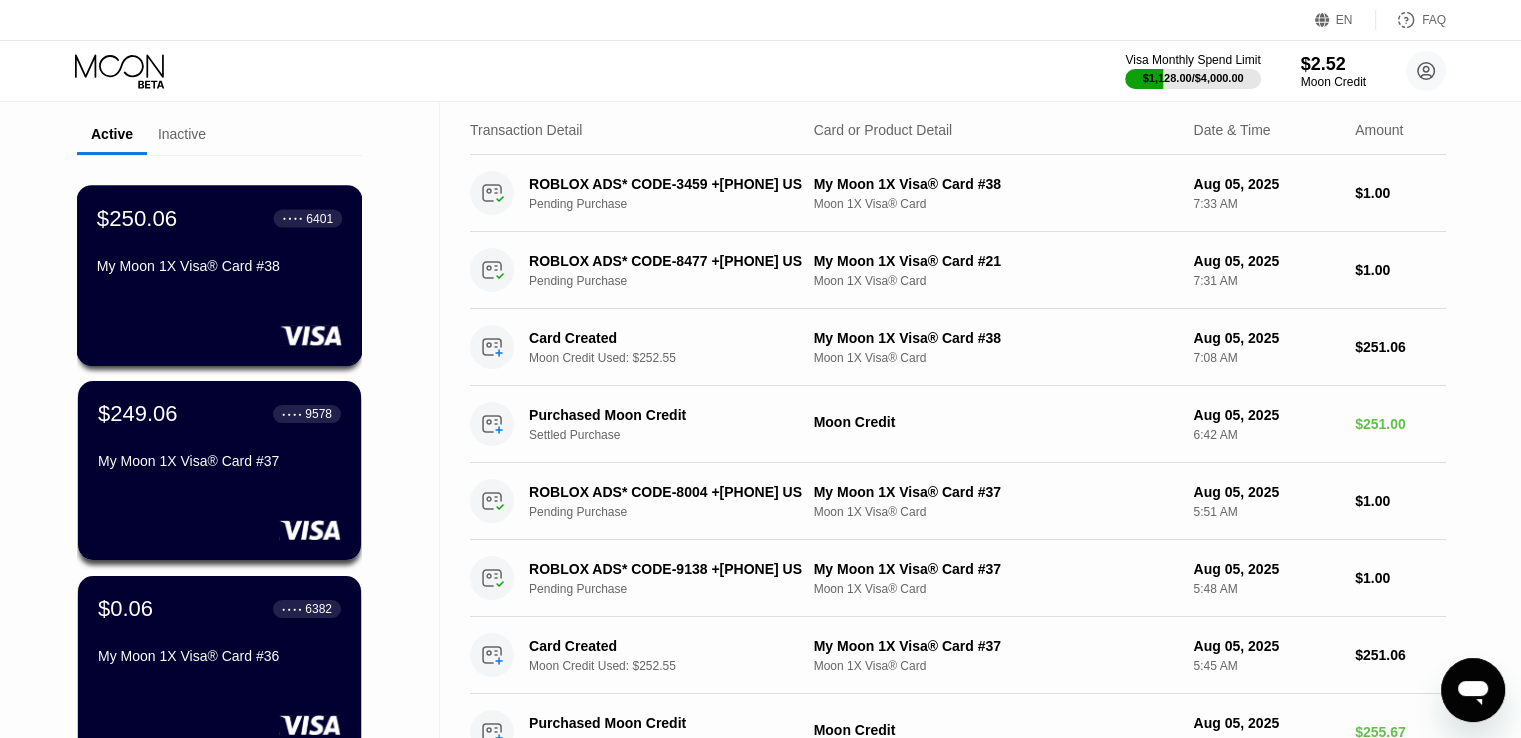 click on "$250.06 ● ● ● ● 6401 My Moon 1X Visa® Card #38" at bounding box center (220, 275) 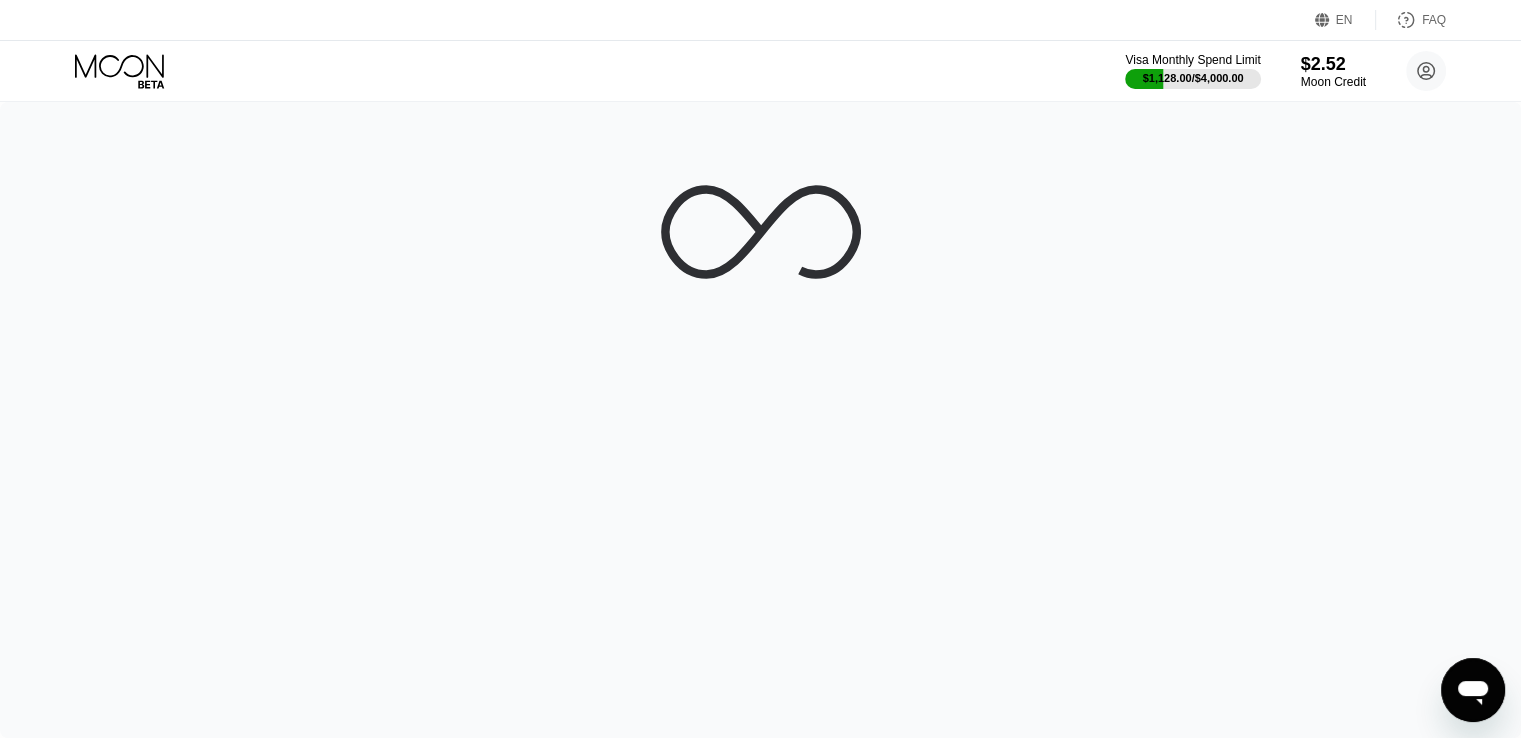 scroll, scrollTop: 0, scrollLeft: 0, axis: both 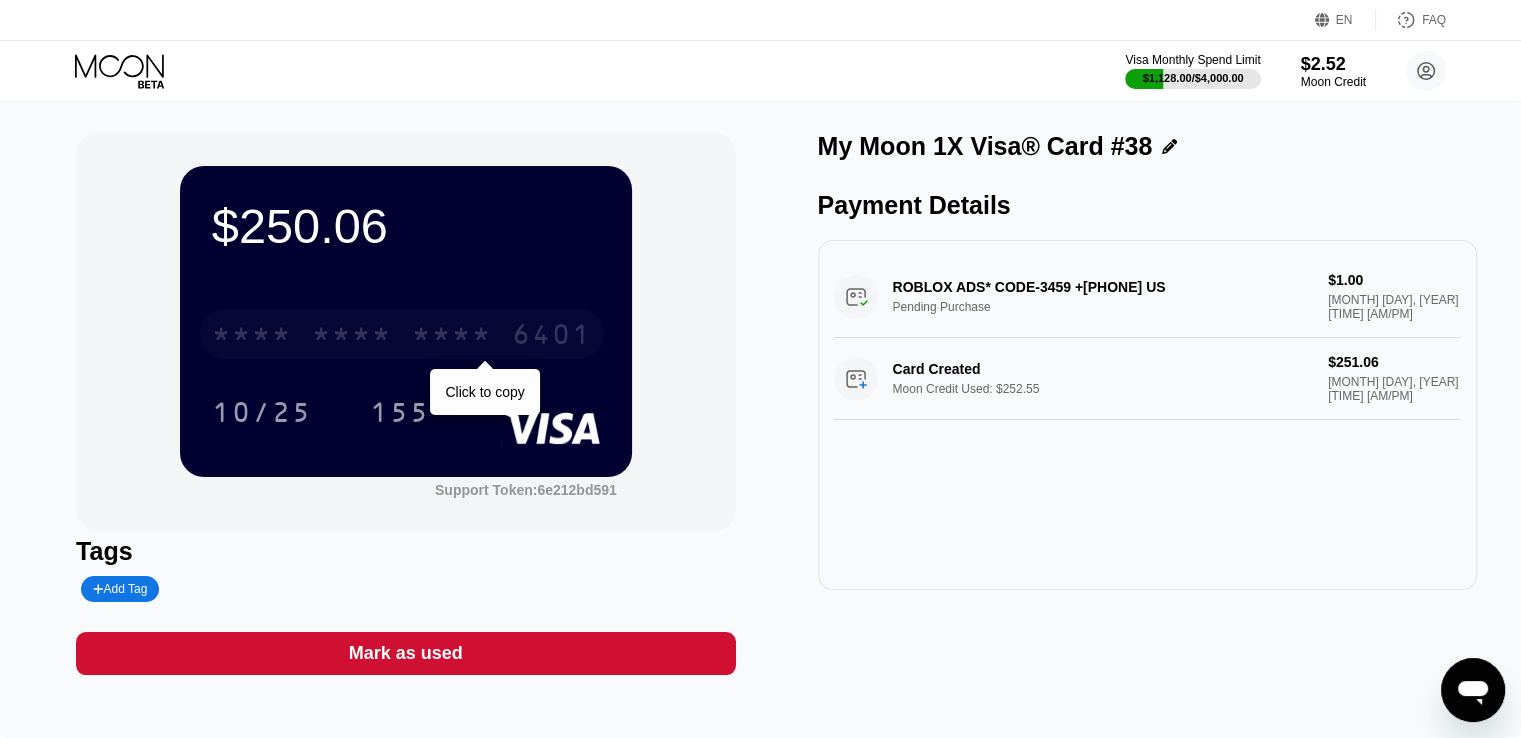 click on "* * * *" at bounding box center [252, 337] 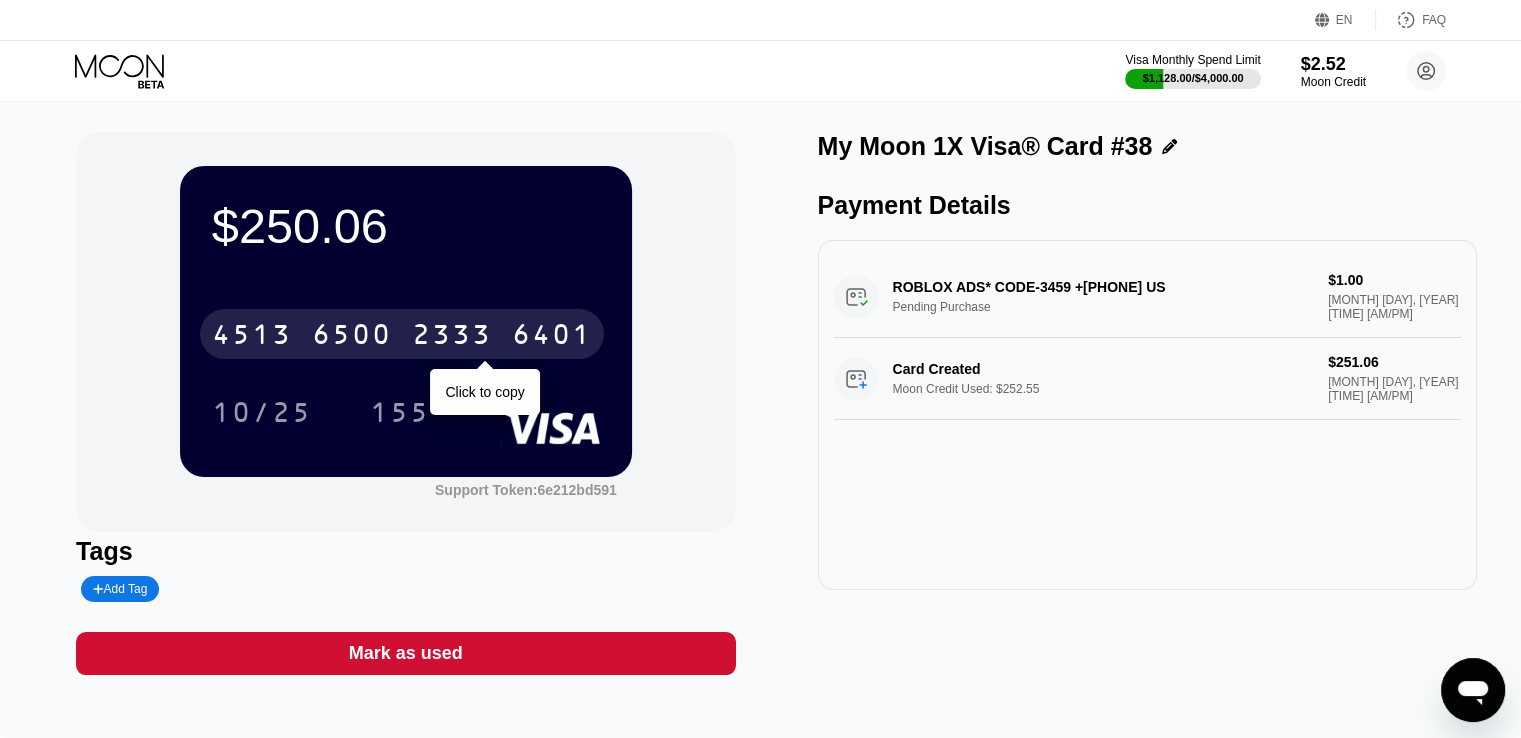 click on "Click to copy" at bounding box center [484, 388] 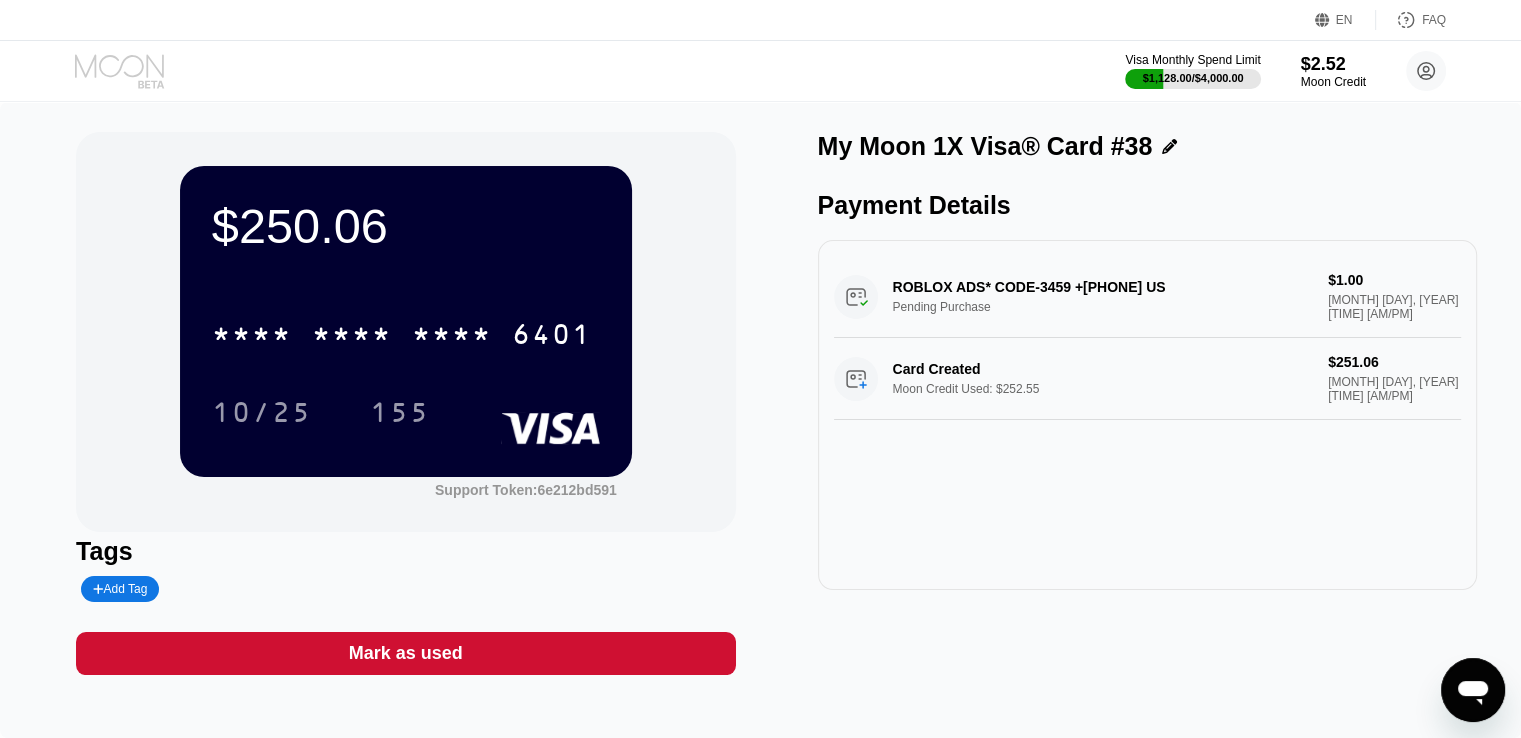 click 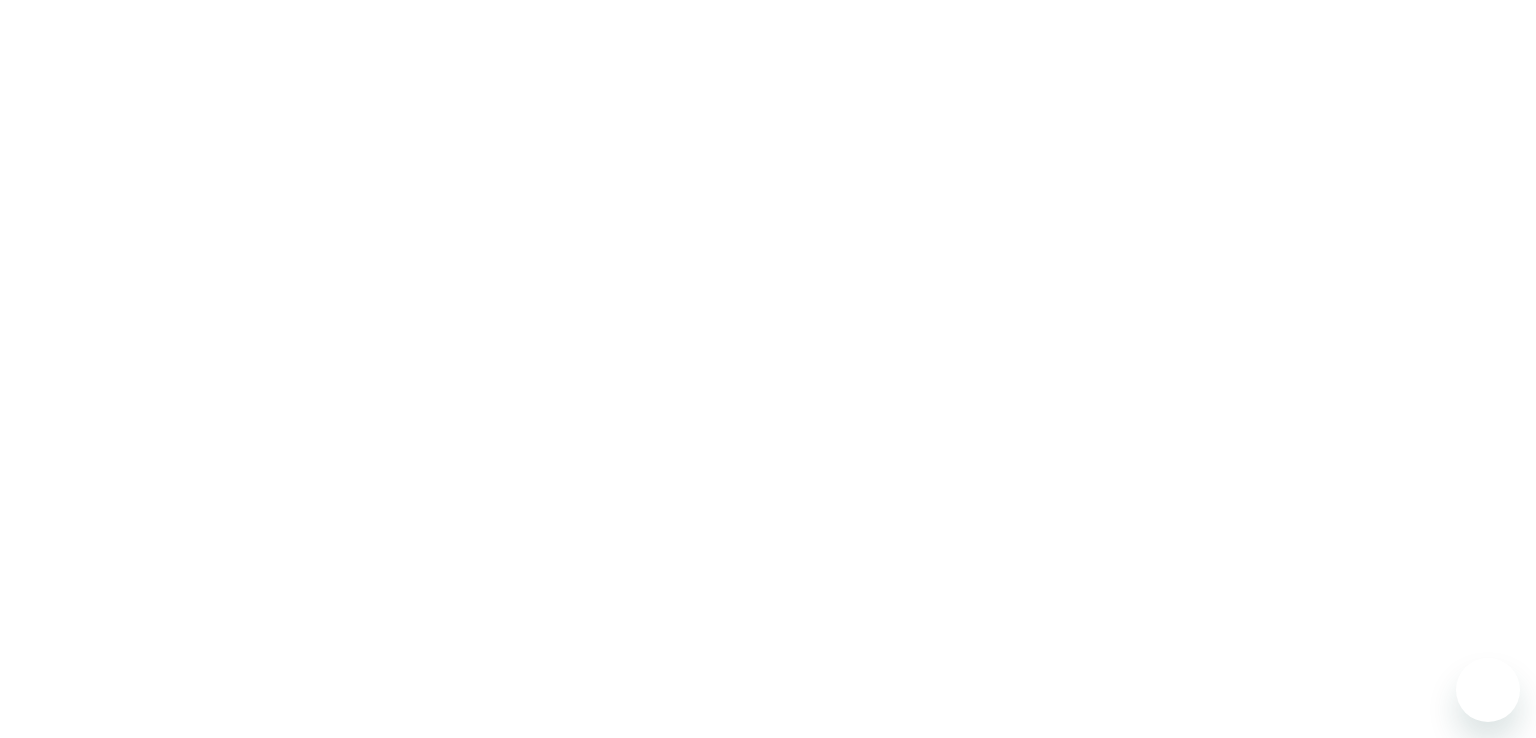 scroll, scrollTop: 0, scrollLeft: 0, axis: both 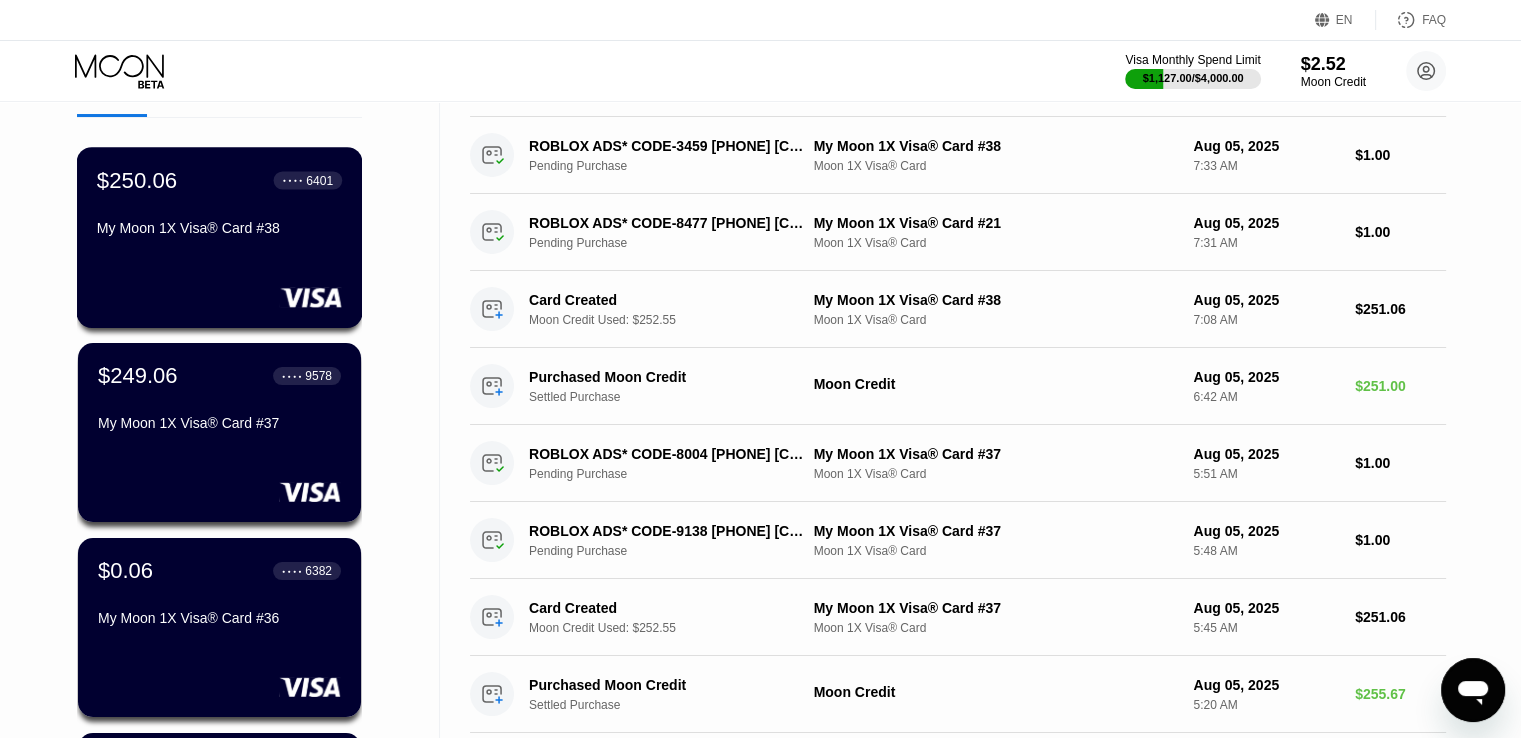 click on "$250.06 ● ● ● ● 6401 My Moon 1X Visa® Card #38" at bounding box center [220, 237] 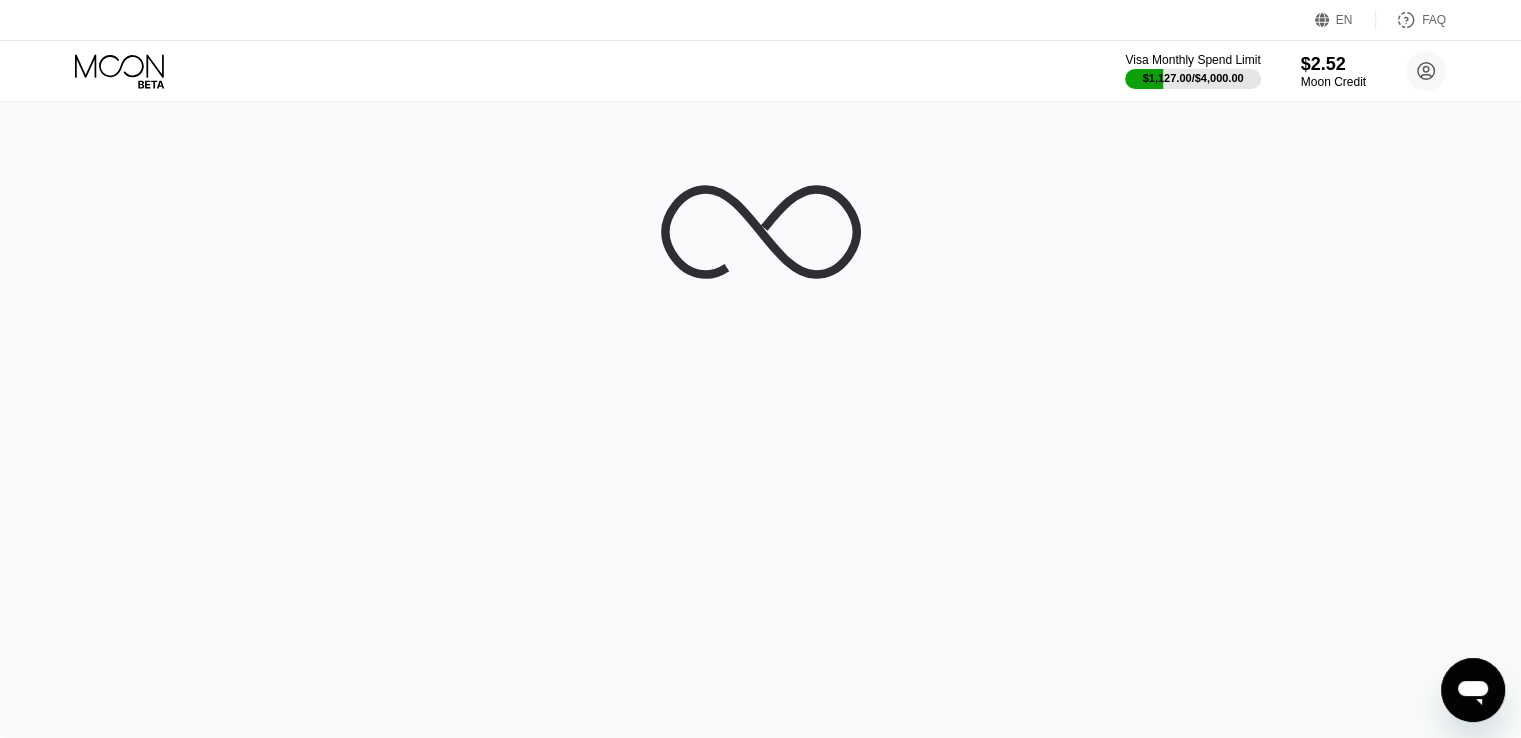 scroll, scrollTop: 0, scrollLeft: 0, axis: both 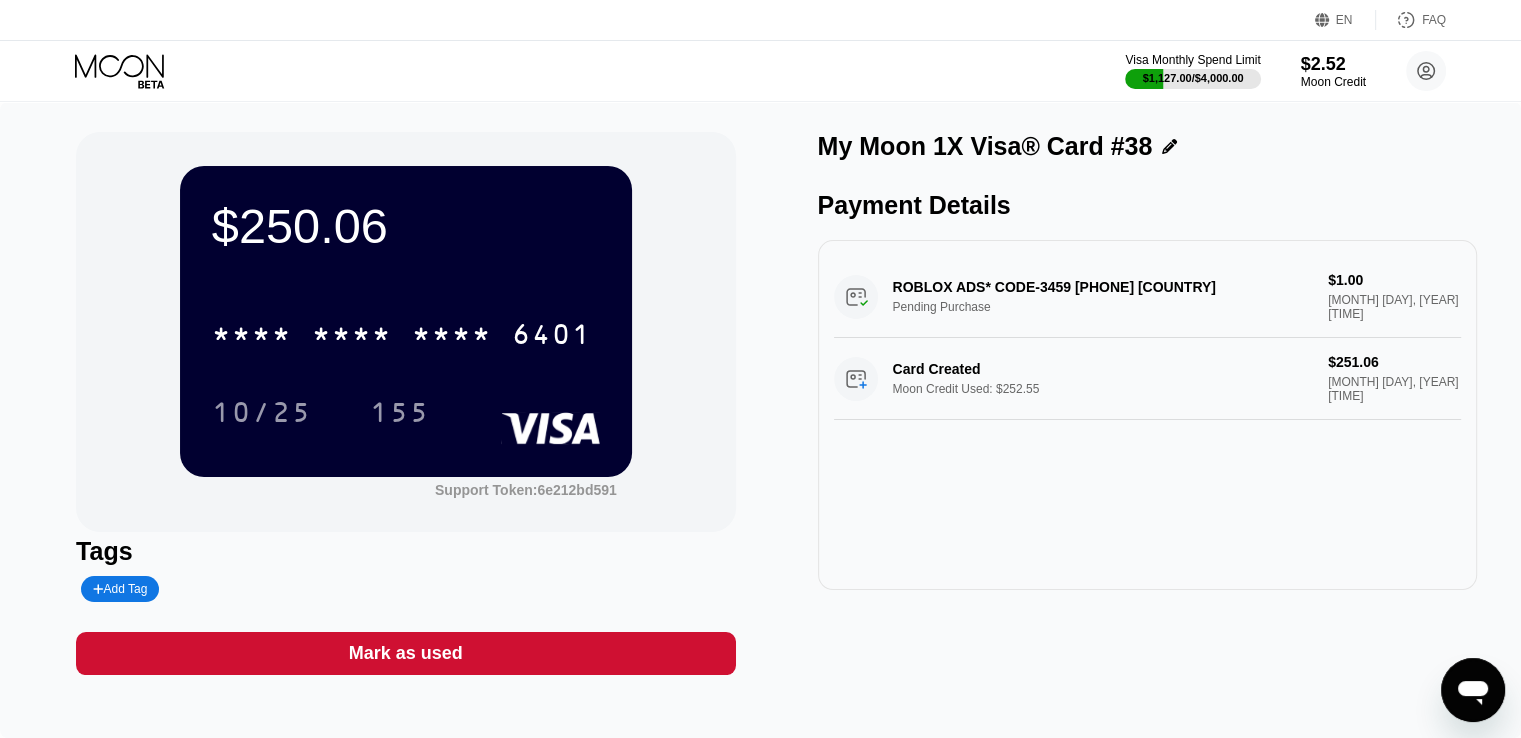 click on "Visa Monthly Spend Limit $1,127.00 / $4,000.00 $2.52 Moon Credit NoDripNewlie man435483@gmail.com  Home Settings Support Careers About Us Log out Privacy policy Terms" at bounding box center (760, 71) 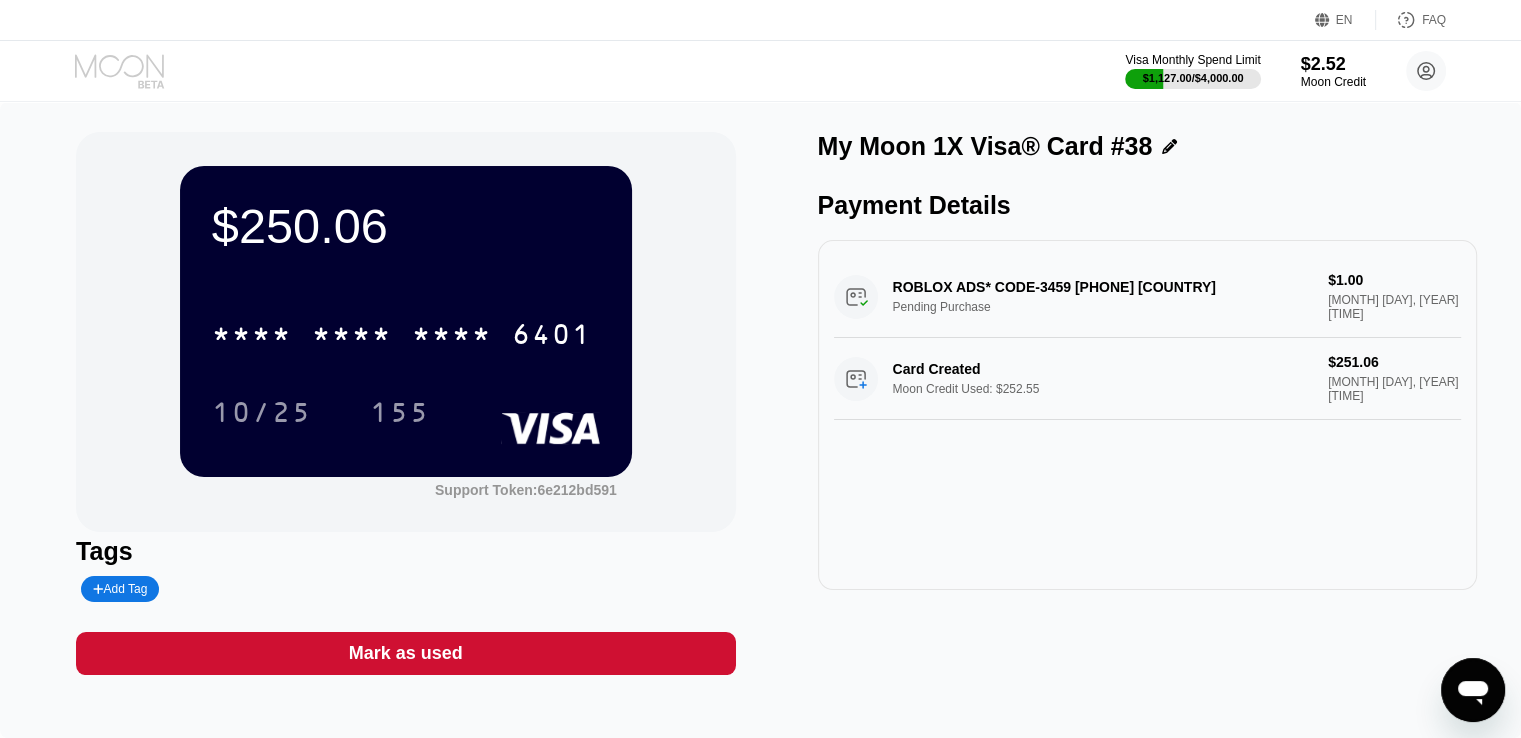 click 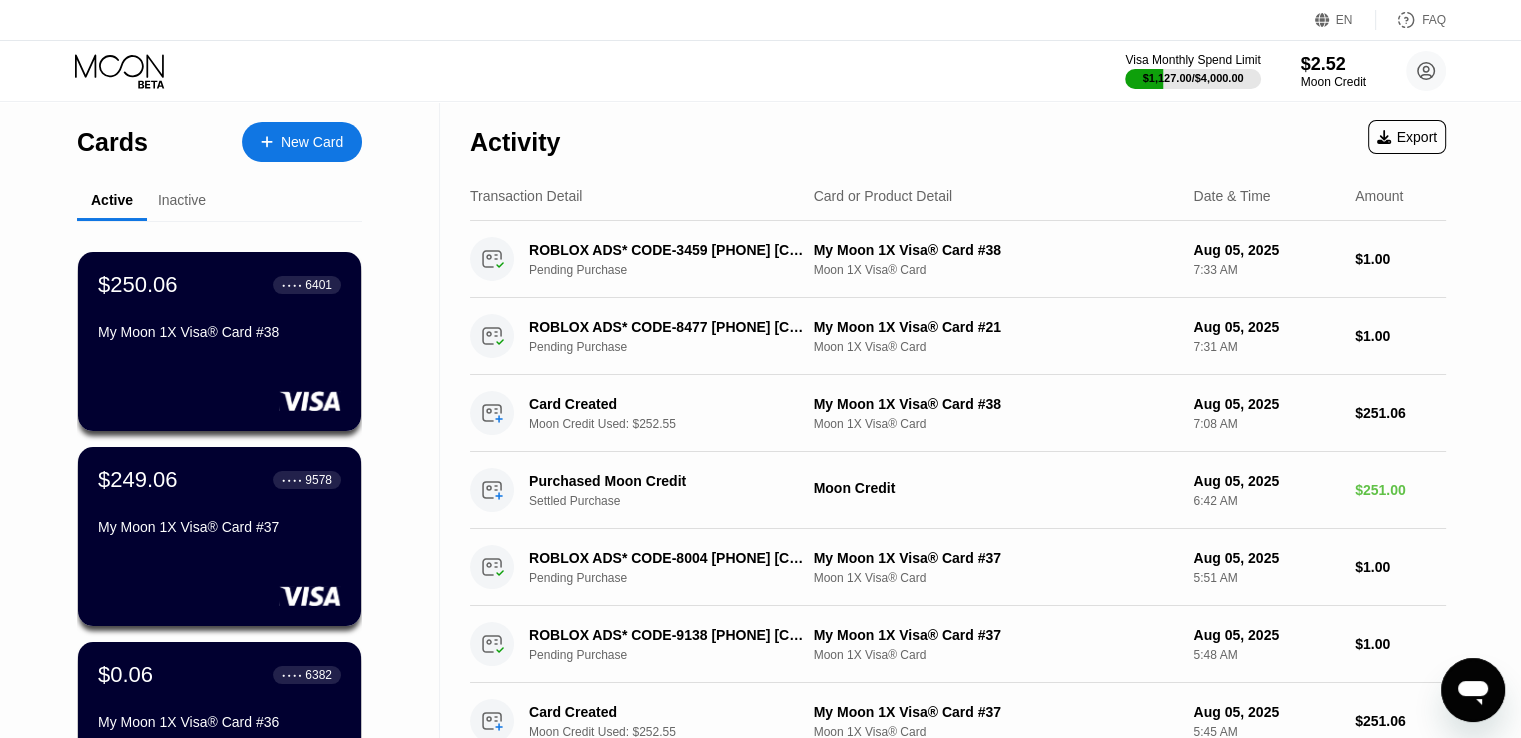 scroll, scrollTop: 888, scrollLeft: 0, axis: vertical 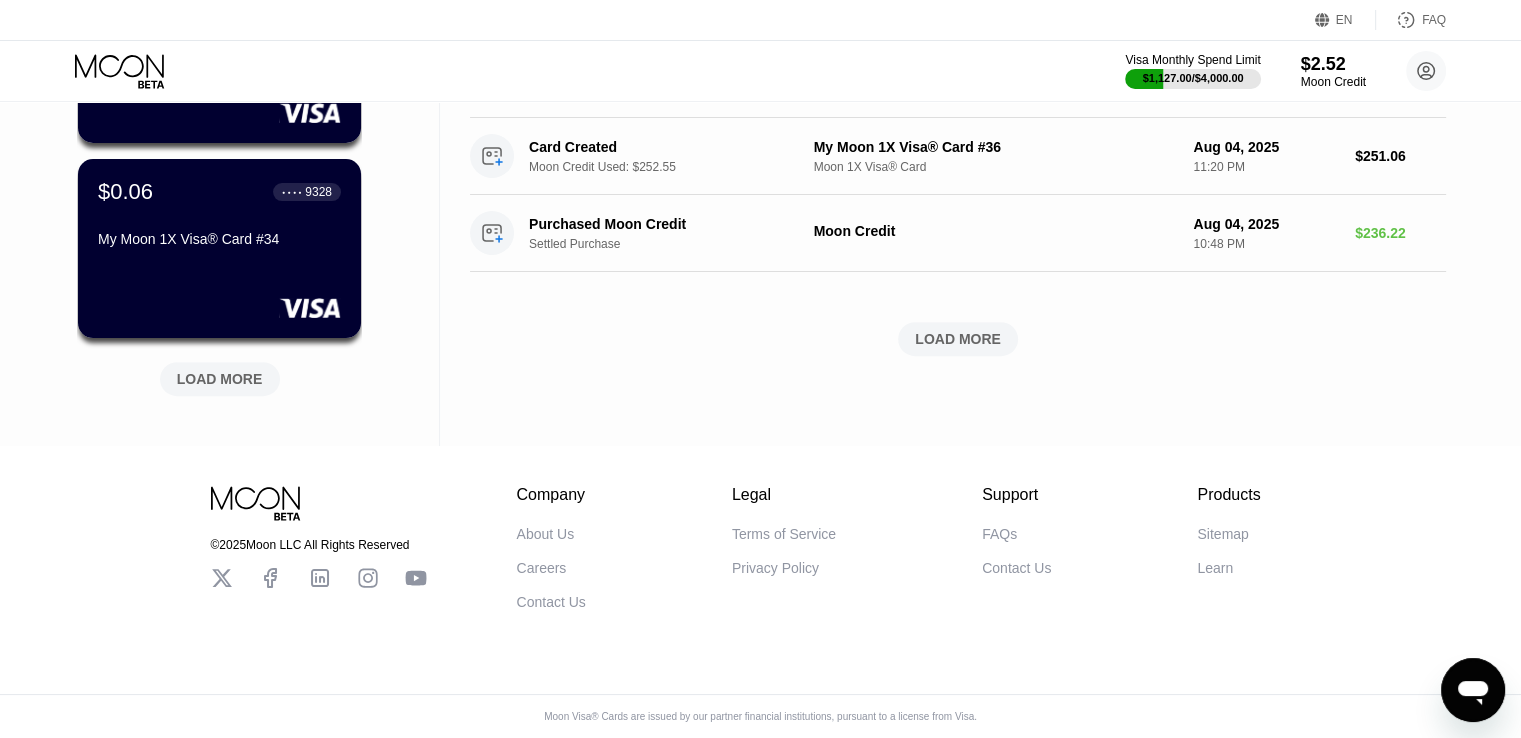 click on "LOAD MORE" at bounding box center (220, 379) 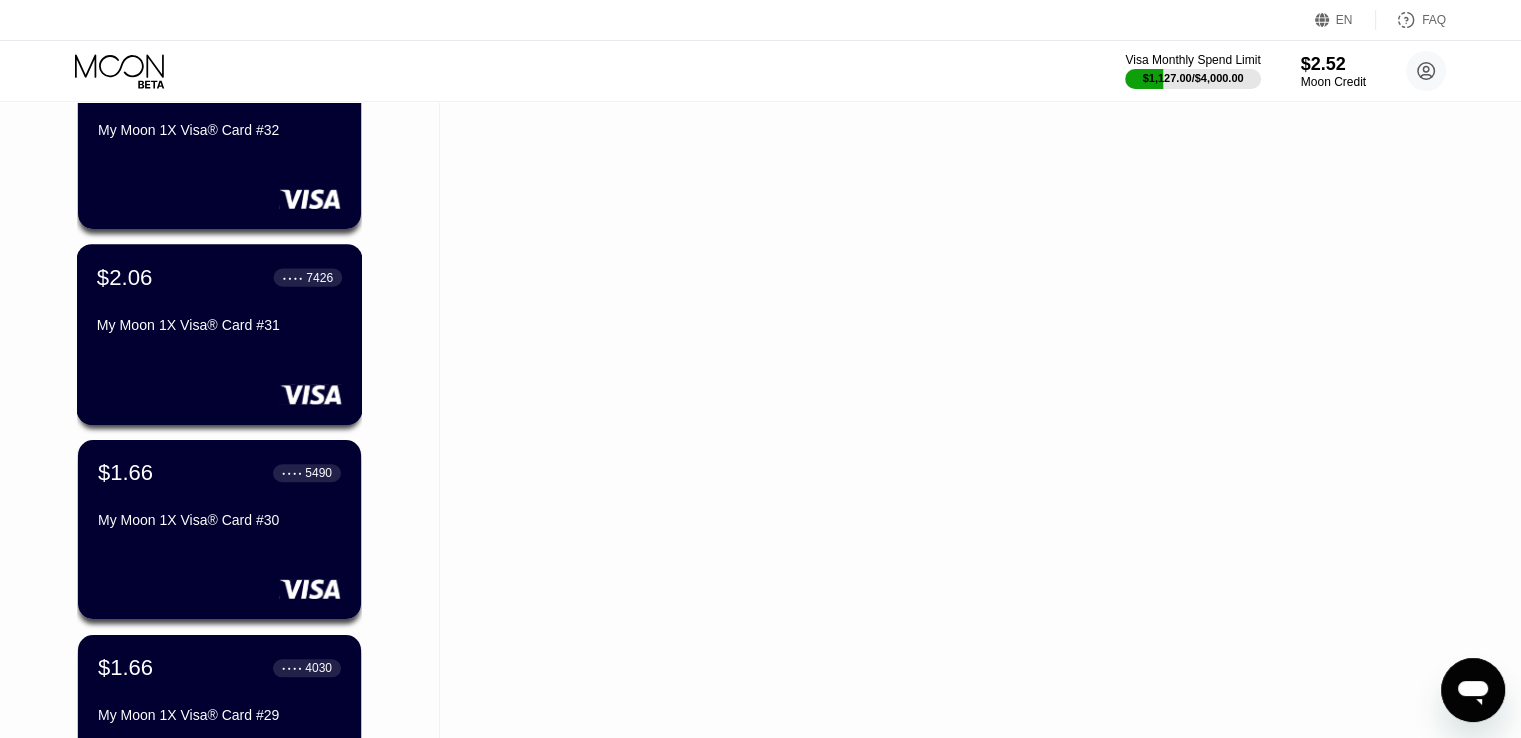scroll, scrollTop: 1612, scrollLeft: 0, axis: vertical 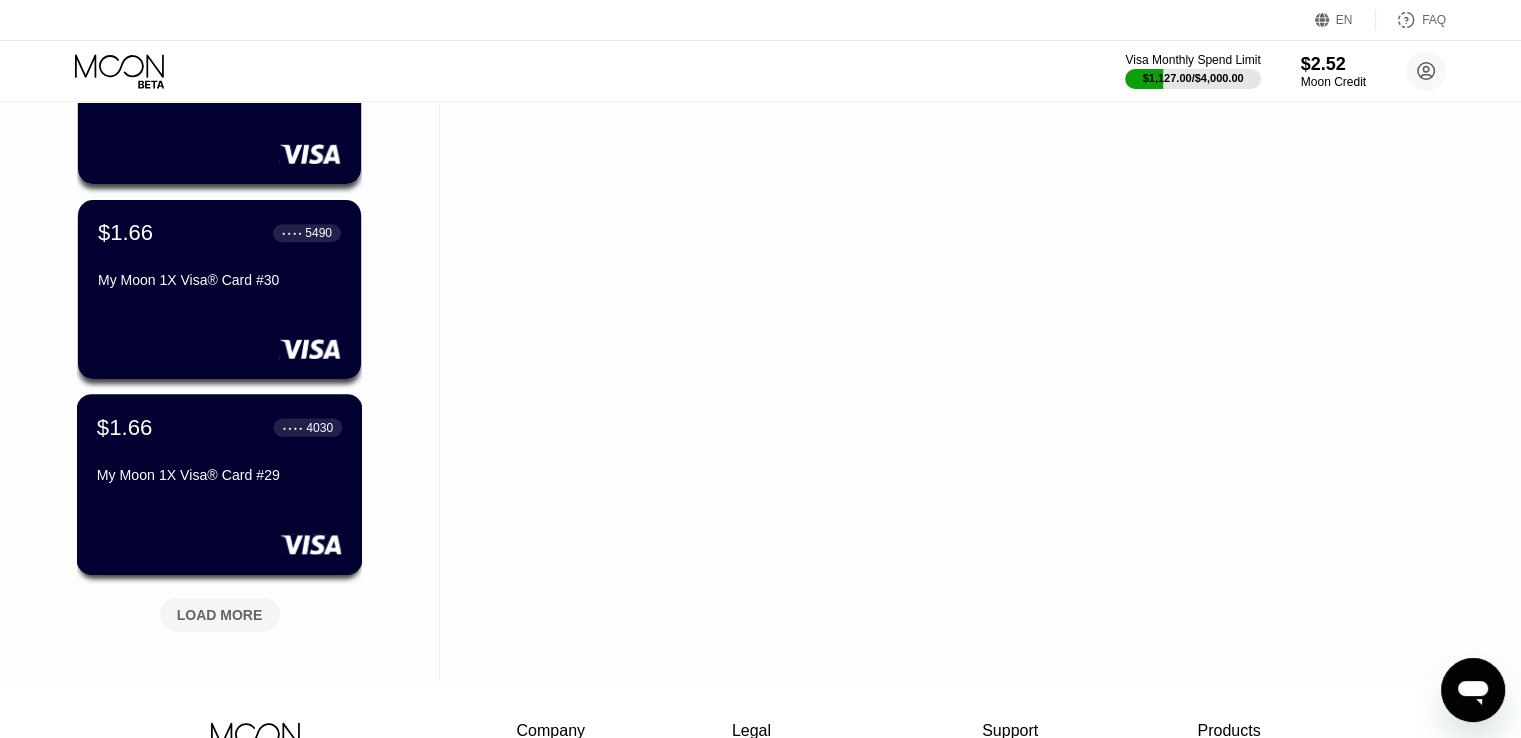 click on "$1.66 ● ● ● ● 4030 My Moon 1X Visa® Card #29" at bounding box center (219, 452) 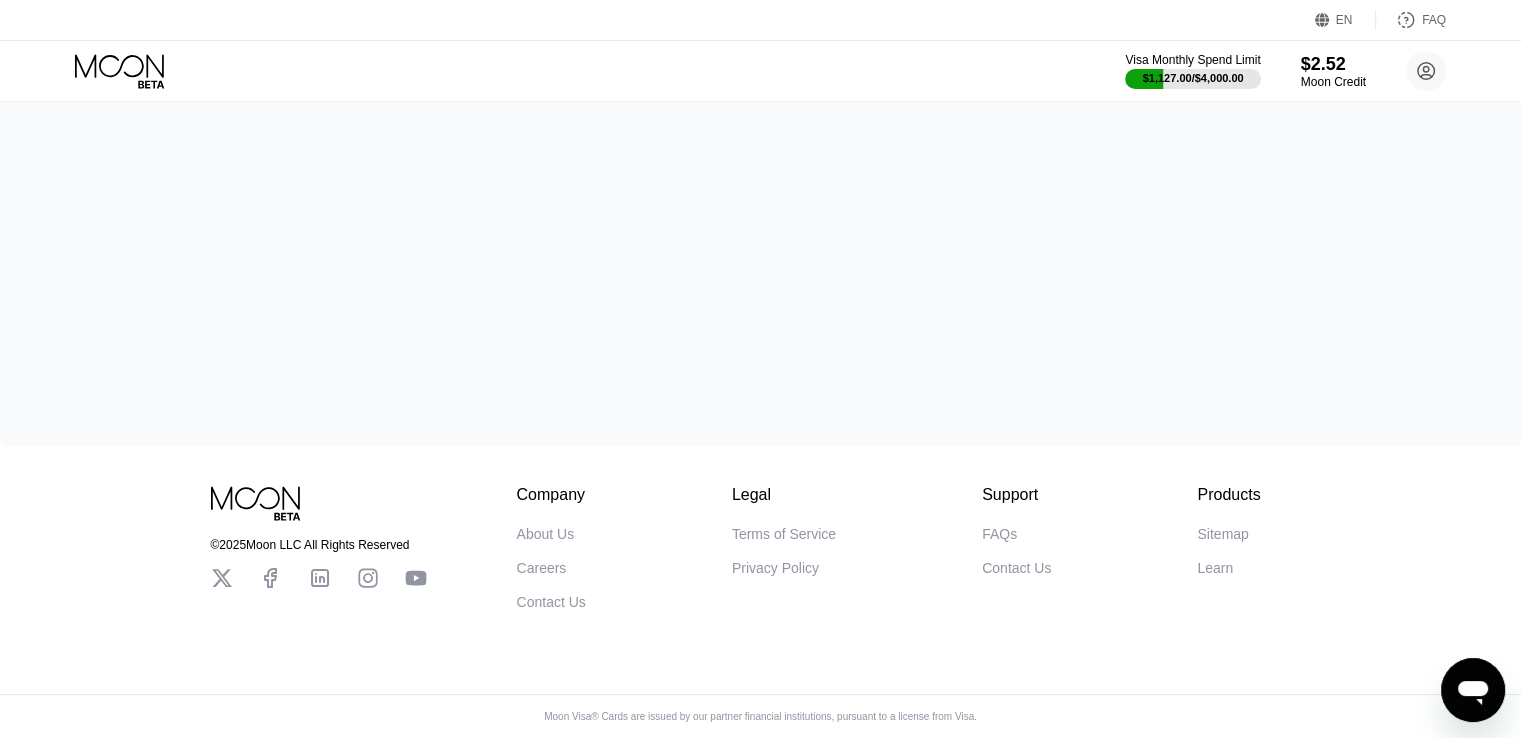 scroll, scrollTop: 0, scrollLeft: 0, axis: both 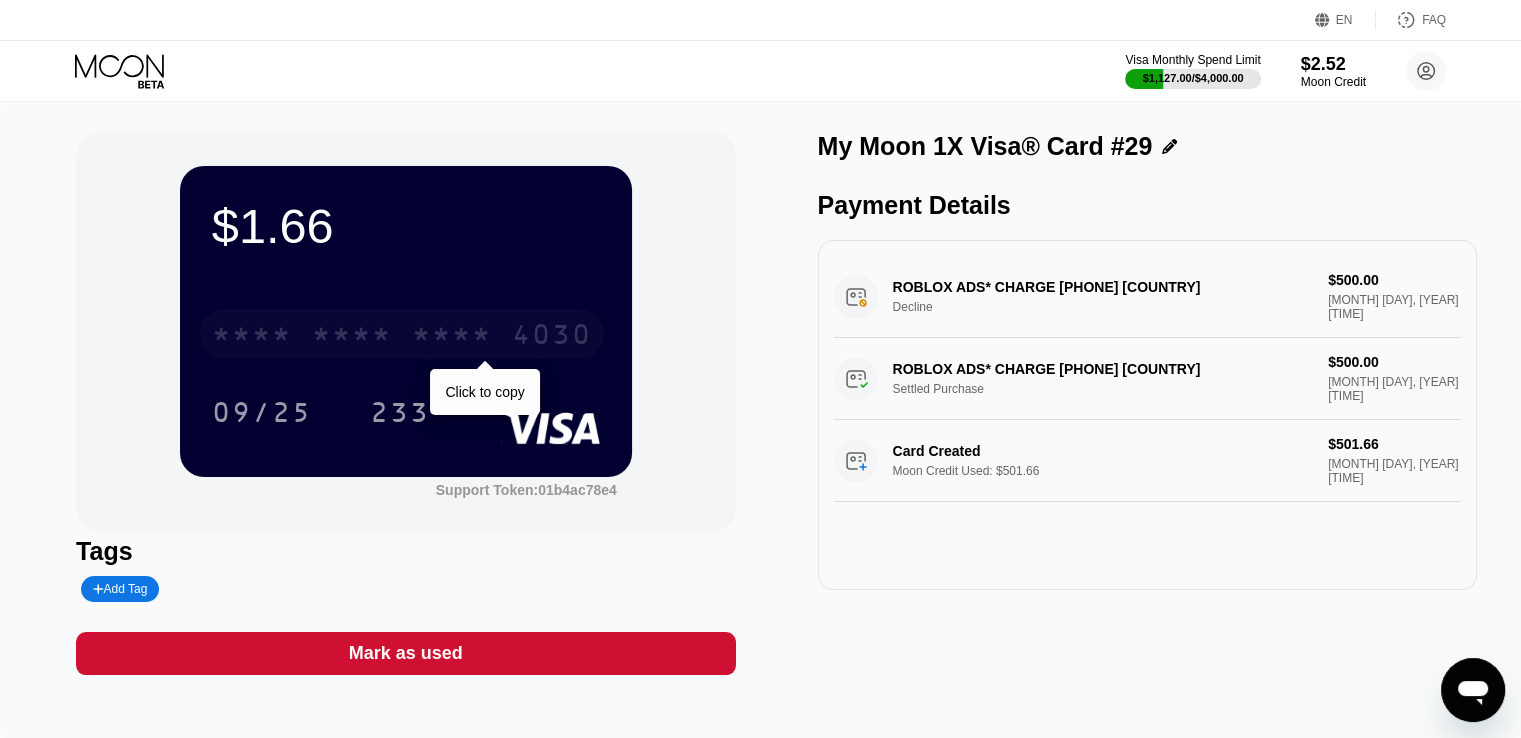 click on "* * * * * * * * * * * * 4030" at bounding box center (402, 334) 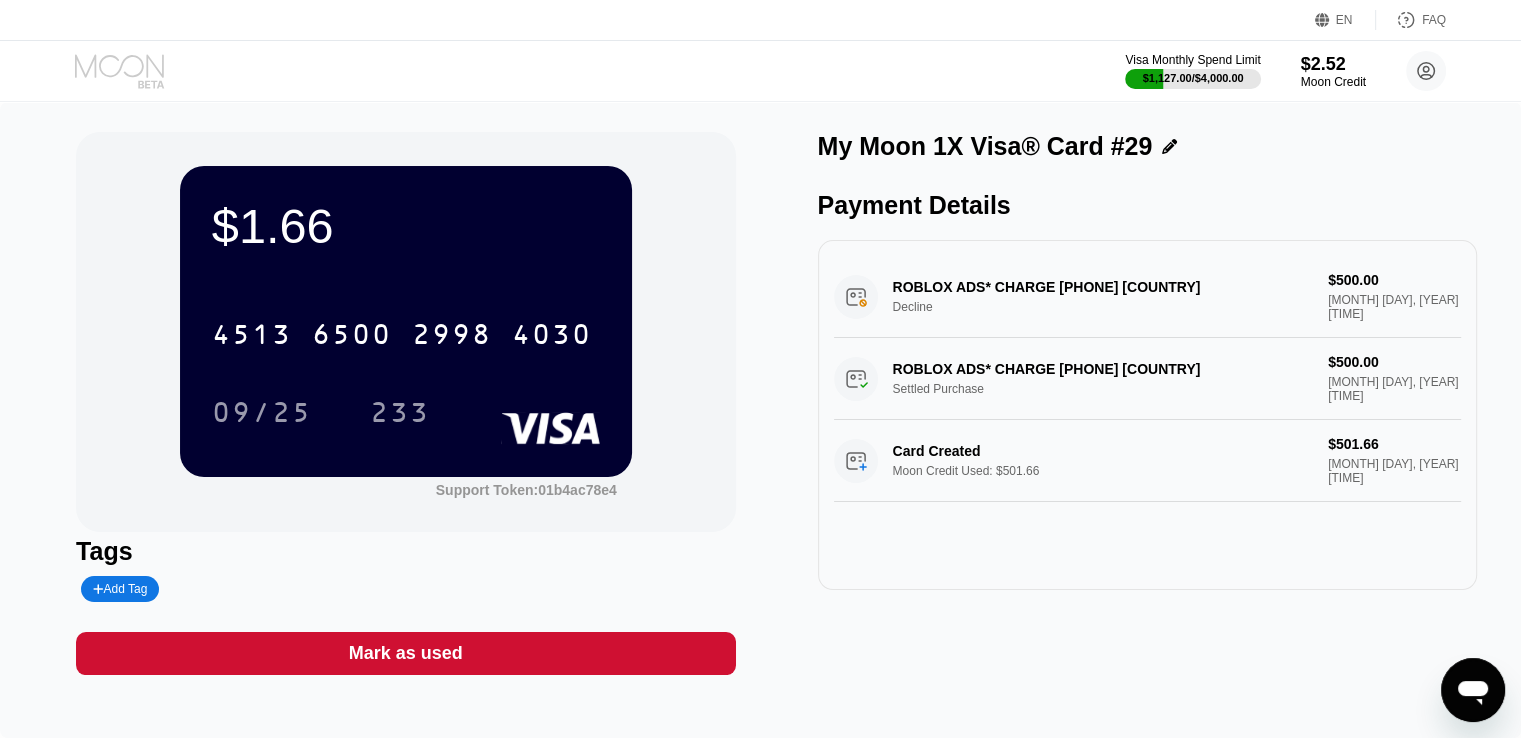 click 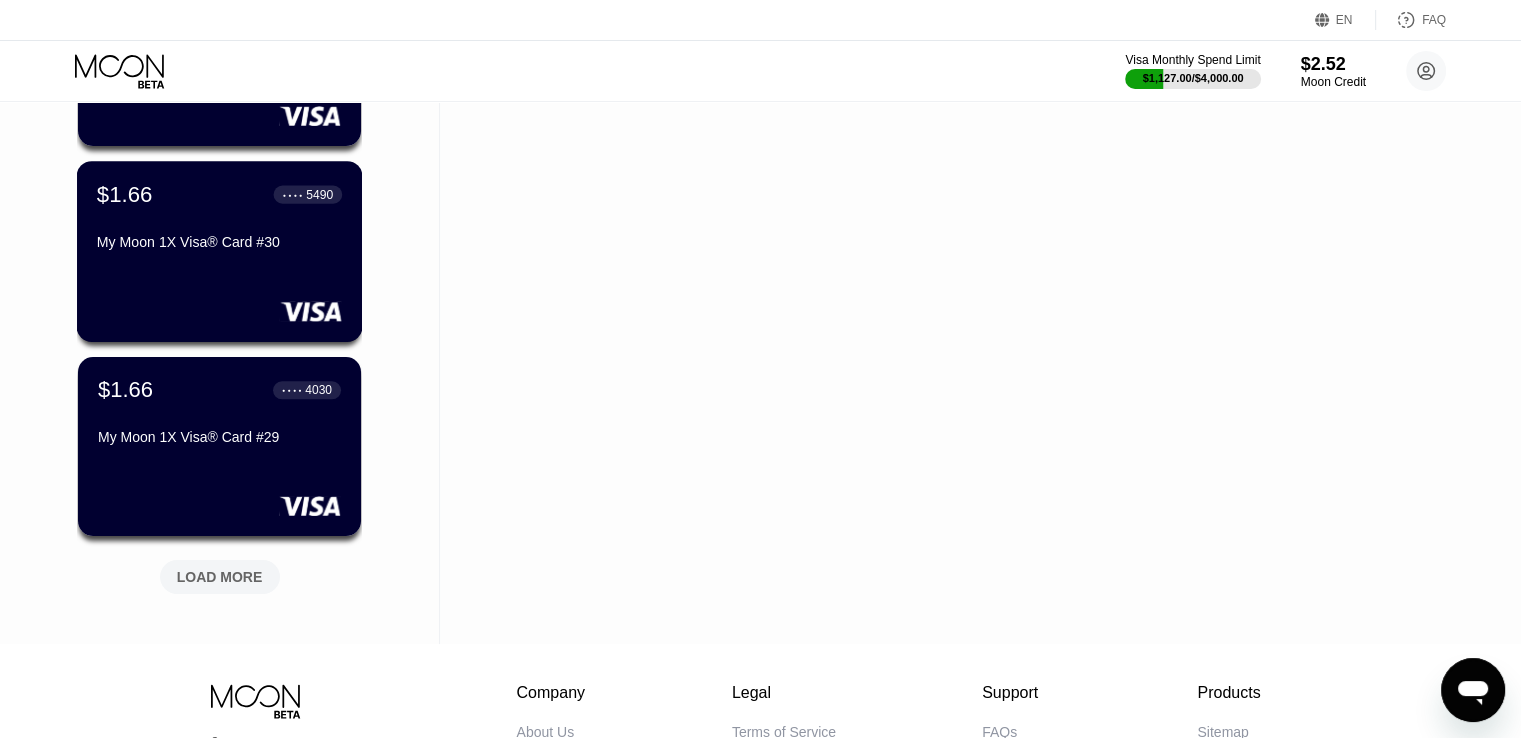 scroll, scrollTop: 1652, scrollLeft: 0, axis: vertical 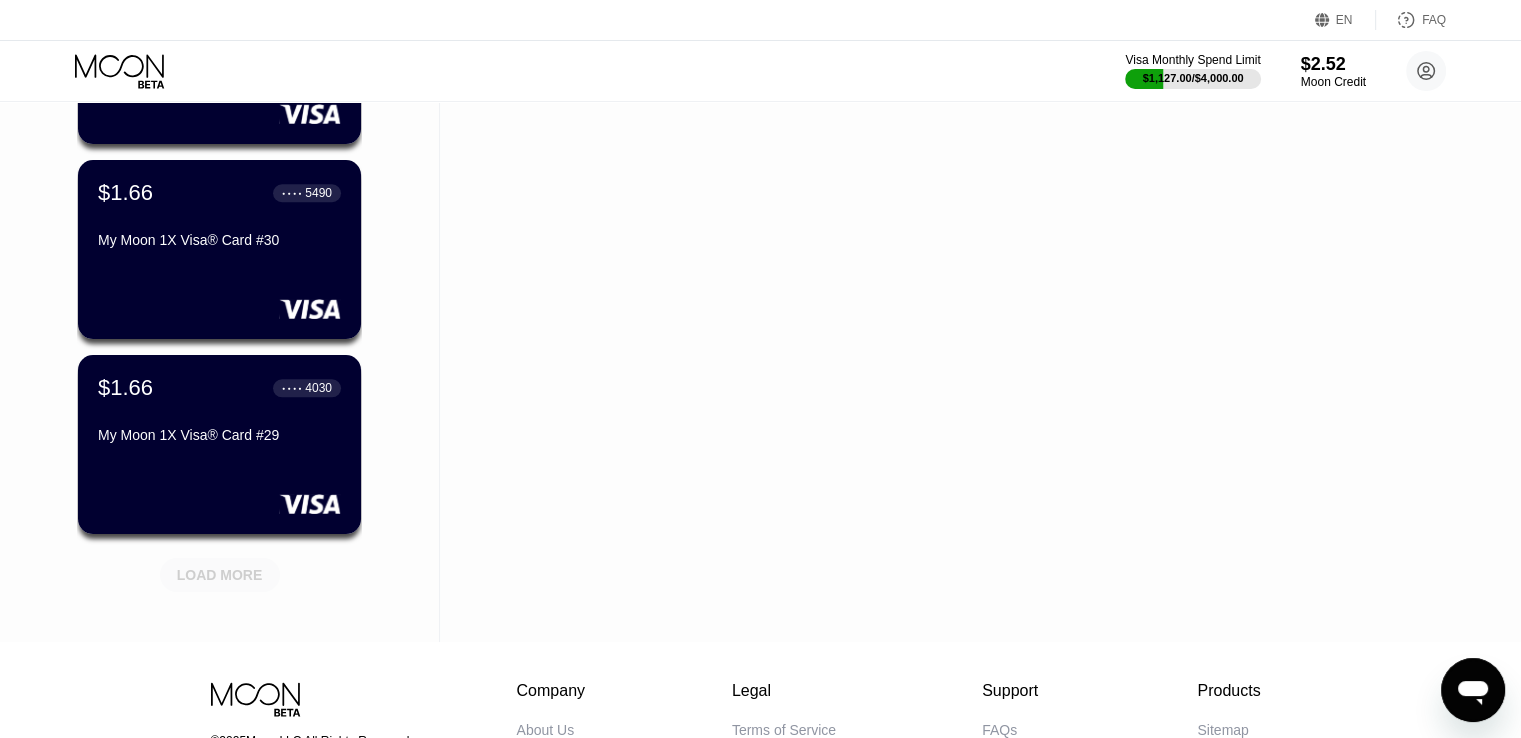 click on "LOAD MORE" at bounding box center (220, 575) 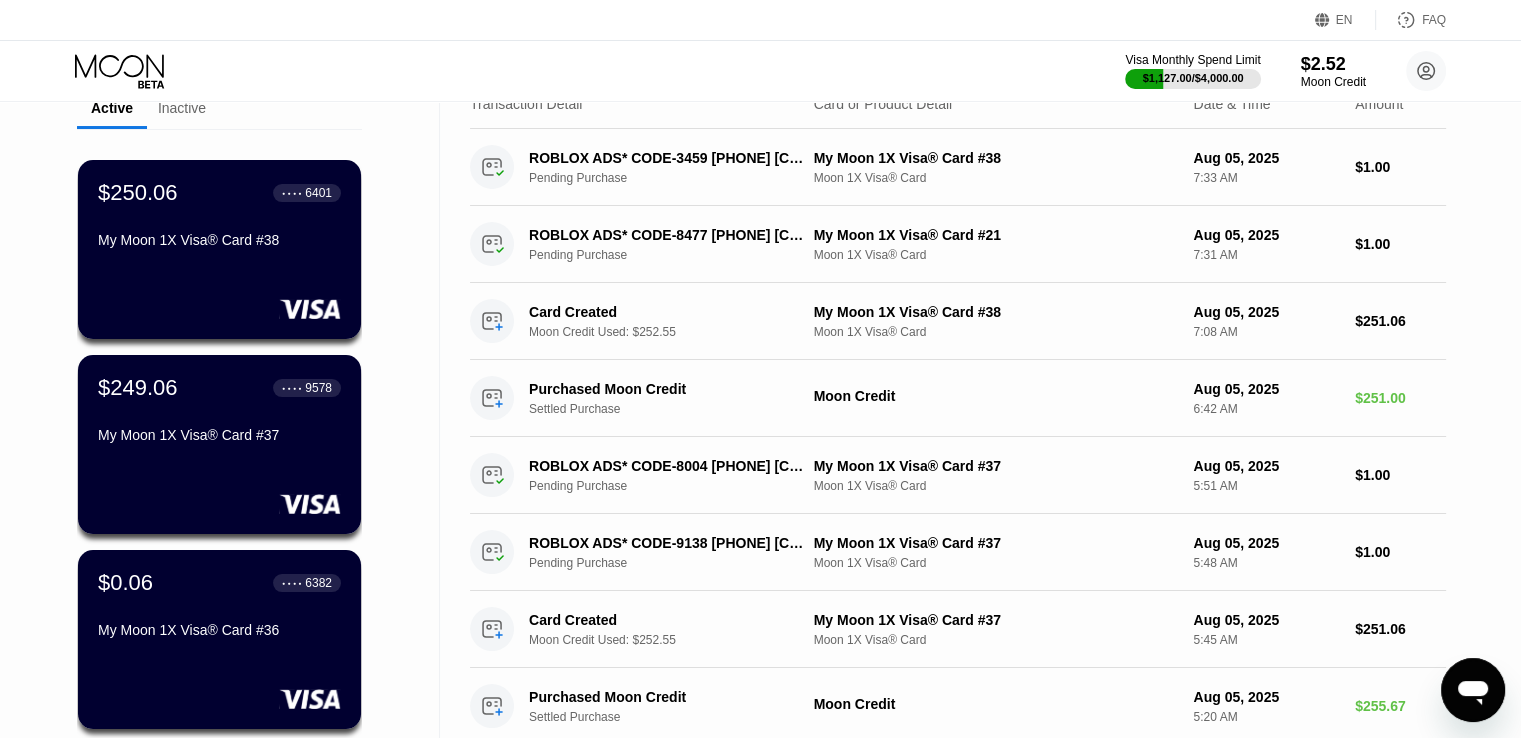 scroll, scrollTop: 0, scrollLeft: 0, axis: both 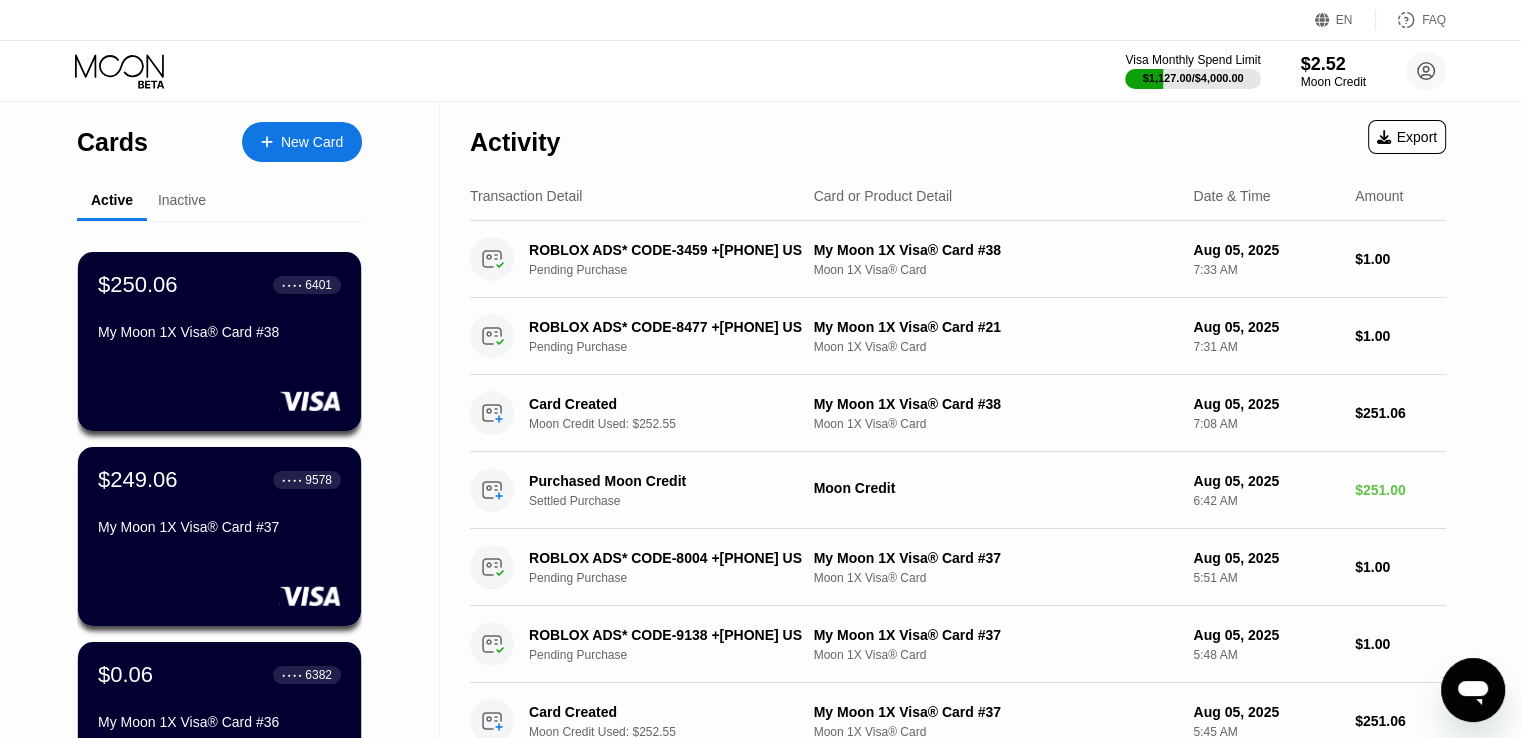click on "$250.06 ● ● ● ● 6401 My Moon 1X Visa® Card #38 $249.06 ● ● ● ● 9578 My Moon 1X Visa® Card #37 $0.06 ● ● ● ● 6382 My Moon 1X Visa® Card #36 $0.06 ● ● ● ● 6178 My Moon 1X Visa® Card #35 $0.06 ● ● ● ● 9328 My Moon 1X Visa® Card #34 LOAD MORE" at bounding box center (219, 760) 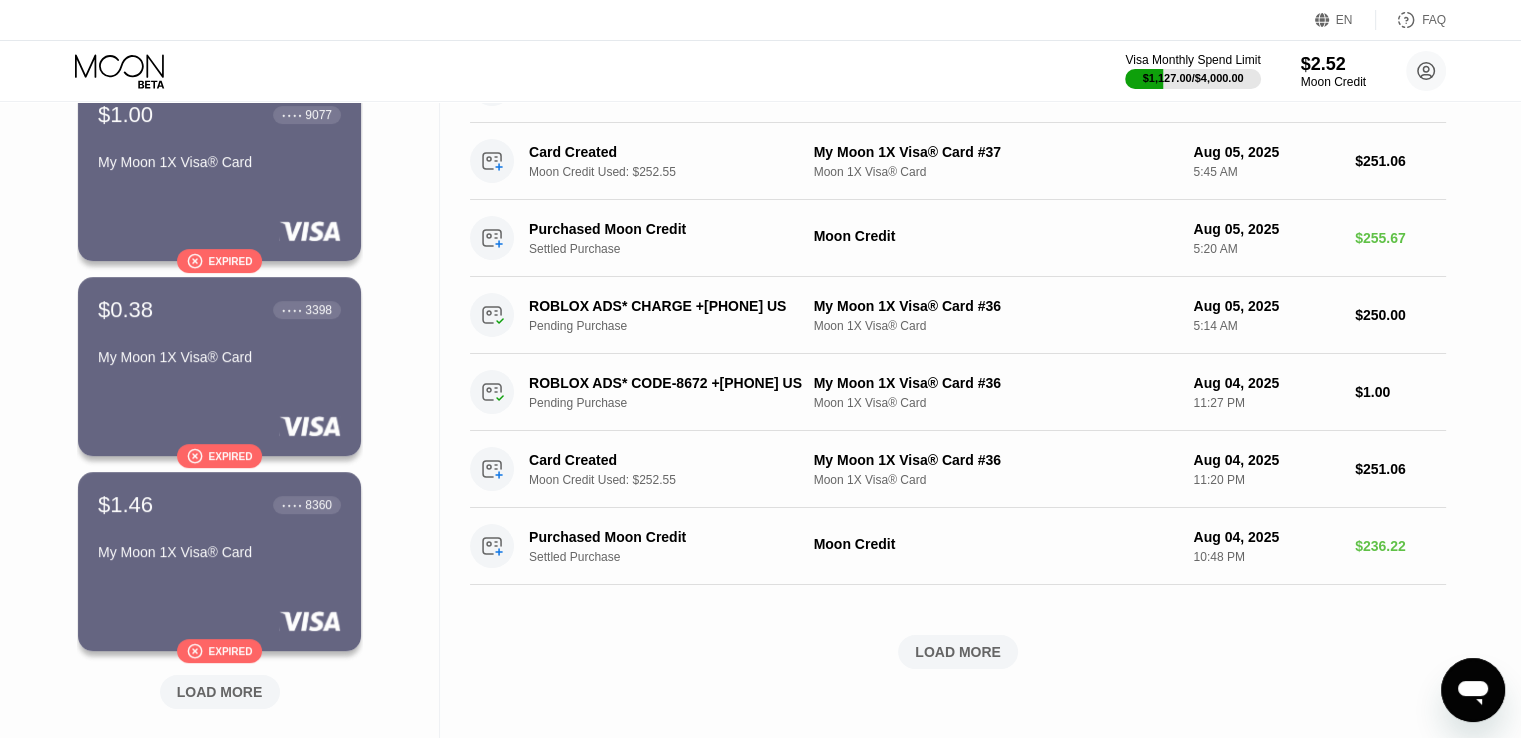 scroll, scrollTop: 562, scrollLeft: 0, axis: vertical 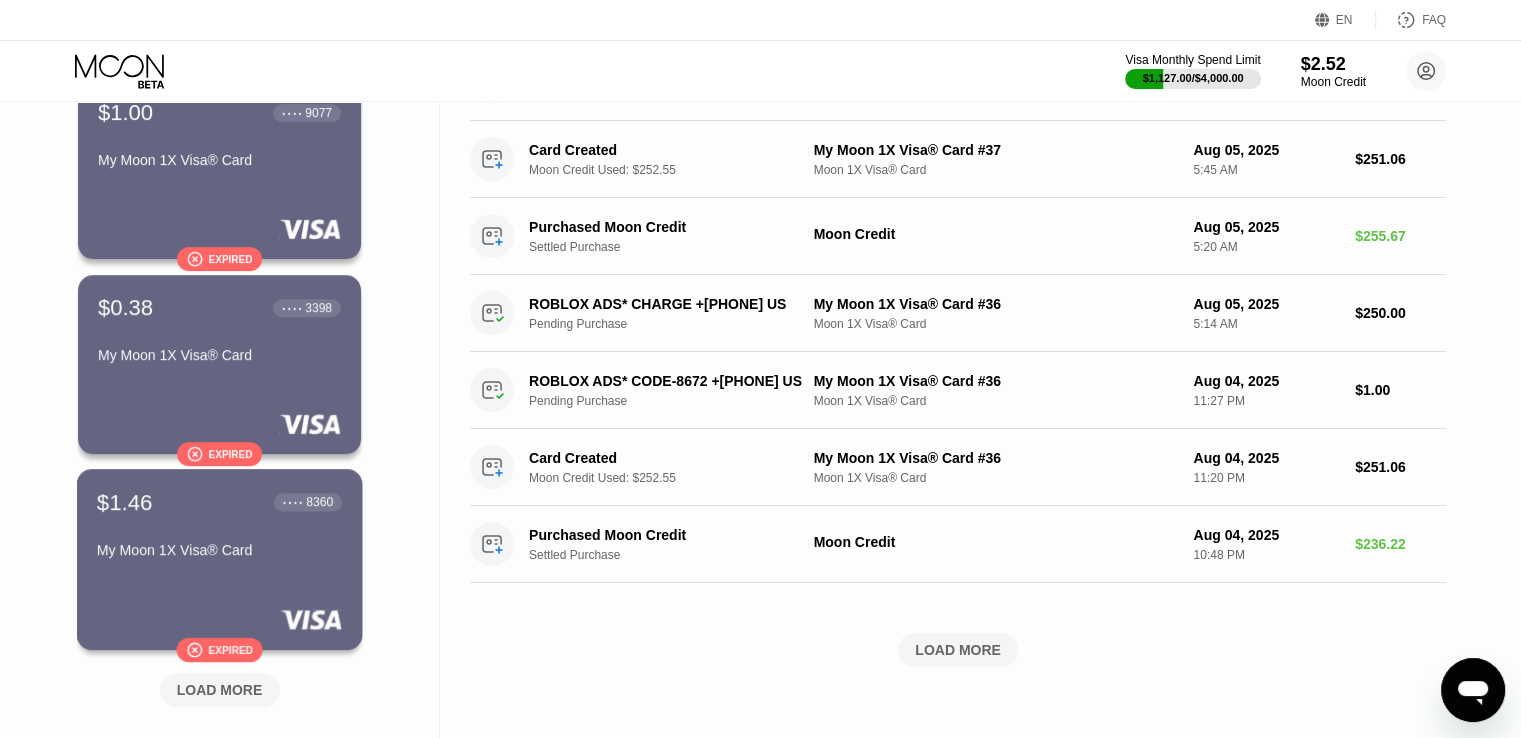 click on "$[PRICE] ● ● ● ● [LAST_FOUR]" at bounding box center (219, 502) 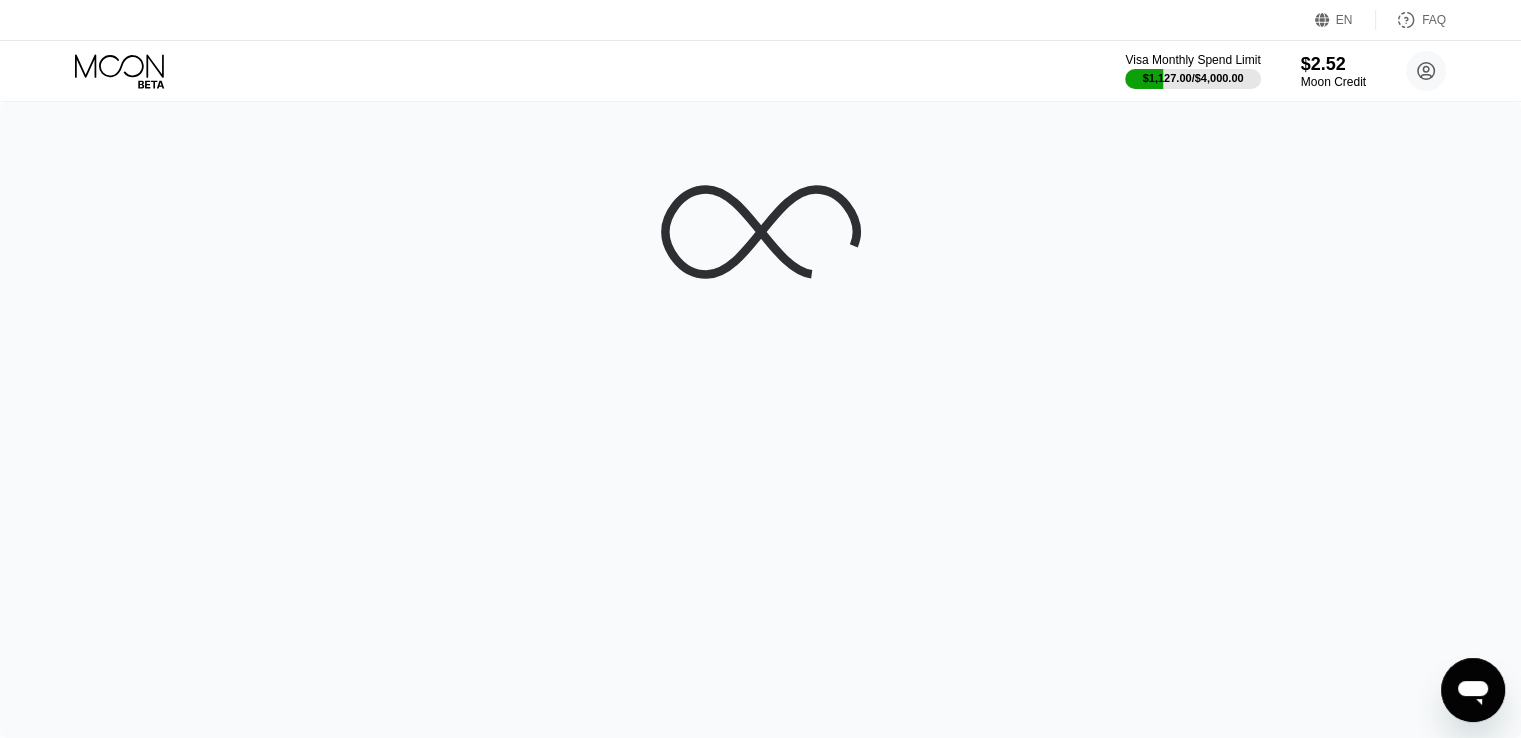 scroll, scrollTop: 0, scrollLeft: 0, axis: both 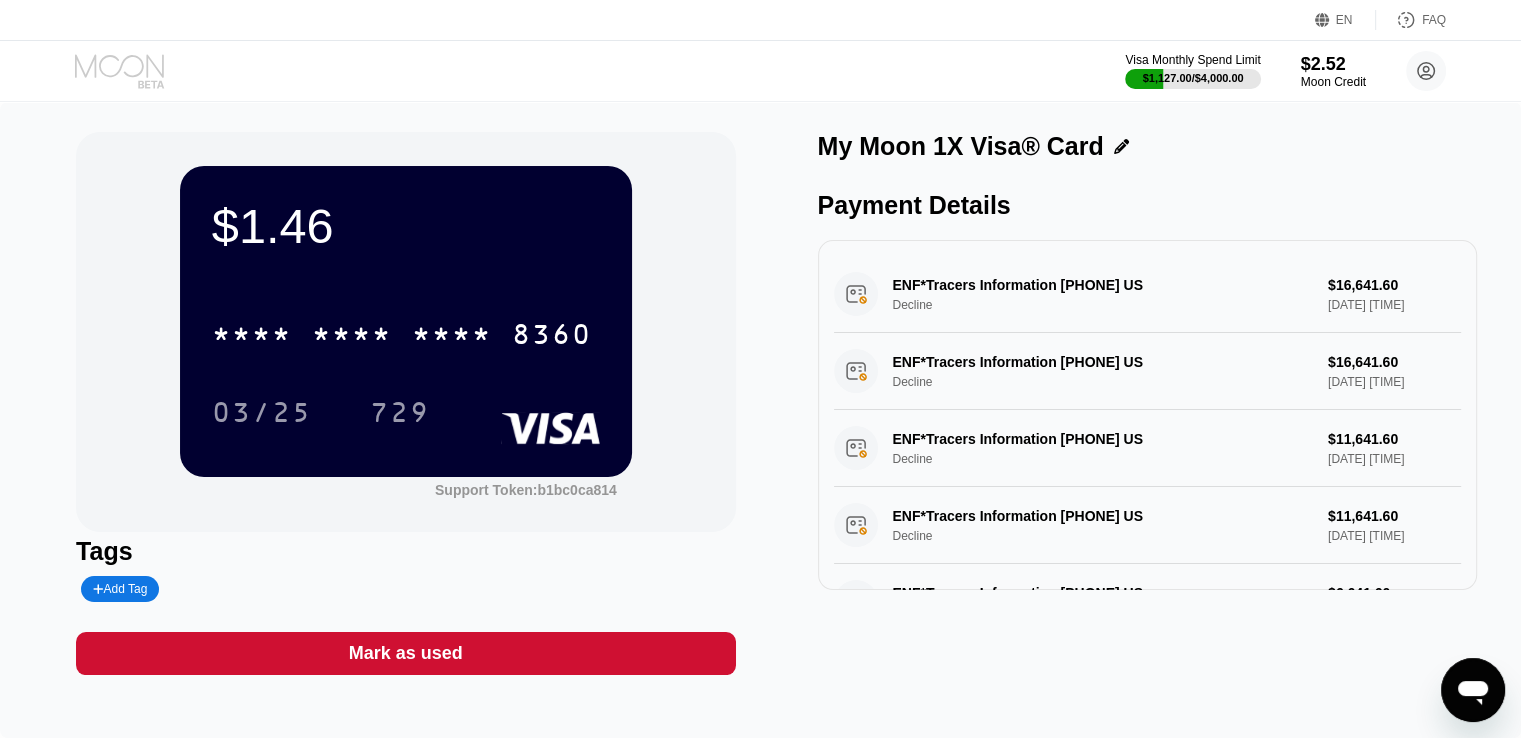 click 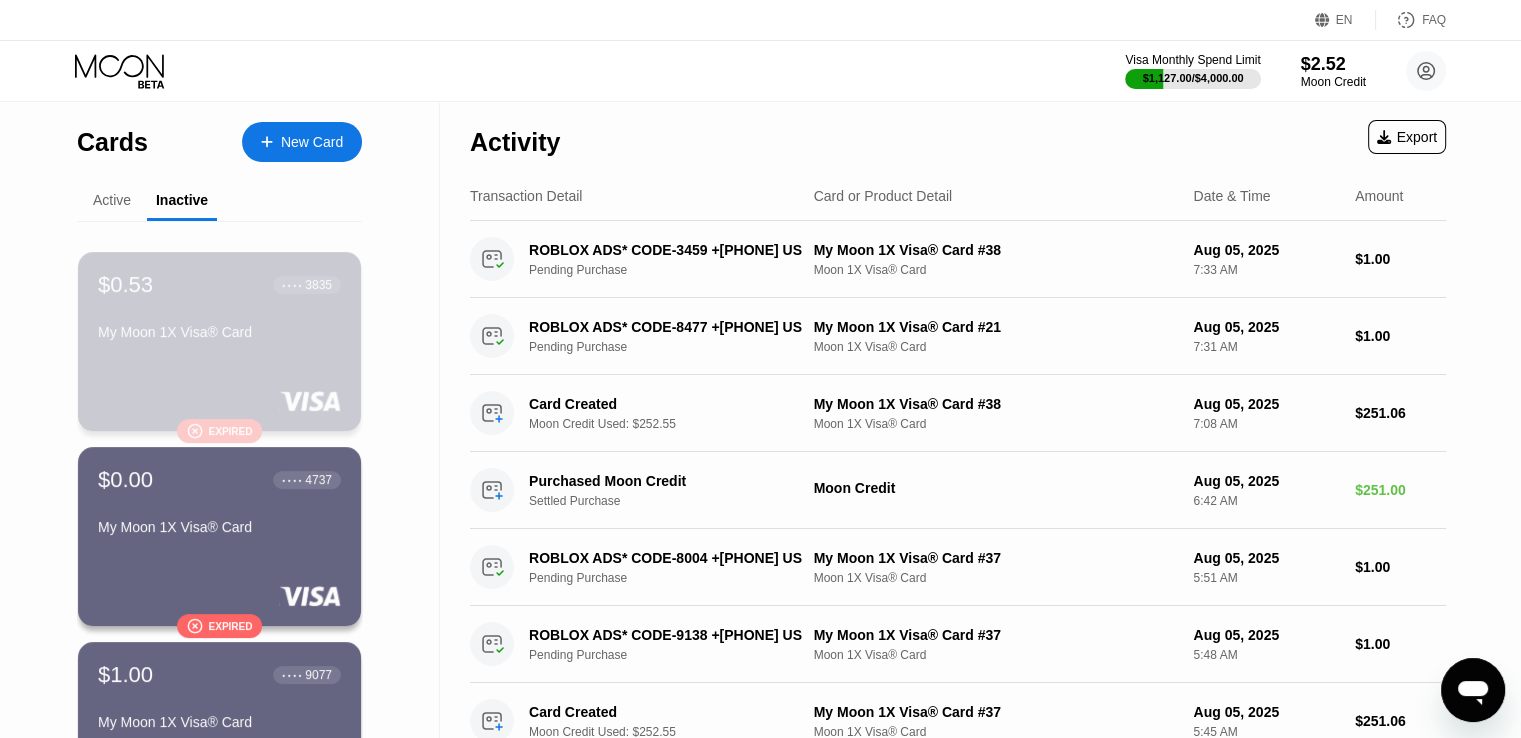 click on "$[PRICE] ● ● ● ● [LAST_FOUR] My Moon 1X Visa® Card" at bounding box center [219, 310] 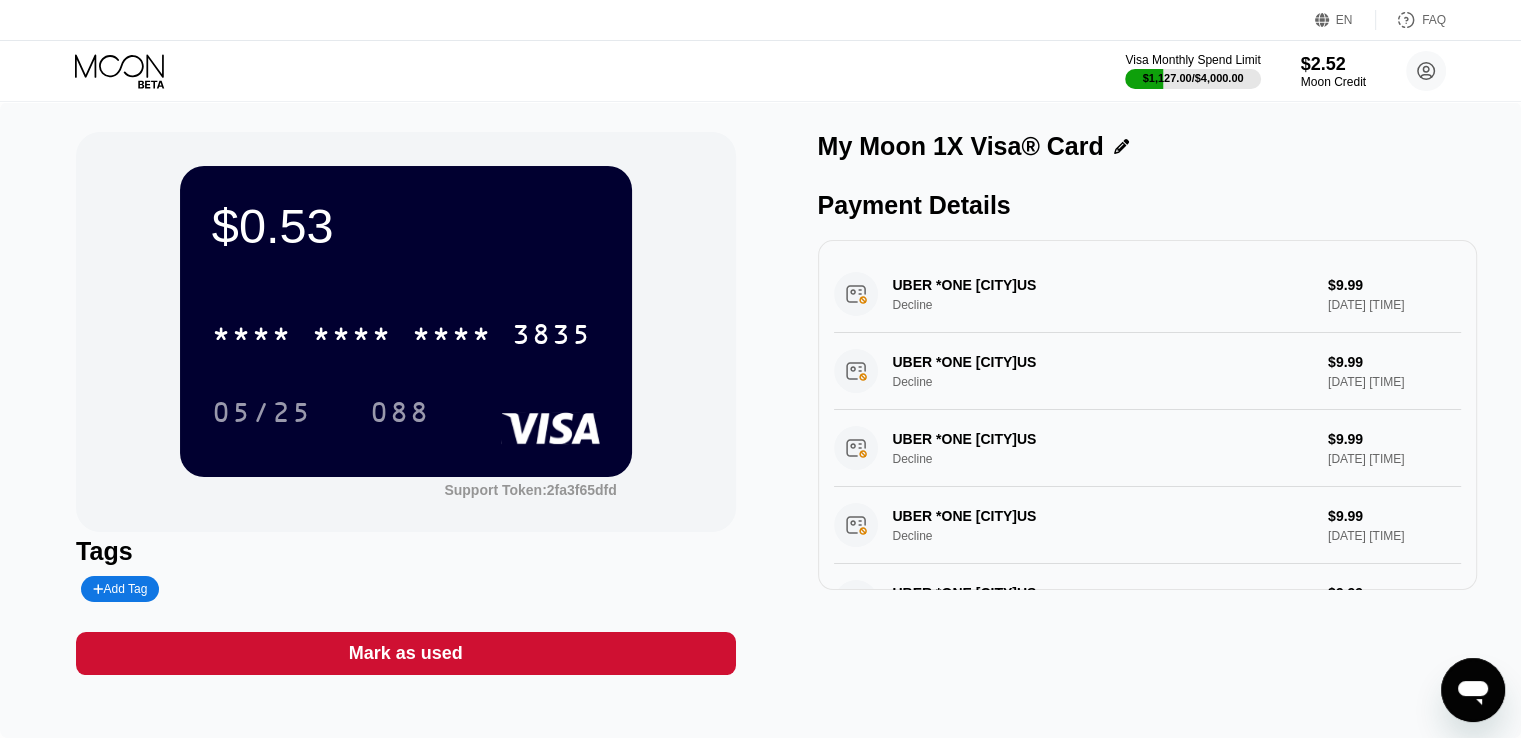 click 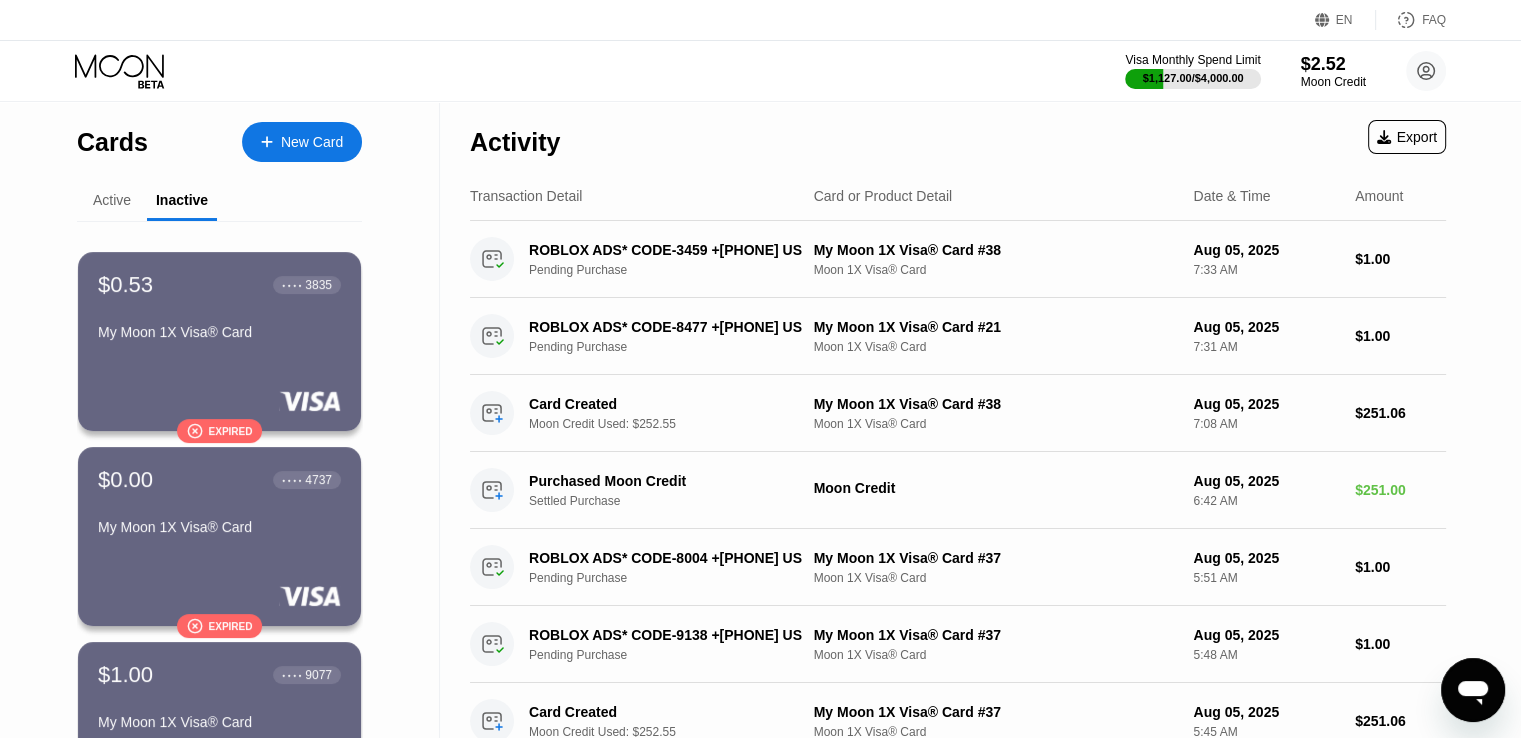 click on "Active" at bounding box center (112, 200) 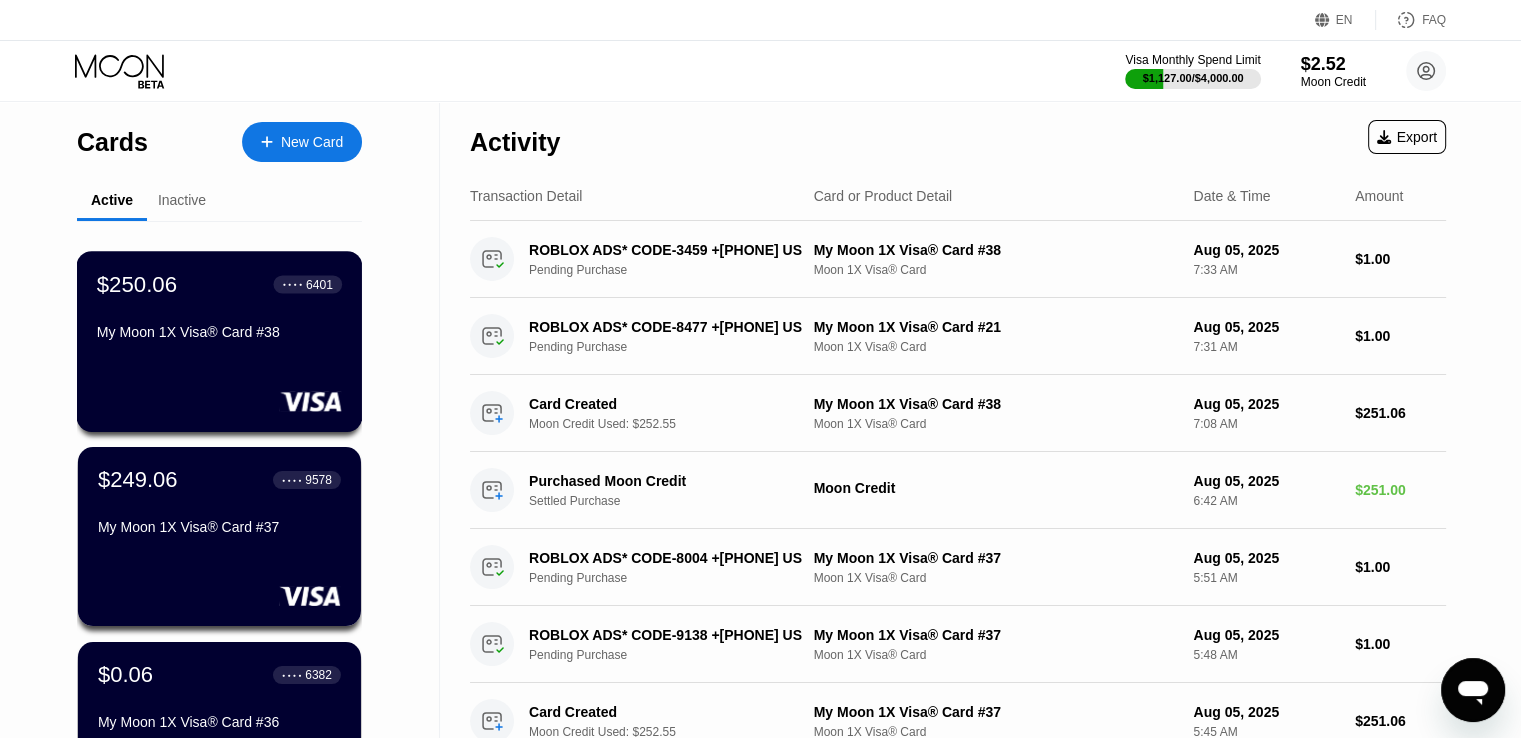 scroll, scrollTop: 888, scrollLeft: 0, axis: vertical 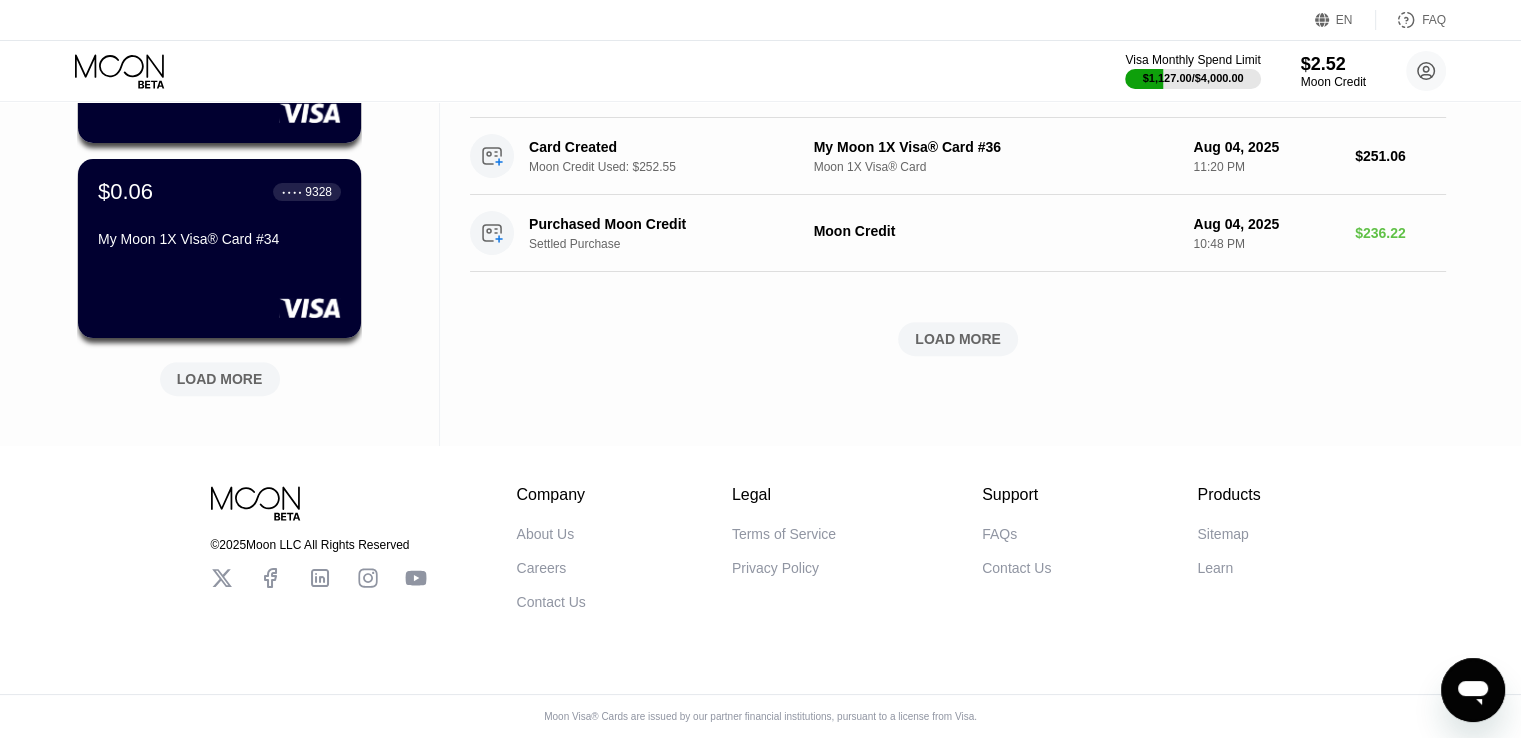 click on "LOAD MORE" at bounding box center [220, 379] 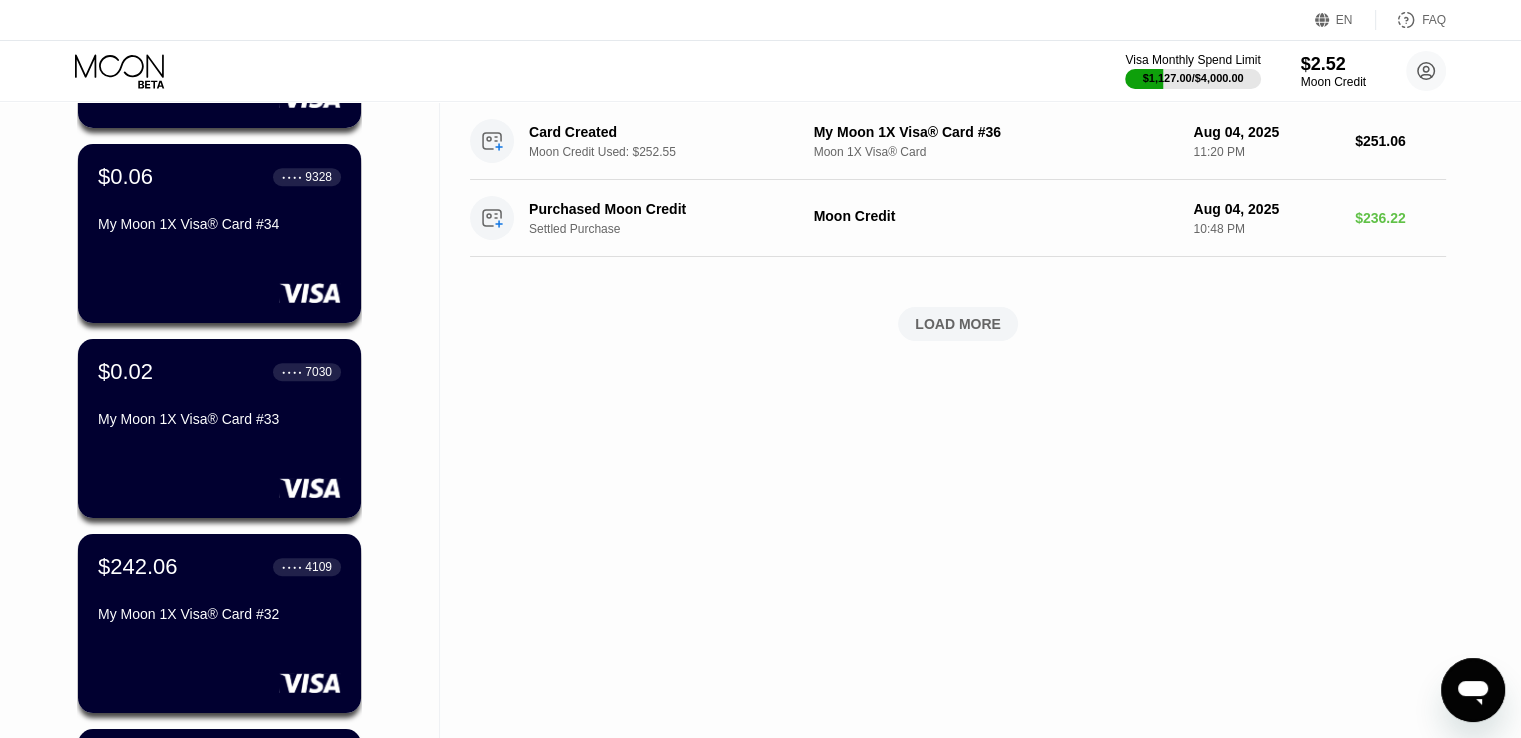 scroll, scrollTop: 1862, scrollLeft: 0, axis: vertical 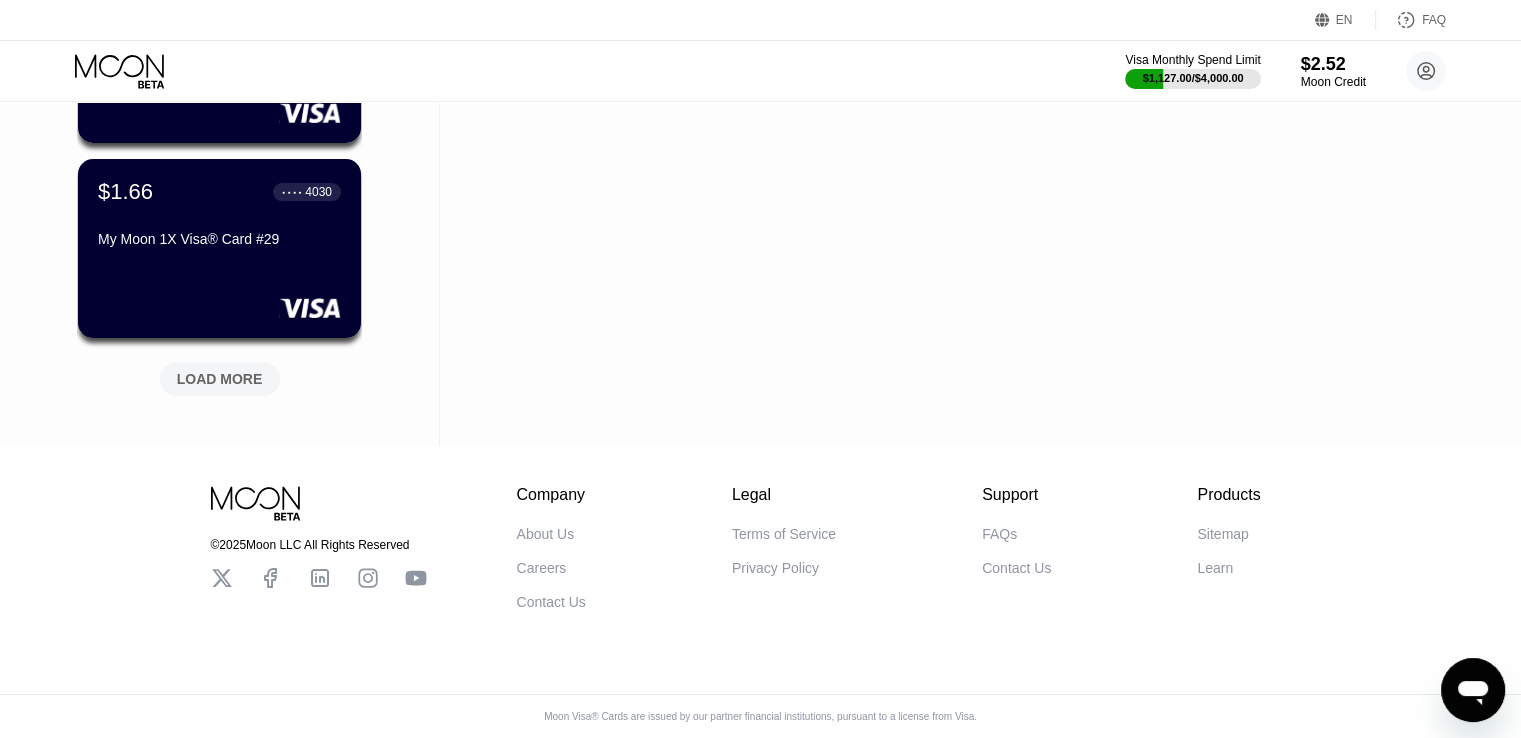click on "LOAD MORE" at bounding box center (220, 375) 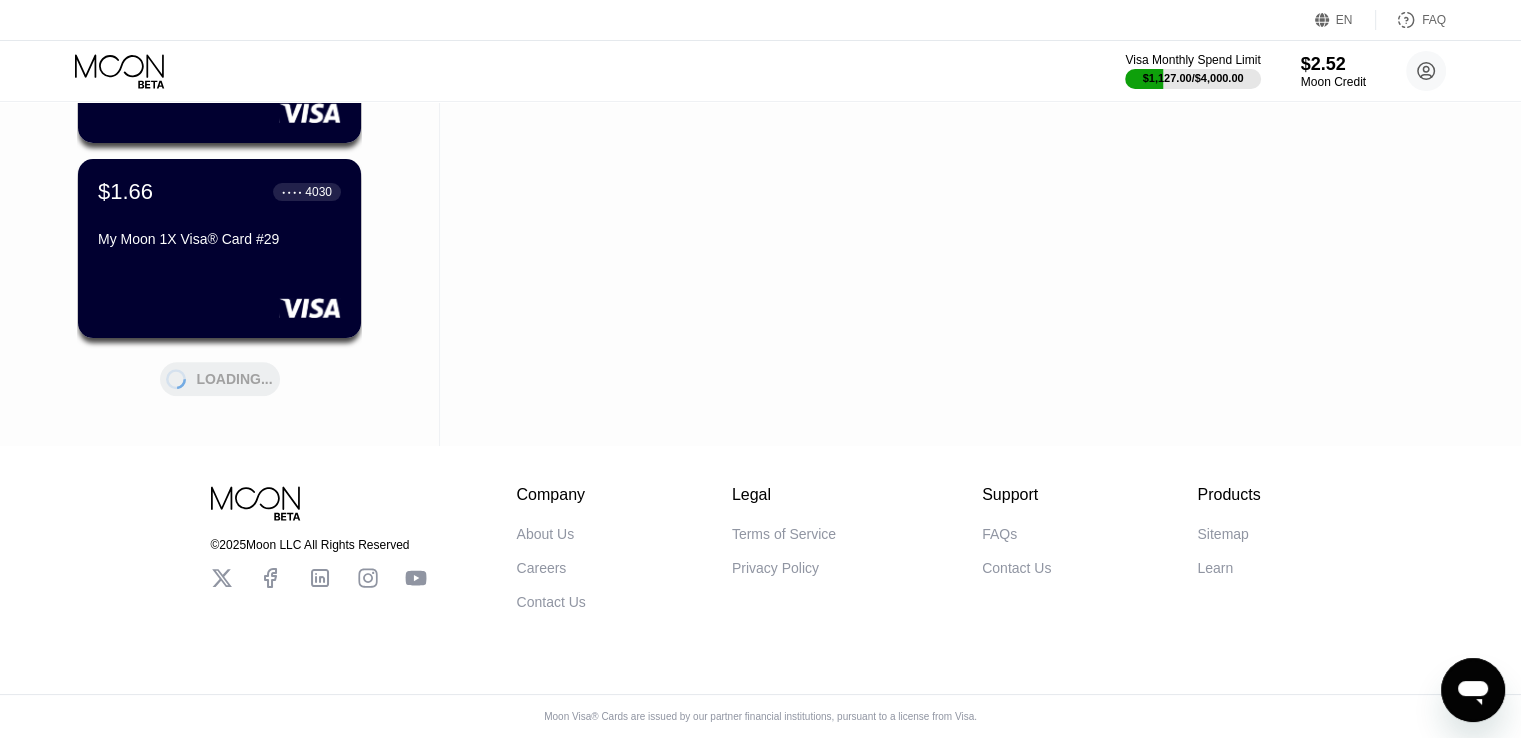 click on "LOADING..." at bounding box center (220, 375) 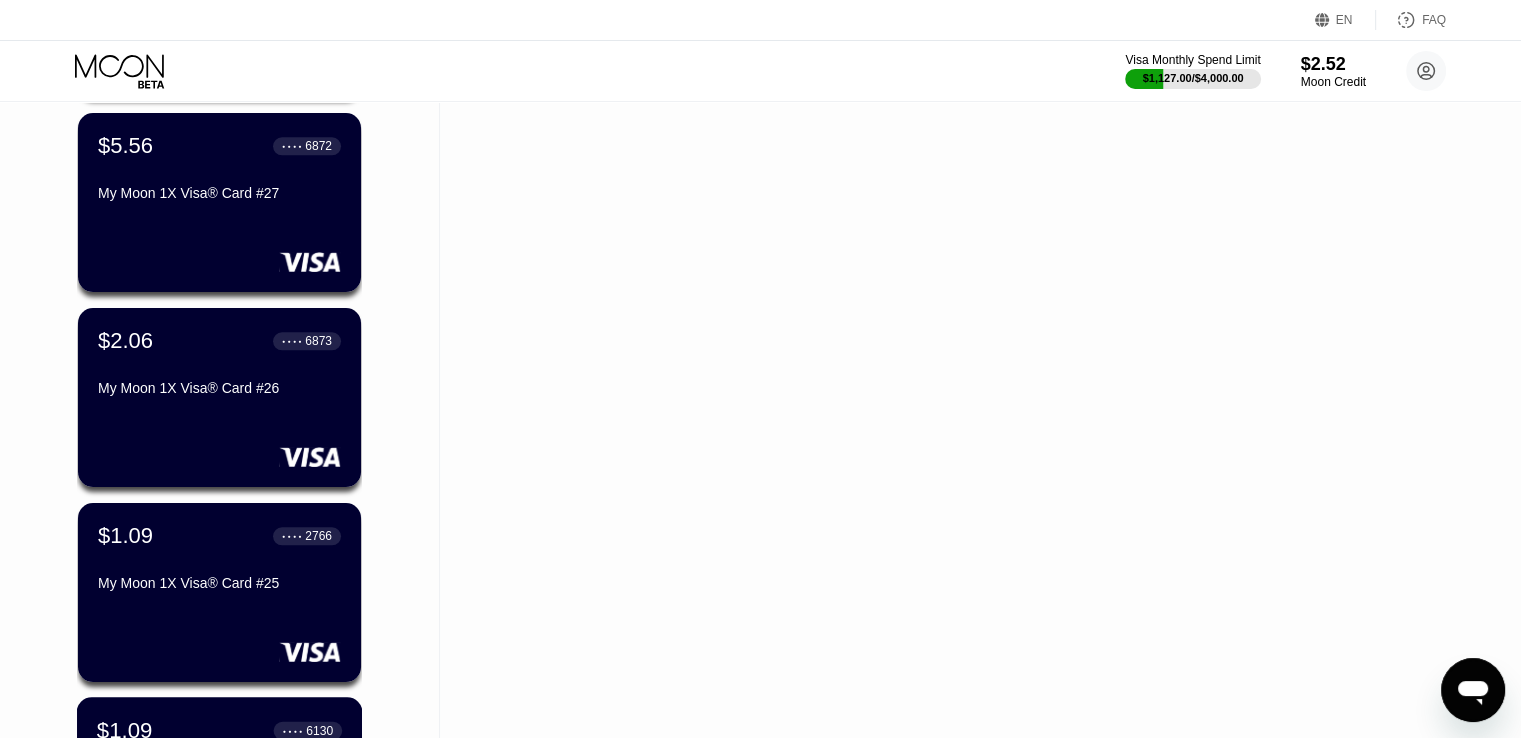 scroll, scrollTop: 2590, scrollLeft: 0, axis: vertical 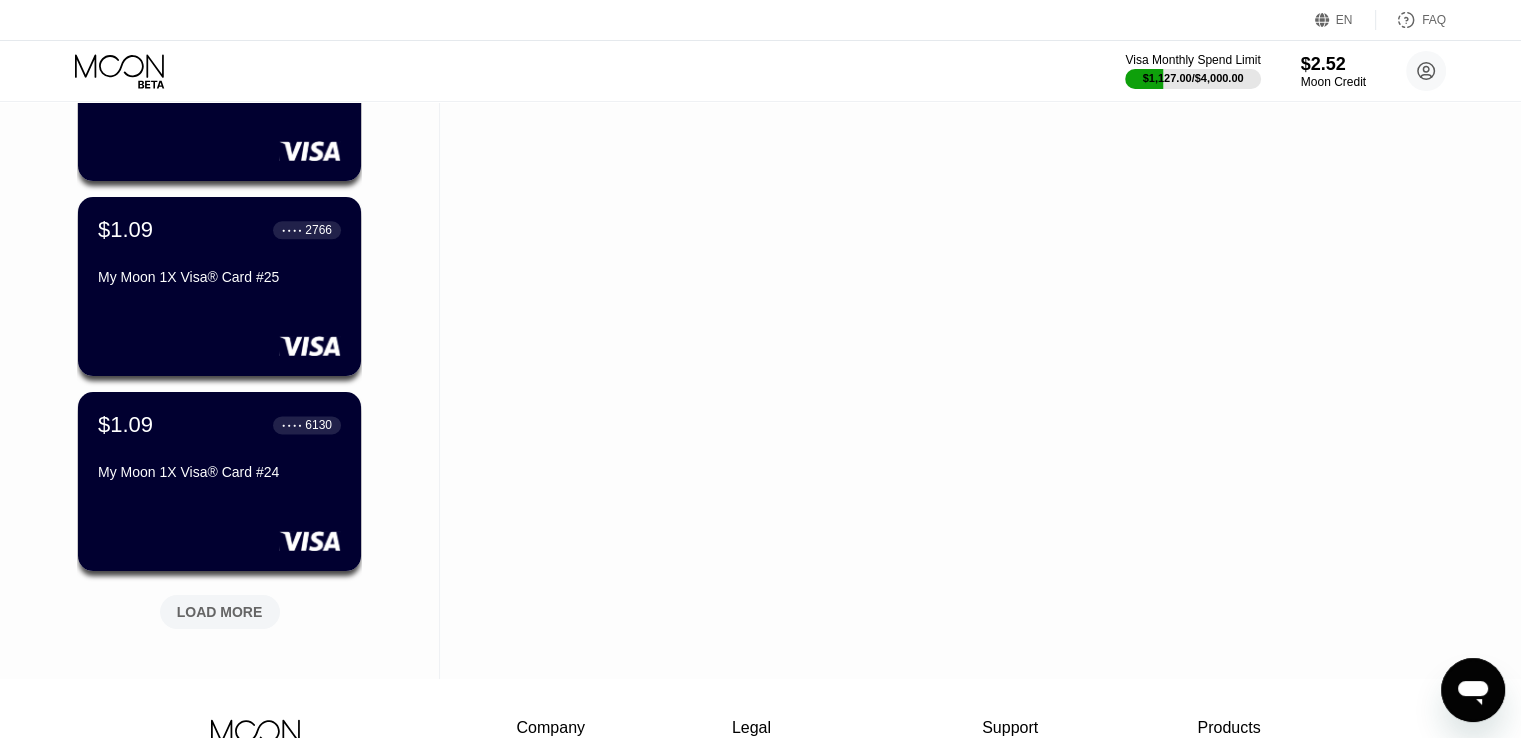 click on "$250.06 ● ● ● ● 6401 My Moon 1X Visa® Card #38 $249.06 ● ● ● ● 9578 My Moon 1X Visa® Card #37 $0.06 ● ● ● ● 6382 My Moon 1X Visa® Card #36 $0.06 ● ● ● ● 6178 My Moon 1X Visa® Card #35 $0.06 ● ● ● ● 9328 My Moon 1X Visa® Card #34 $0.02 ● ● ● ● 7030 My Moon 1X Visa® Card #33 $242.06 ● ● ● ● 4109 My Moon 1X Visa® Card #32 $2.06 ● ● ● ● 7426 My Moon 1X Visa® Card #31 $1.66 ● ● ● ● 5490 My Moon 1X Visa® Card #30 $1.66 ● ● ● ● 4030 My Moon 1X Visa® Card #29 $1.39 ● ● ● ● 7547 My Moon 1X Visa® Card #28 $5.56 ● ● ● ● 6872 My Moon 1X Visa® Card #27 $2.06 ● ● ● ● 6873 My Moon 1X Visa® Card #26 $1.09 ● ● ● ● 2766 My Moon 1X Visa® Card #25 $1.09 ● ● ● ● 6130 My Moon 1X Visa® Card #24 LOAD MORE" at bounding box center (219, -855) 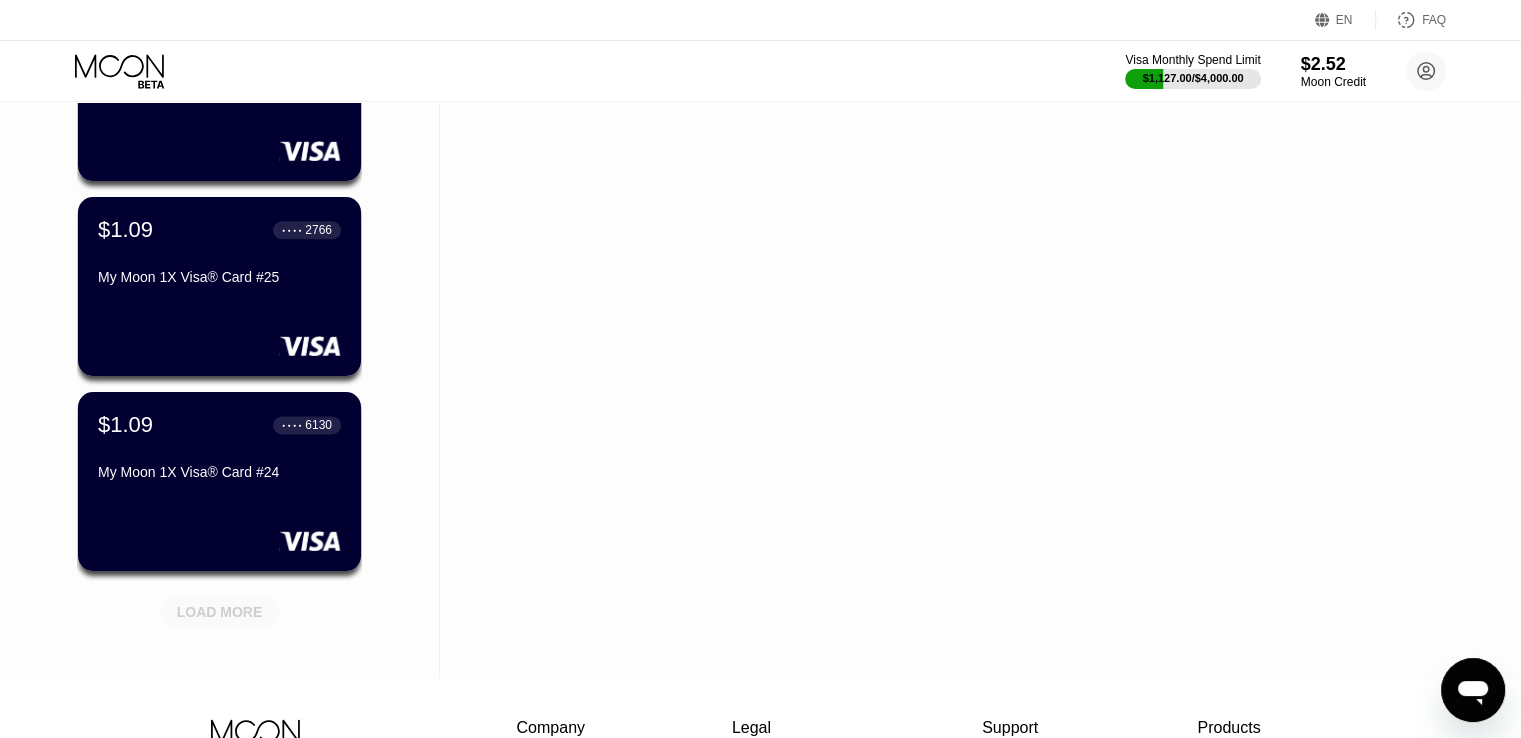 click on "LOAD MORE" at bounding box center [220, 612] 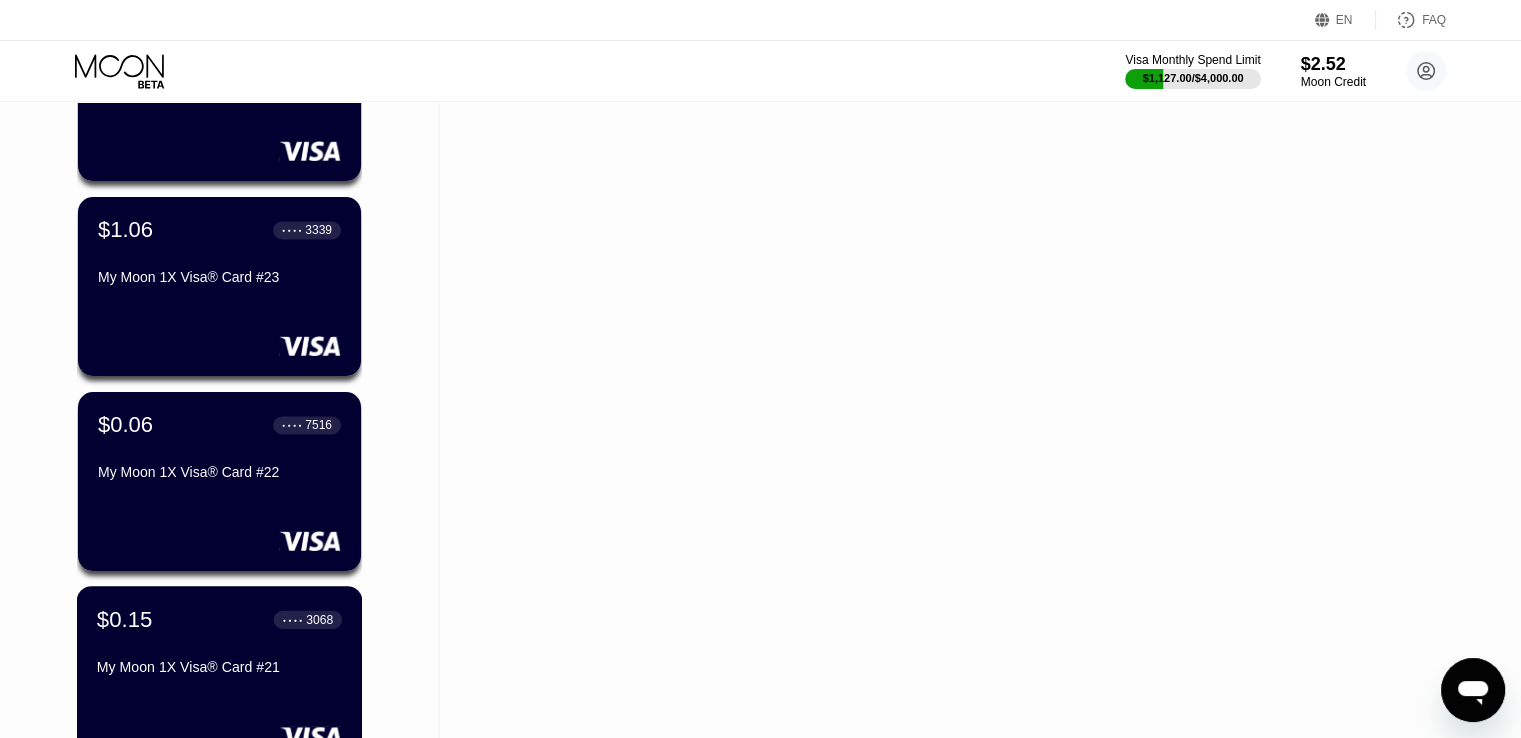 scroll, scrollTop: 2973, scrollLeft: 0, axis: vertical 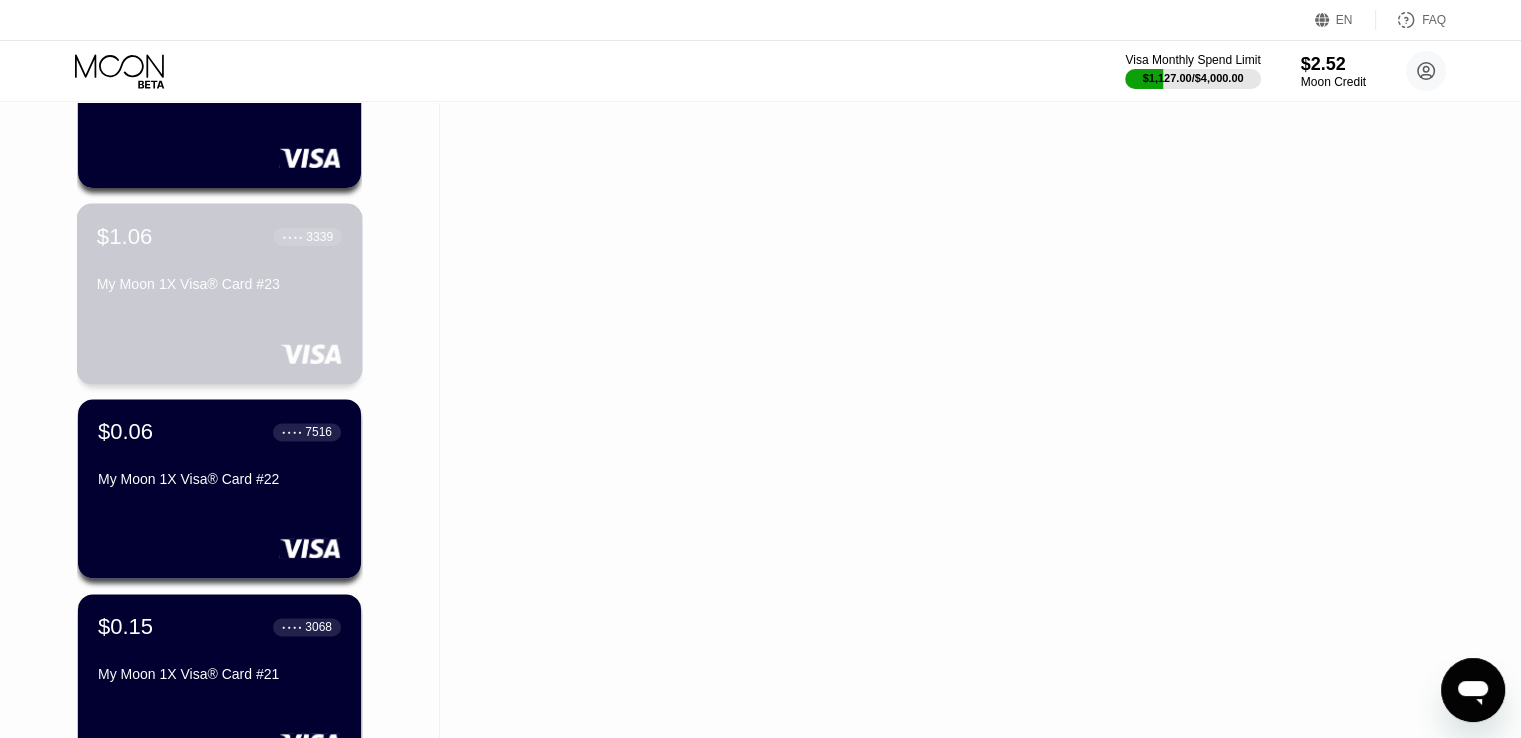 click on "$1.06 ● ● ● ● 3339 My Moon 1X Visa® Card #23" at bounding box center (219, 261) 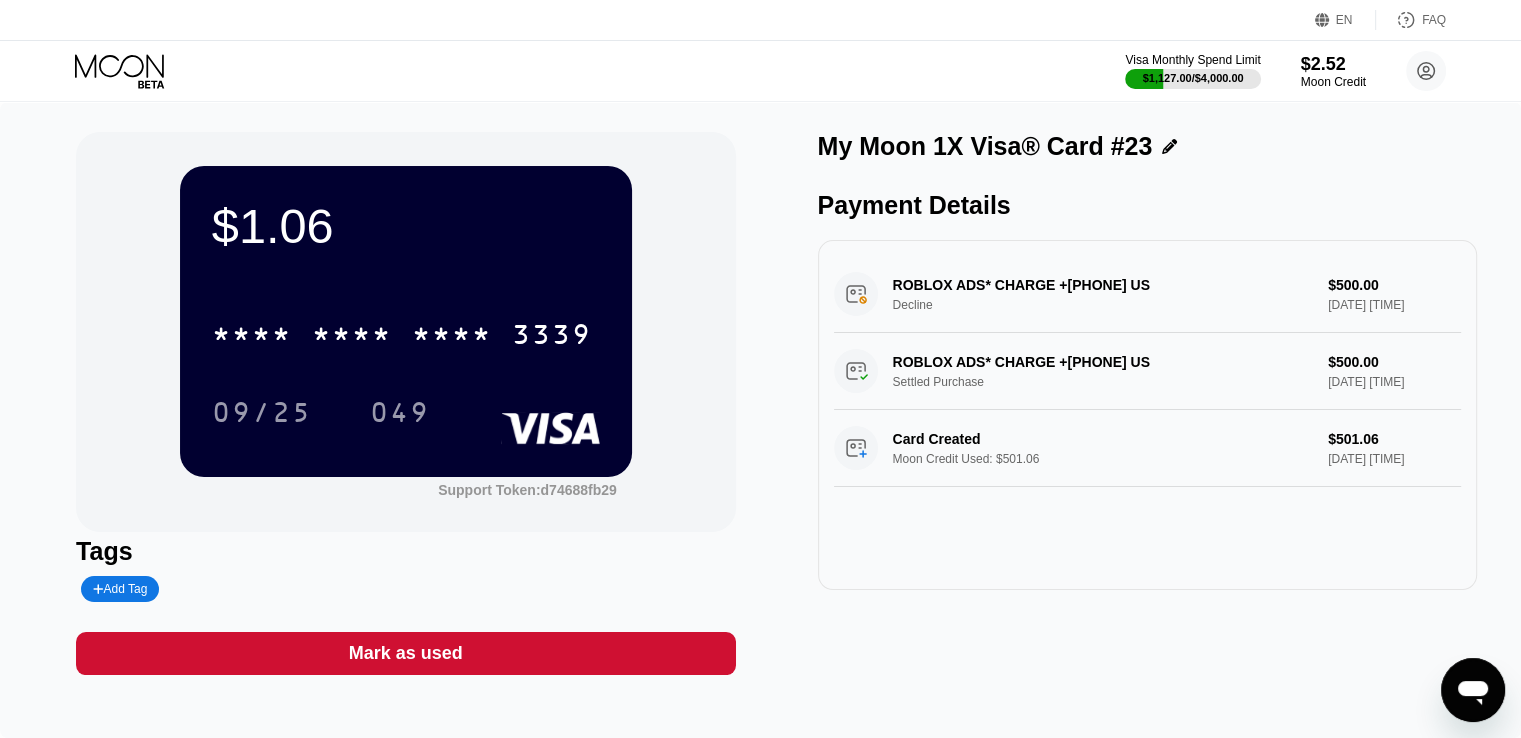 click on "* * * * * * * * * * * * 3339" at bounding box center [406, 328] 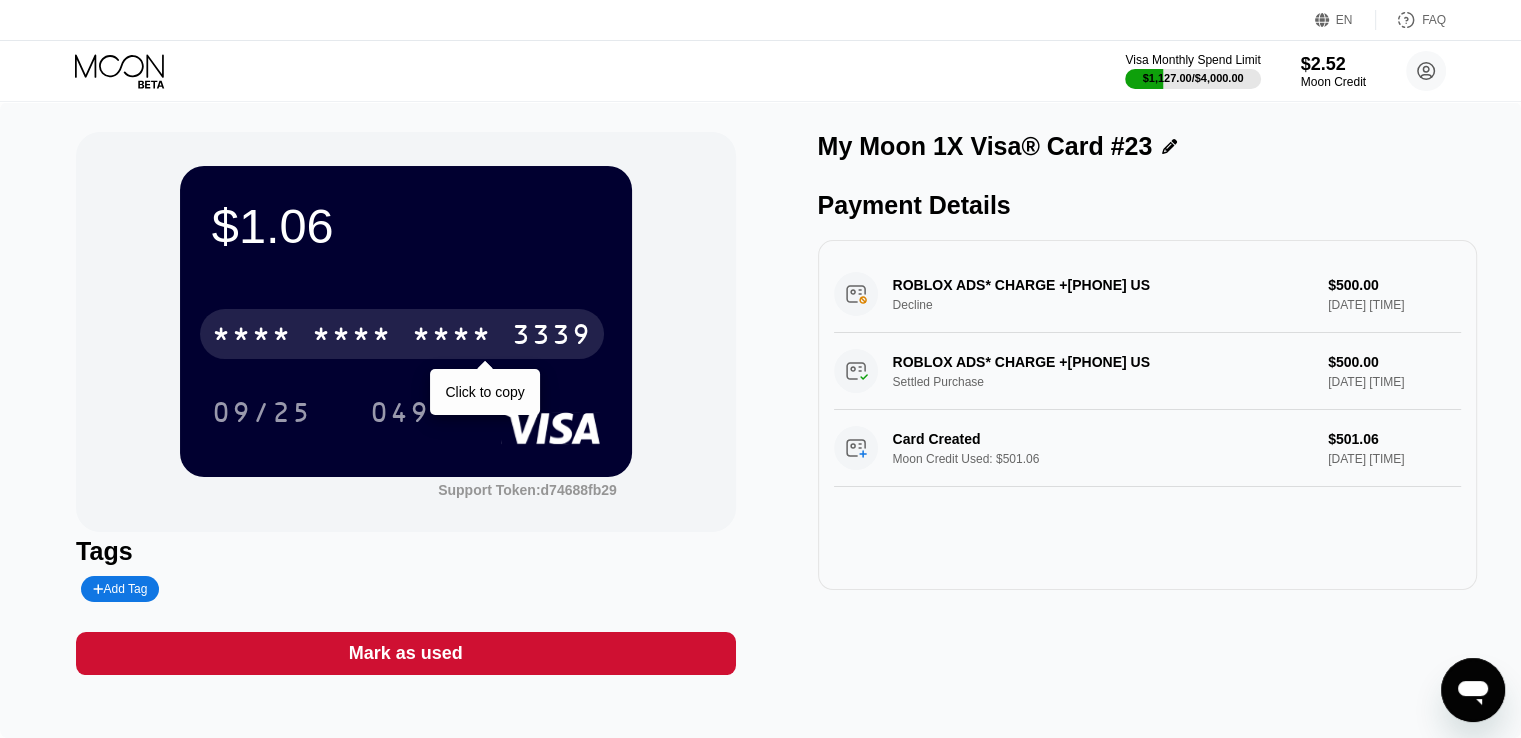 click on "* * * *" at bounding box center (452, 337) 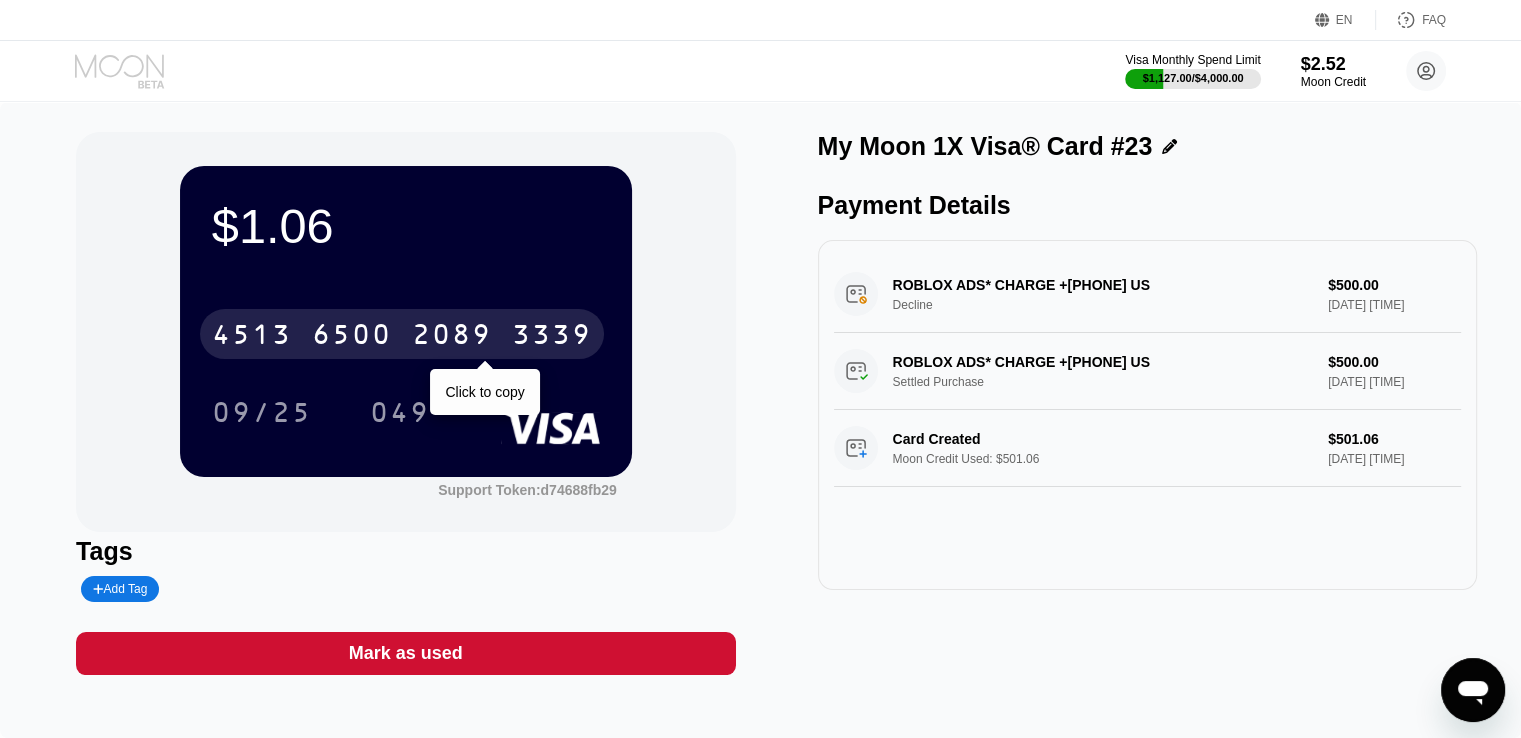 click 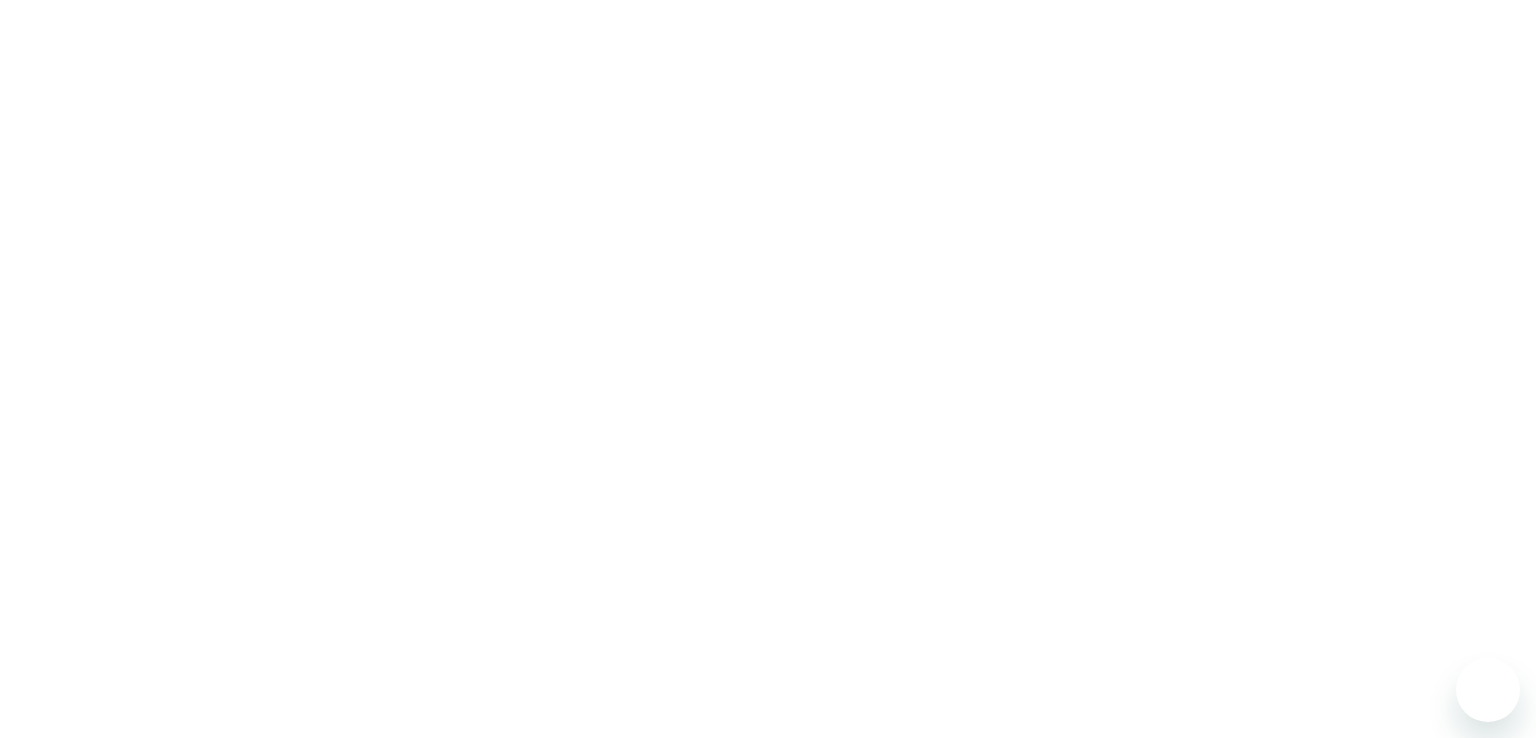scroll, scrollTop: 0, scrollLeft: 0, axis: both 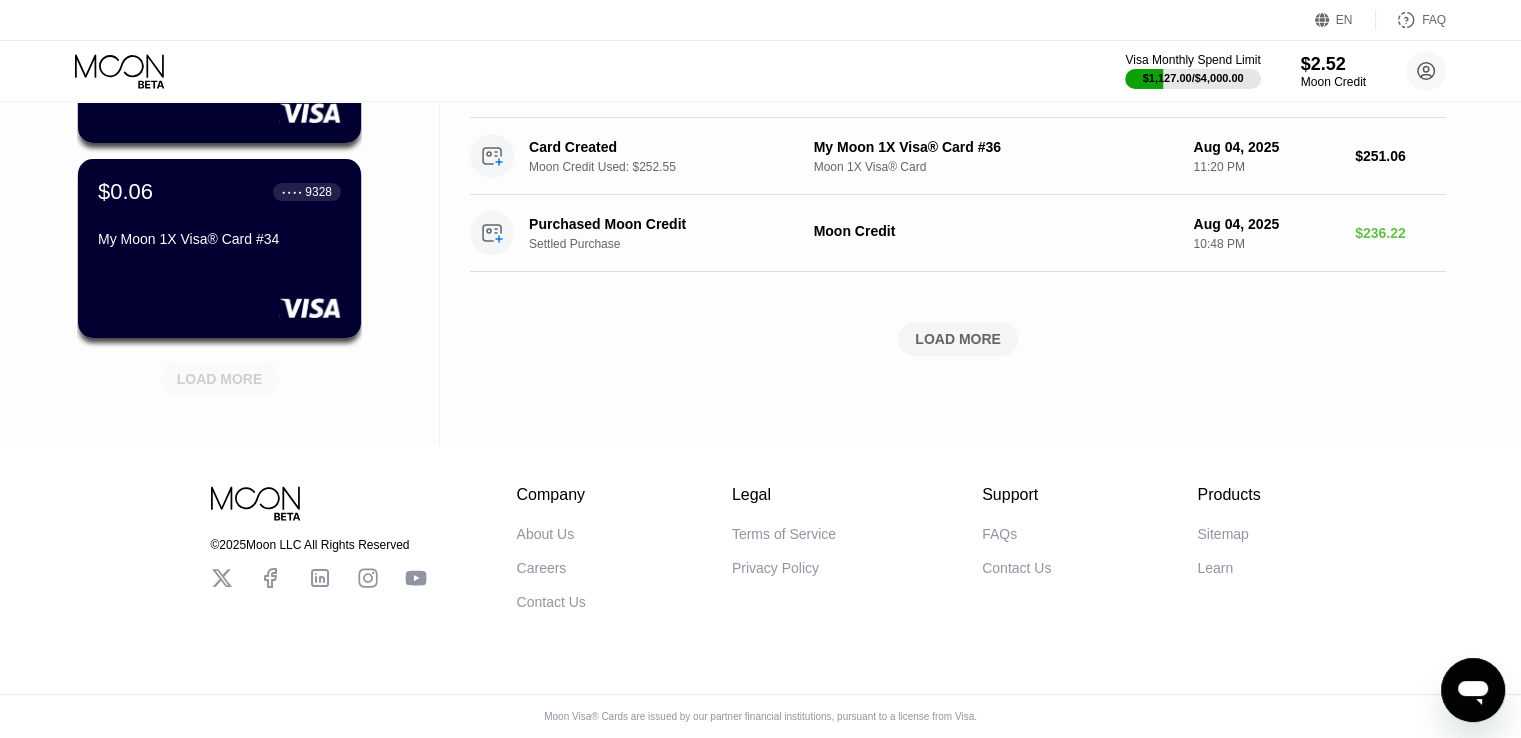 click on "LOAD MORE" at bounding box center (220, 379) 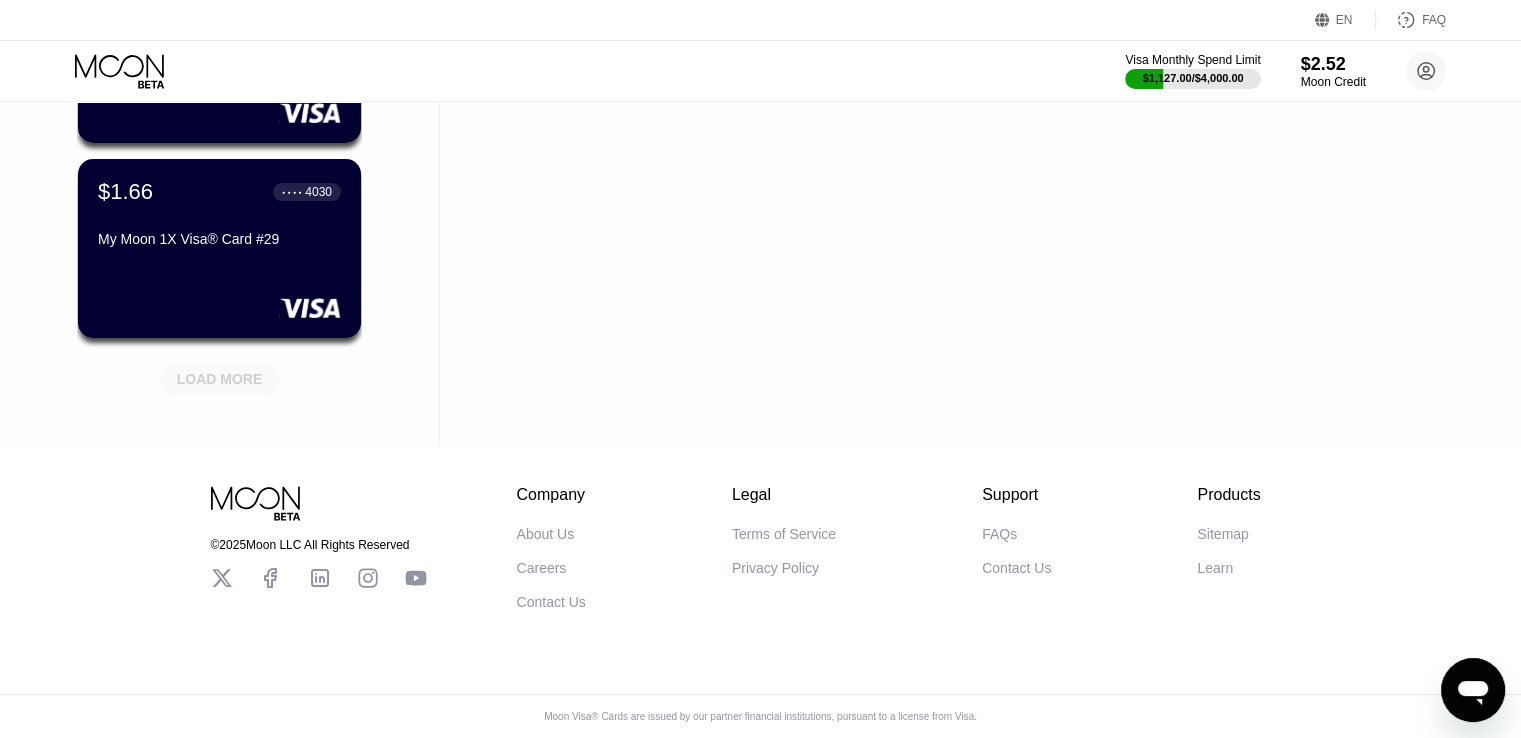click on "LOAD MORE" at bounding box center [220, 379] 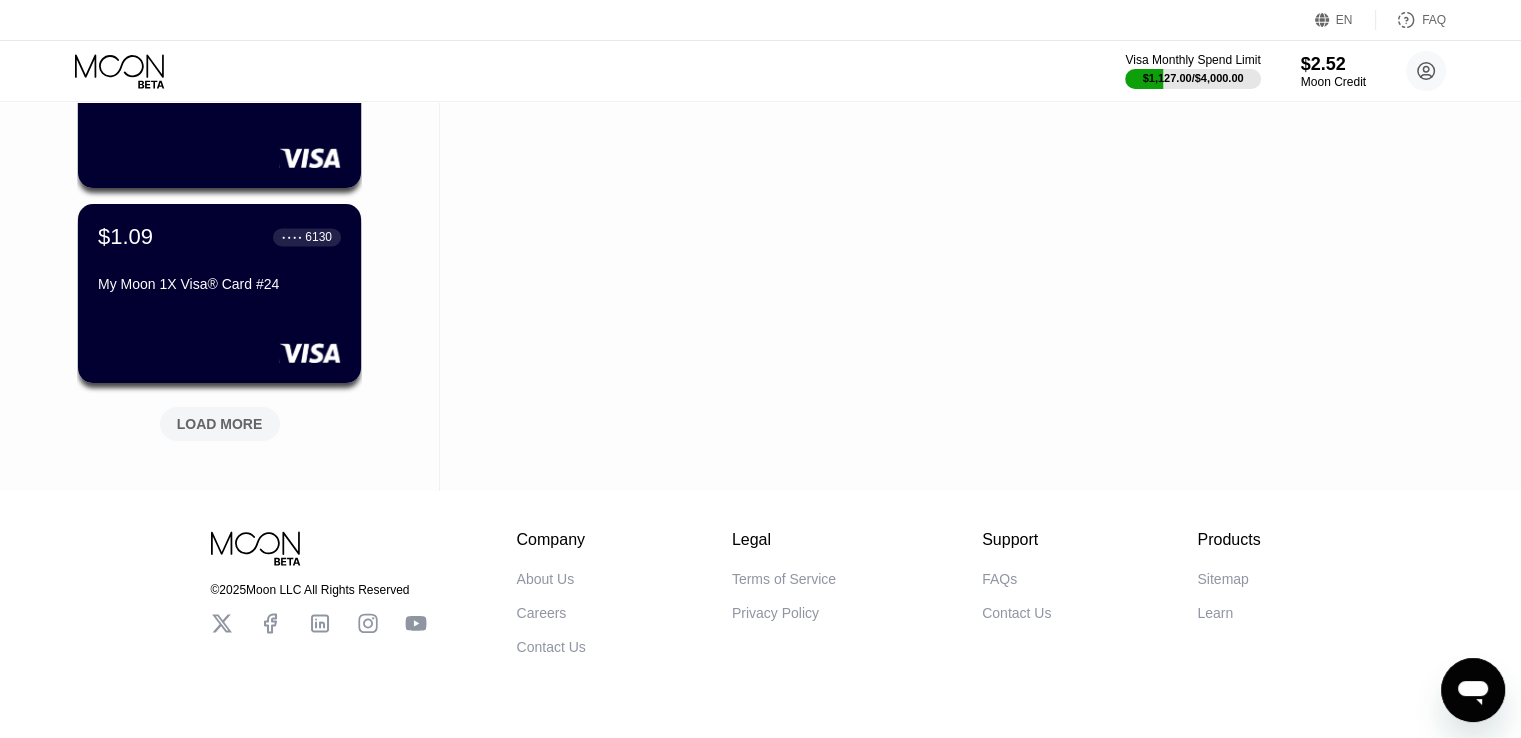 scroll, scrollTop: 2837, scrollLeft: 0, axis: vertical 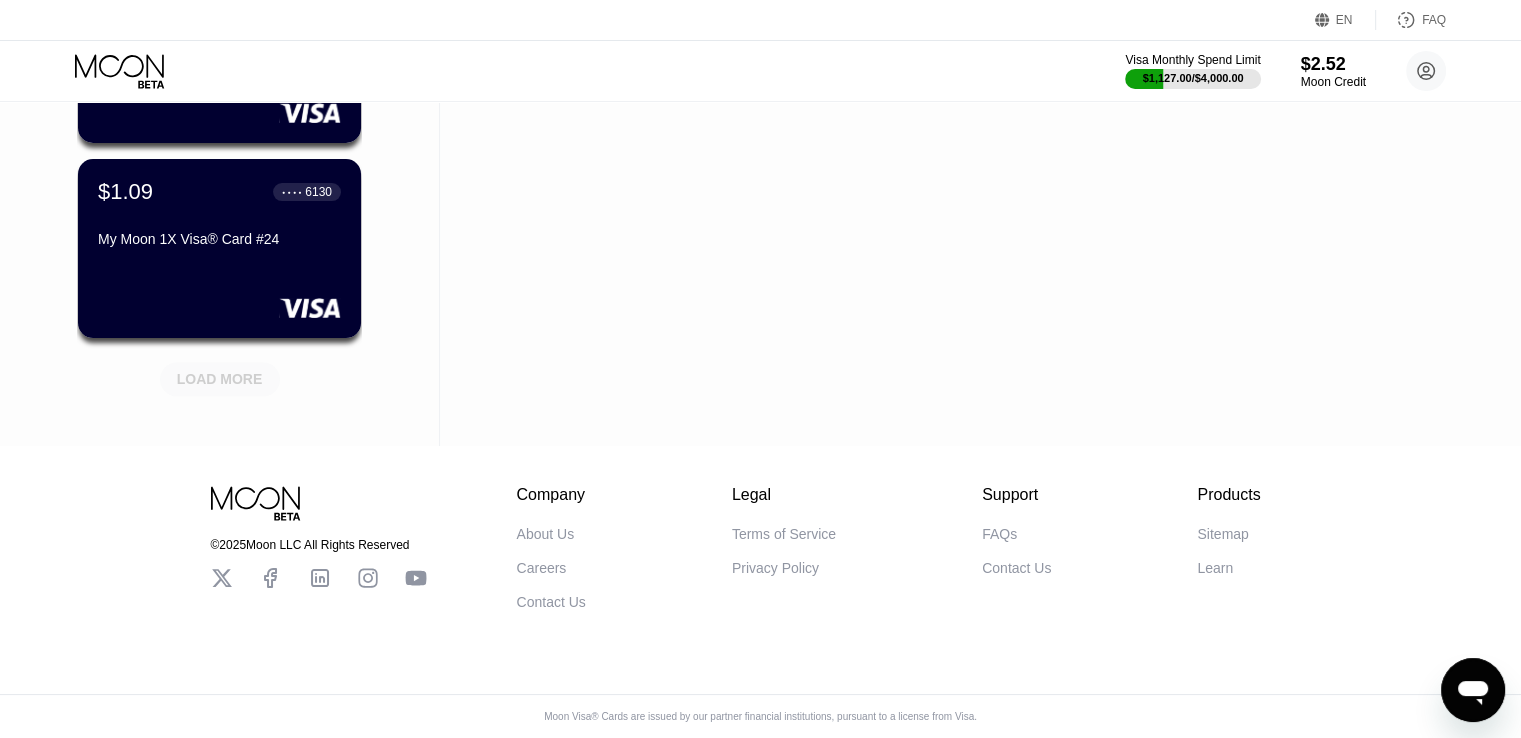 click on "LOAD MORE" at bounding box center [220, 379] 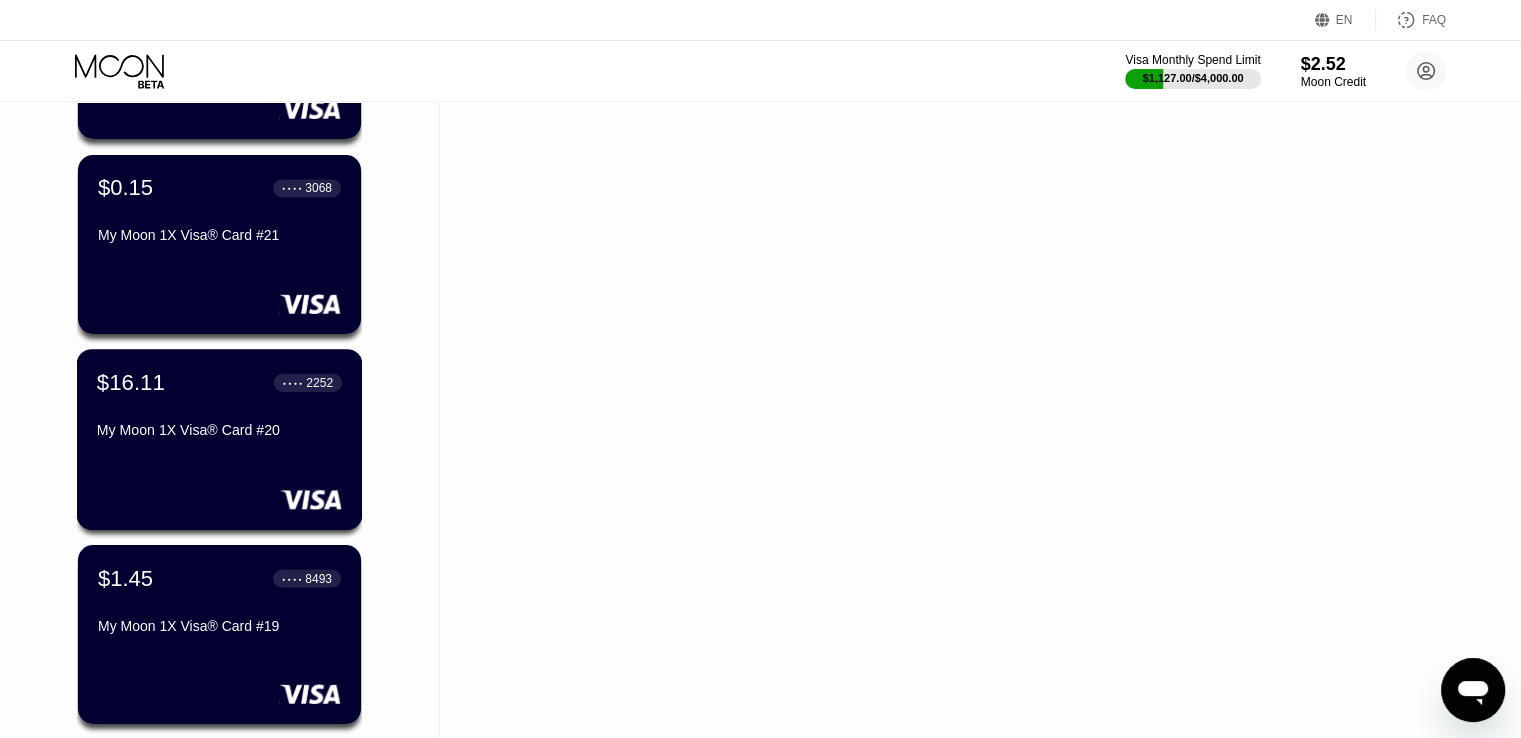 scroll, scrollTop: 3710, scrollLeft: 0, axis: vertical 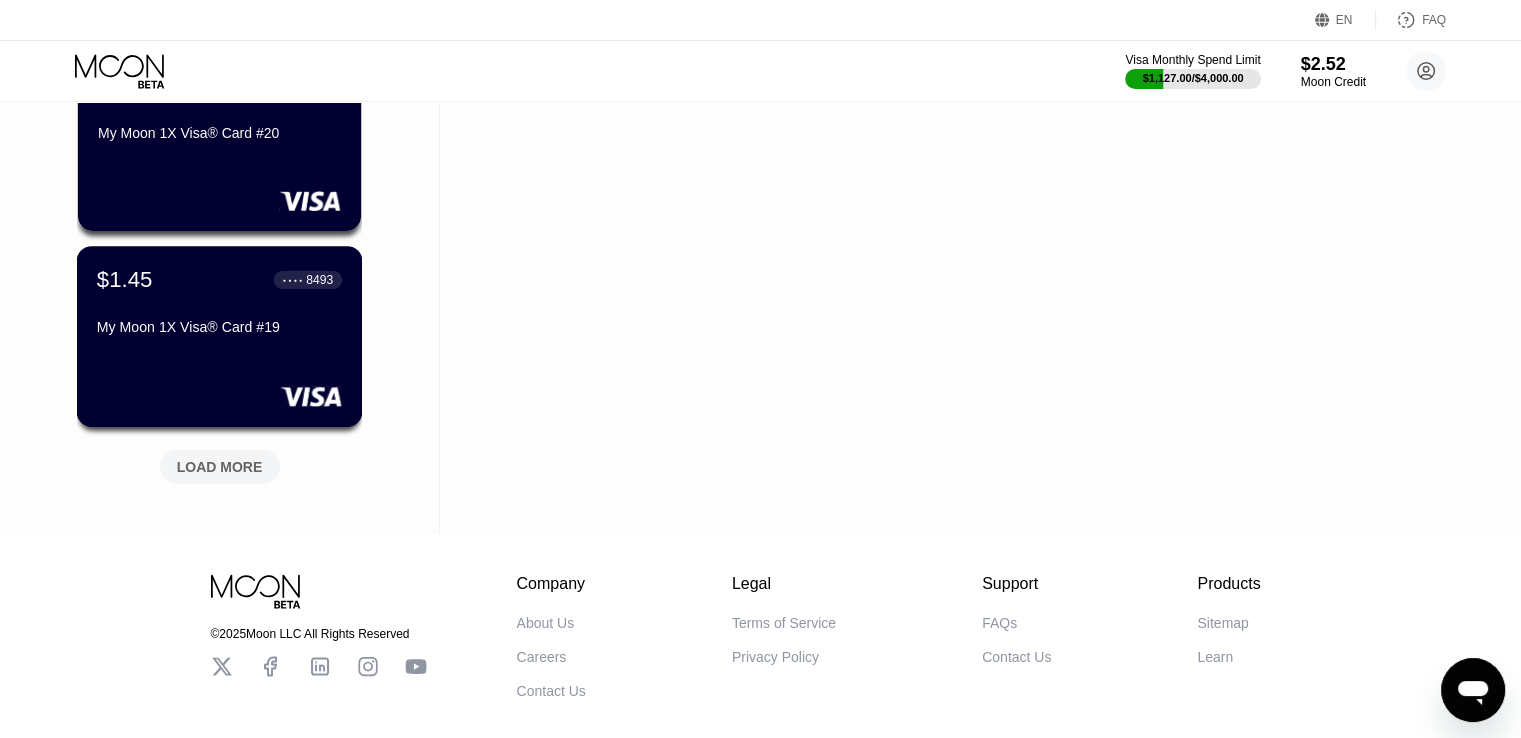 click on "$1.45 ● ● ● ● 8493 My Moon 1X Visa® Card #19" at bounding box center (220, 336) 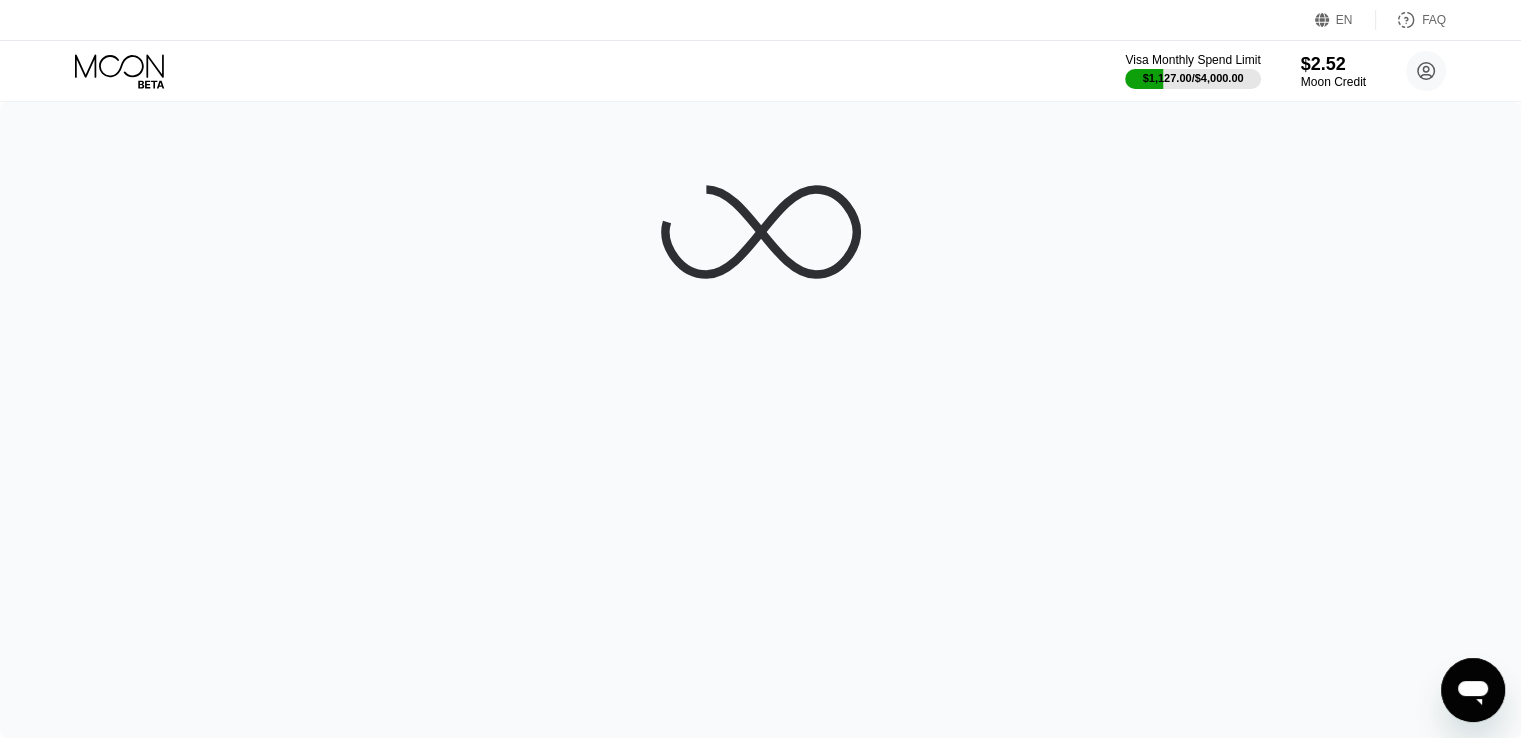 scroll, scrollTop: 0, scrollLeft: 0, axis: both 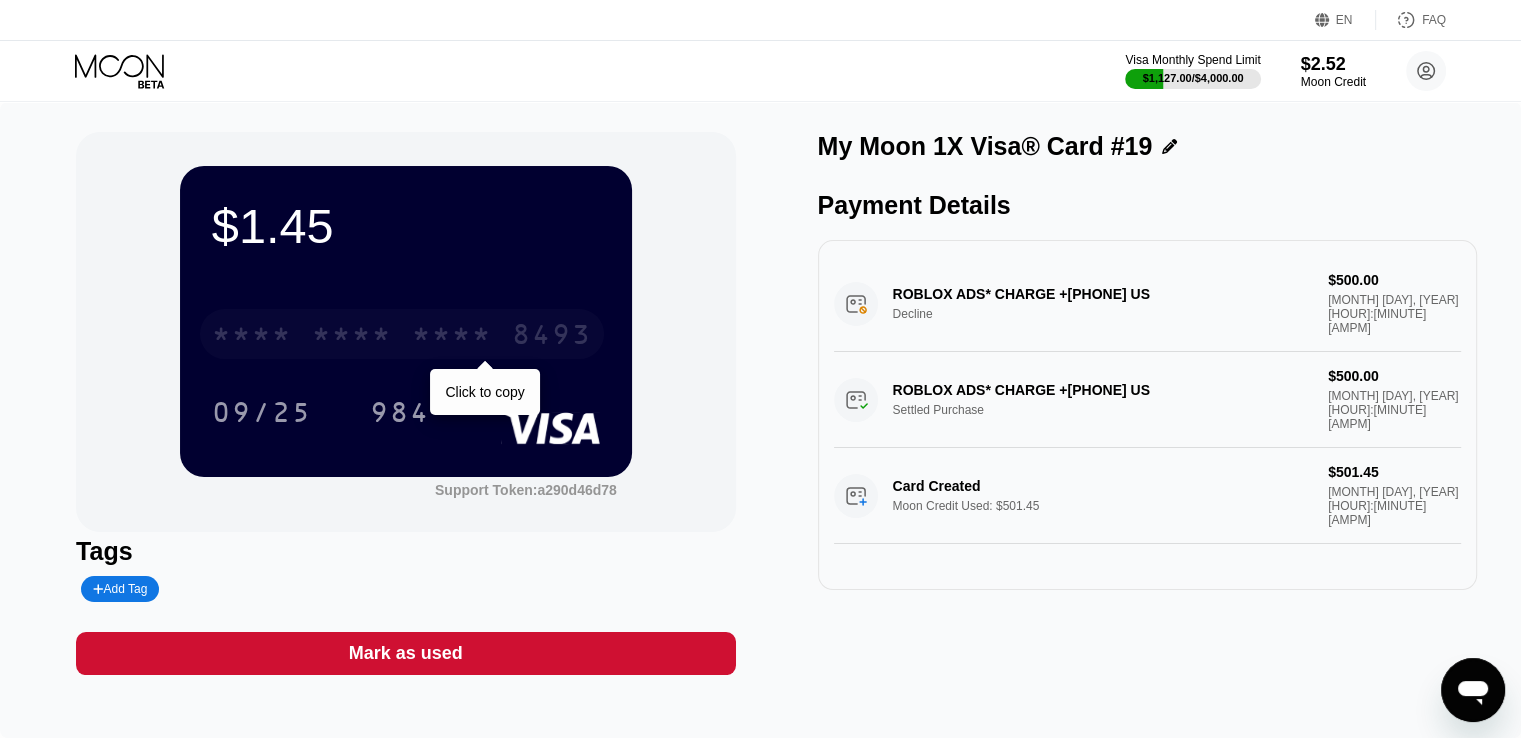 click on "8493" at bounding box center [552, 337] 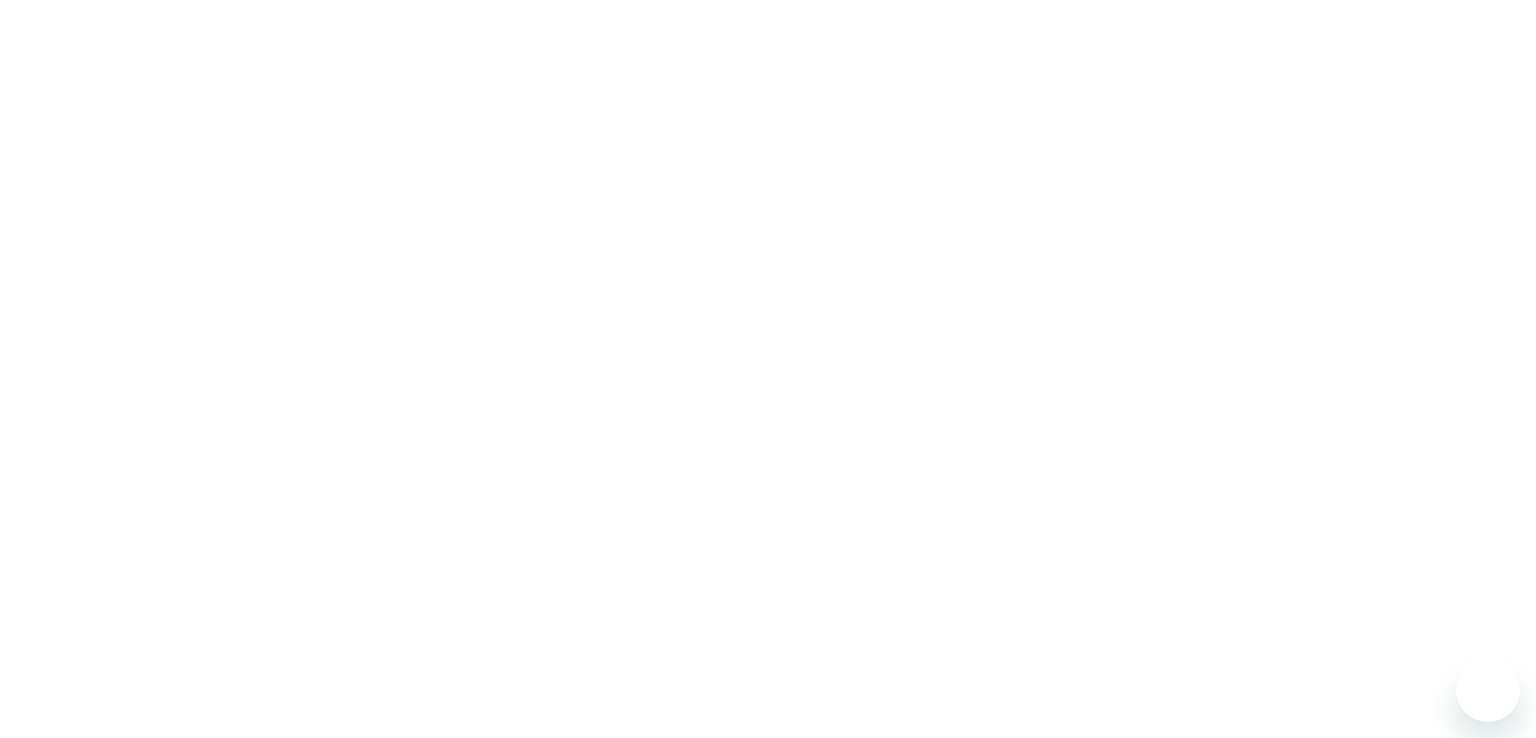 scroll, scrollTop: 0, scrollLeft: 0, axis: both 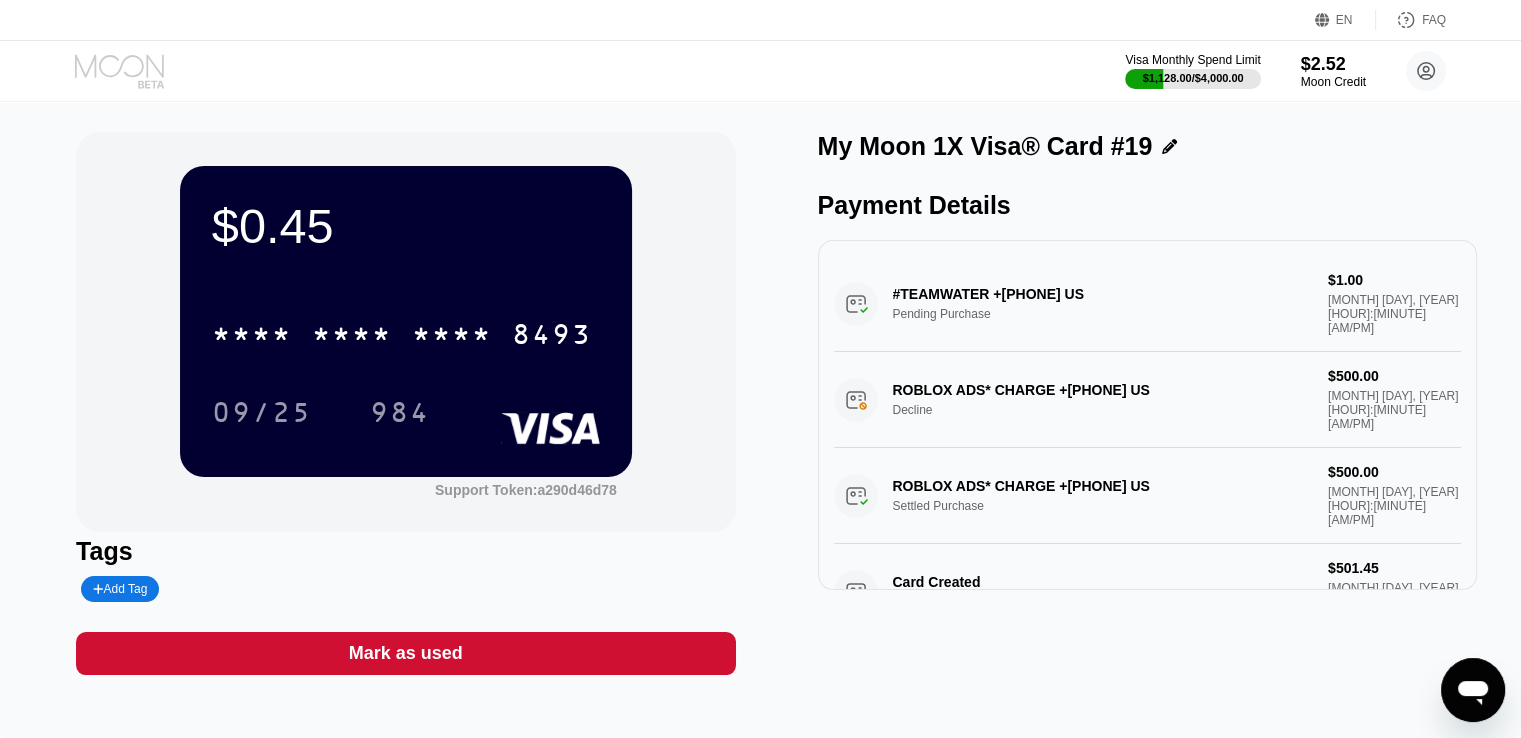 click 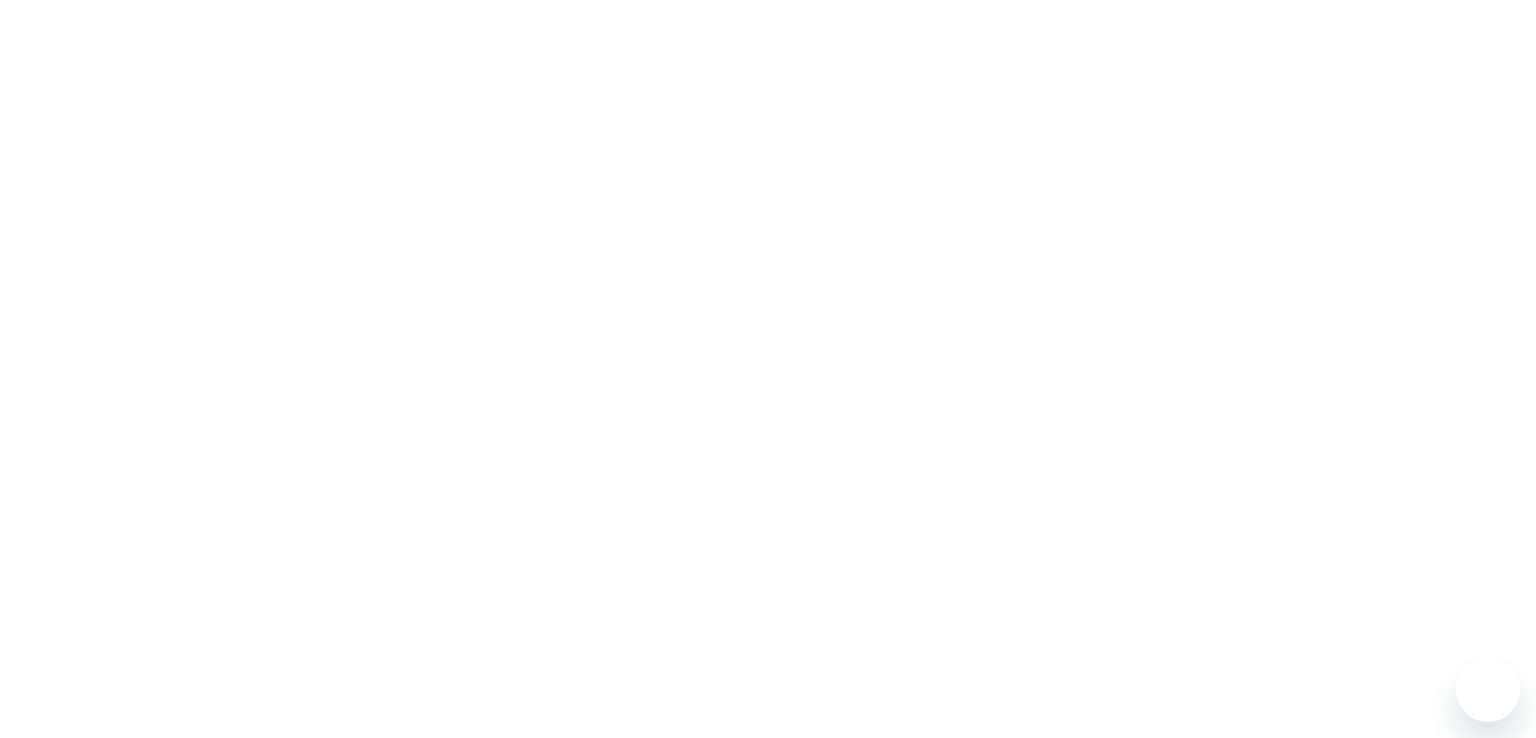 scroll, scrollTop: 0, scrollLeft: 0, axis: both 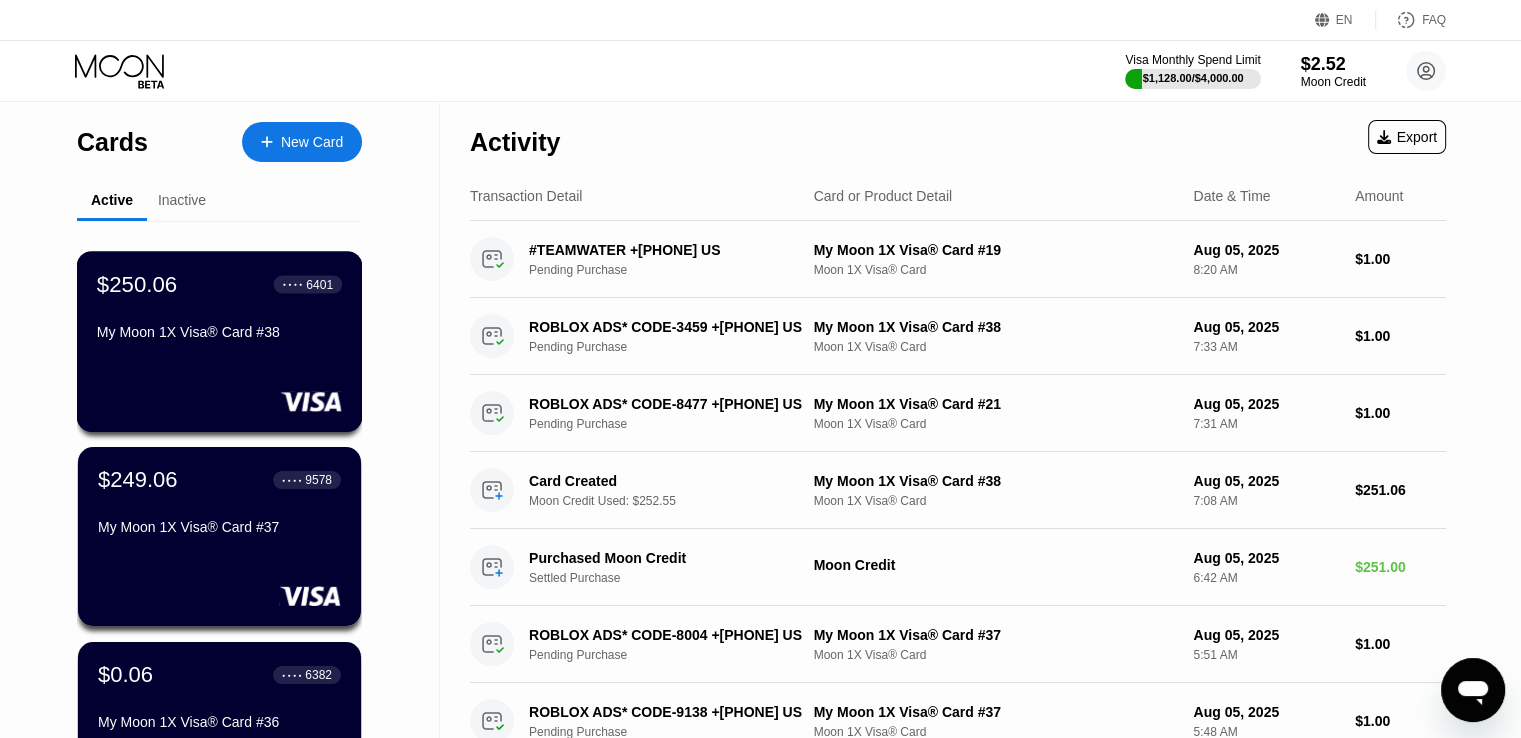 click at bounding box center [219, 401] 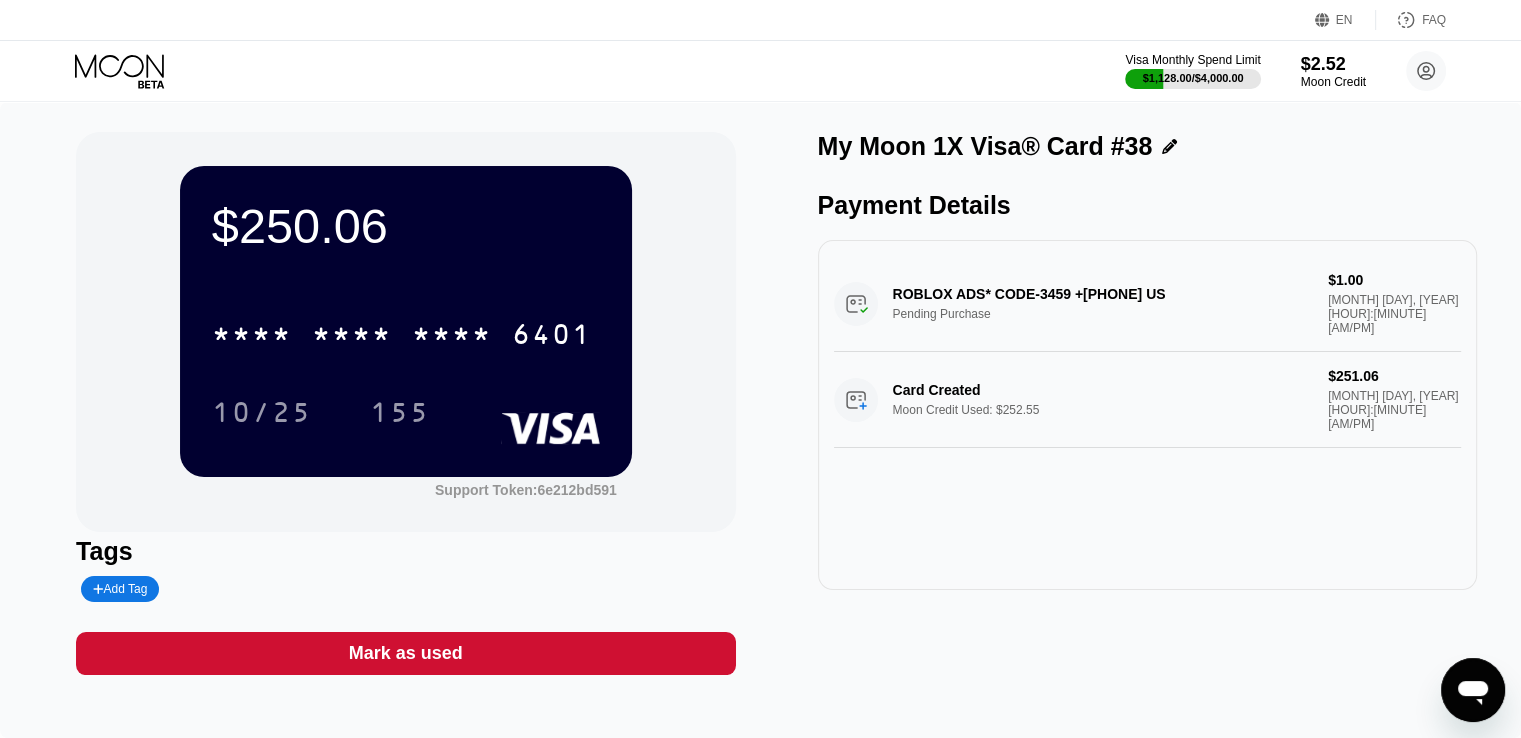 click on "Visa Monthly Spend Limit $1,128.00 / $4,000.00 $2.52 Moon Credit NoDripNewlie [USERNAME]@[DOMAIN]  Home Settings Support Careers About Us Log out Privacy policy Terms" at bounding box center (760, 71) 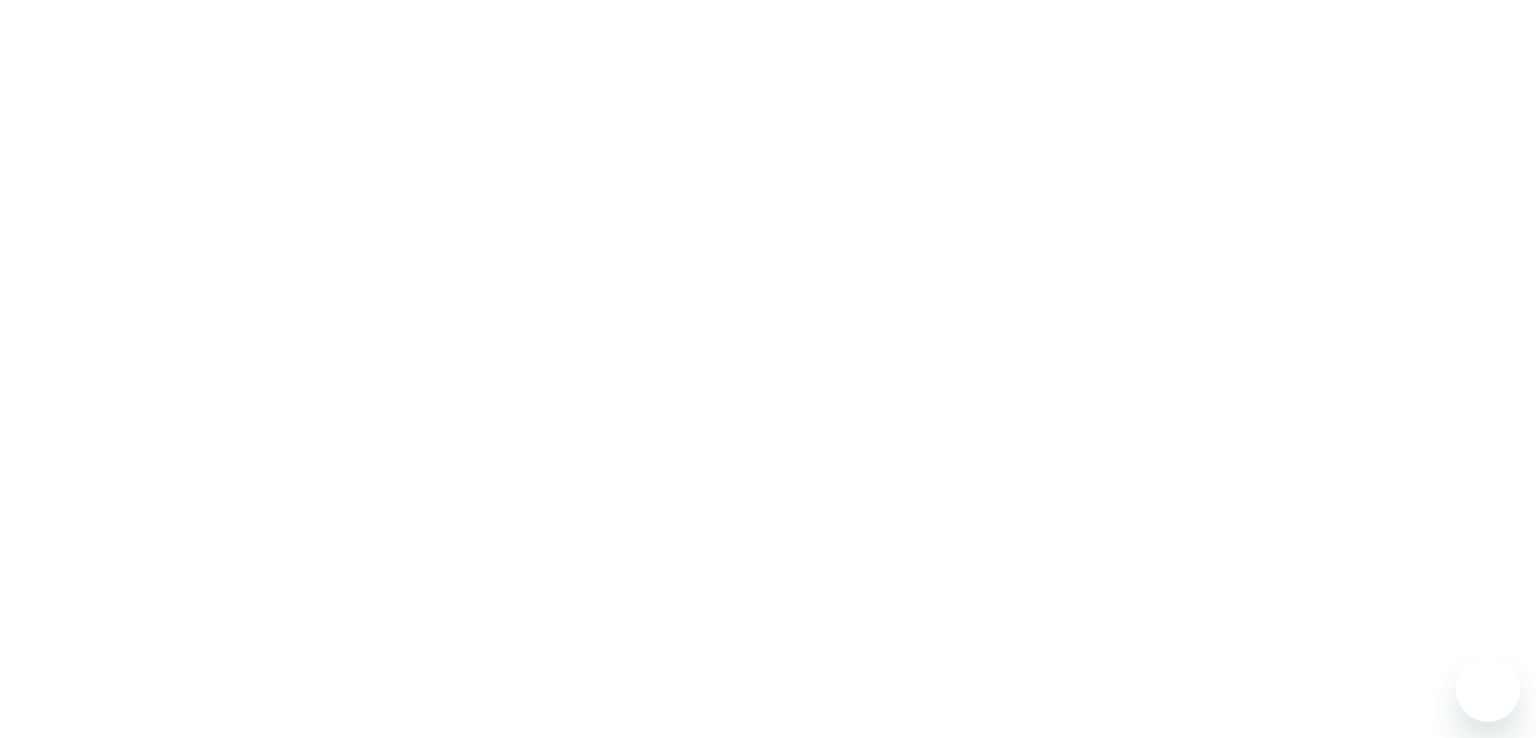 scroll, scrollTop: 0, scrollLeft: 0, axis: both 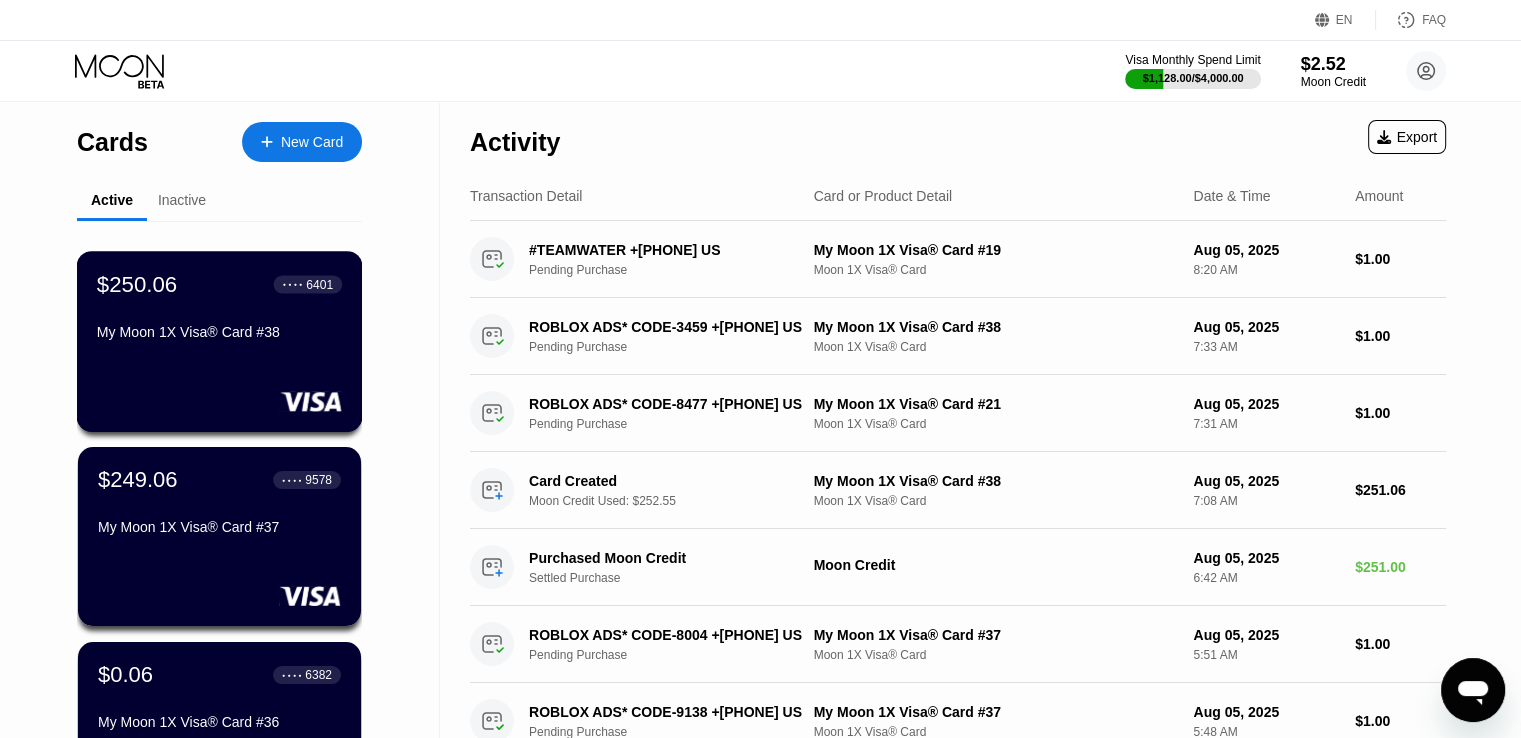 click on "$250.06 ● ● ● ● 6401" at bounding box center [219, 284] 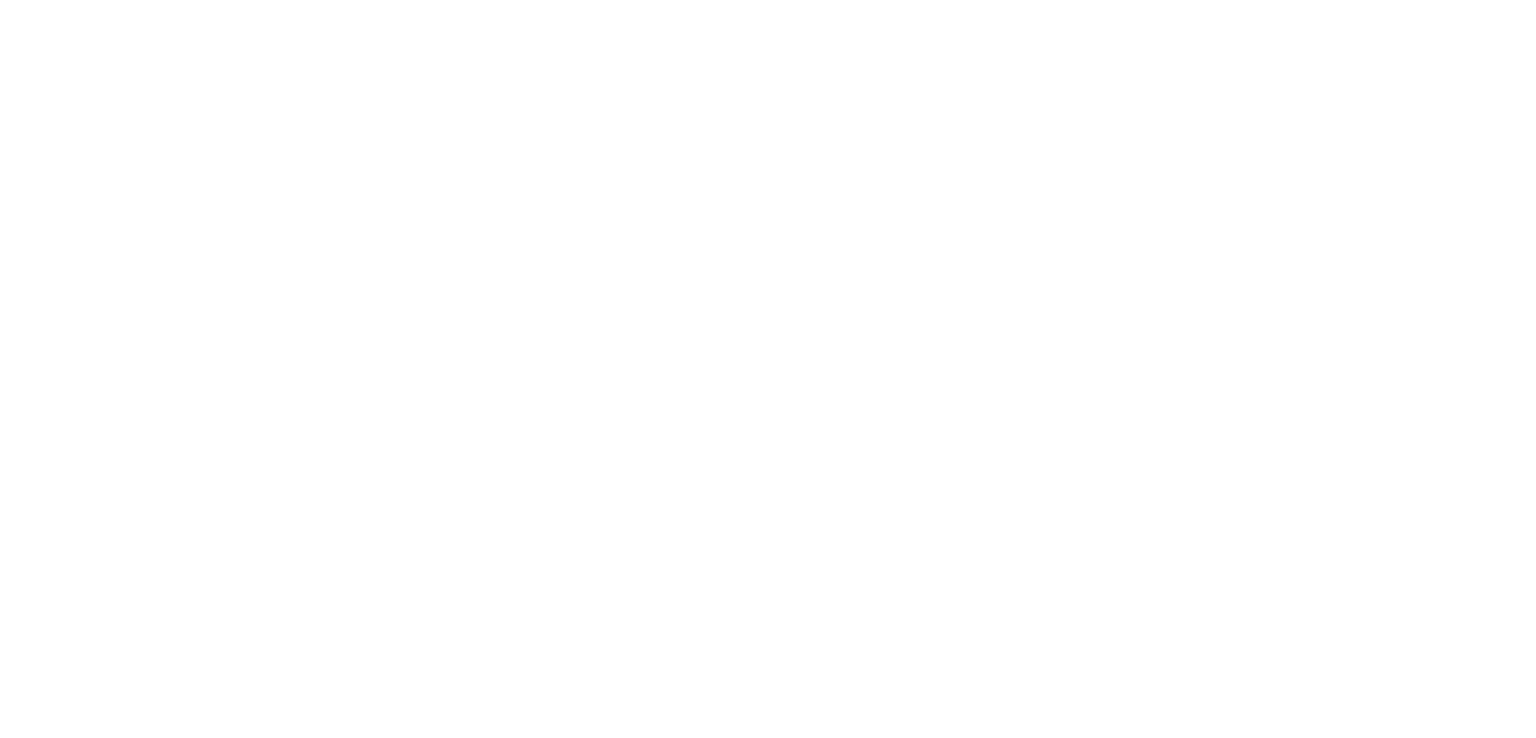 scroll, scrollTop: 0, scrollLeft: 0, axis: both 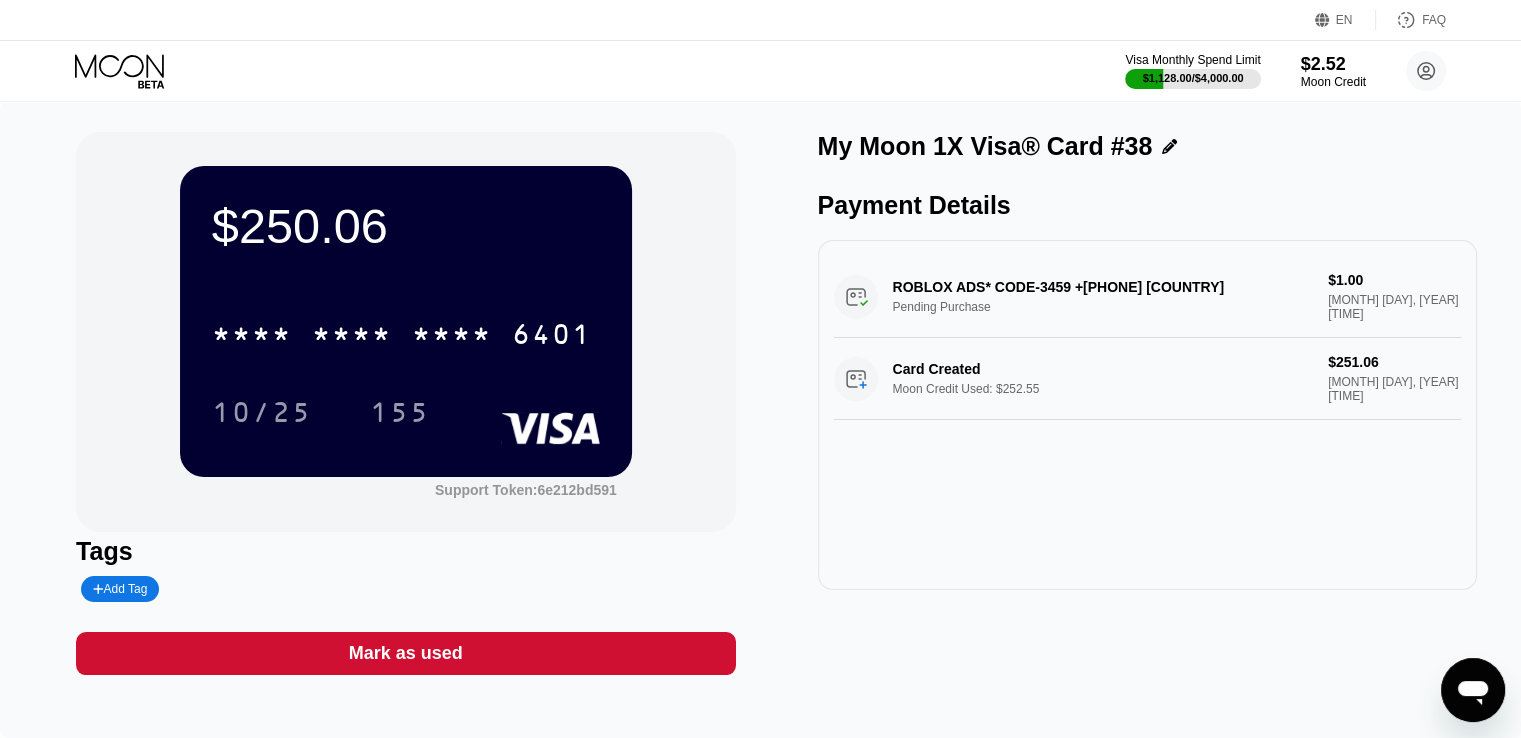 click 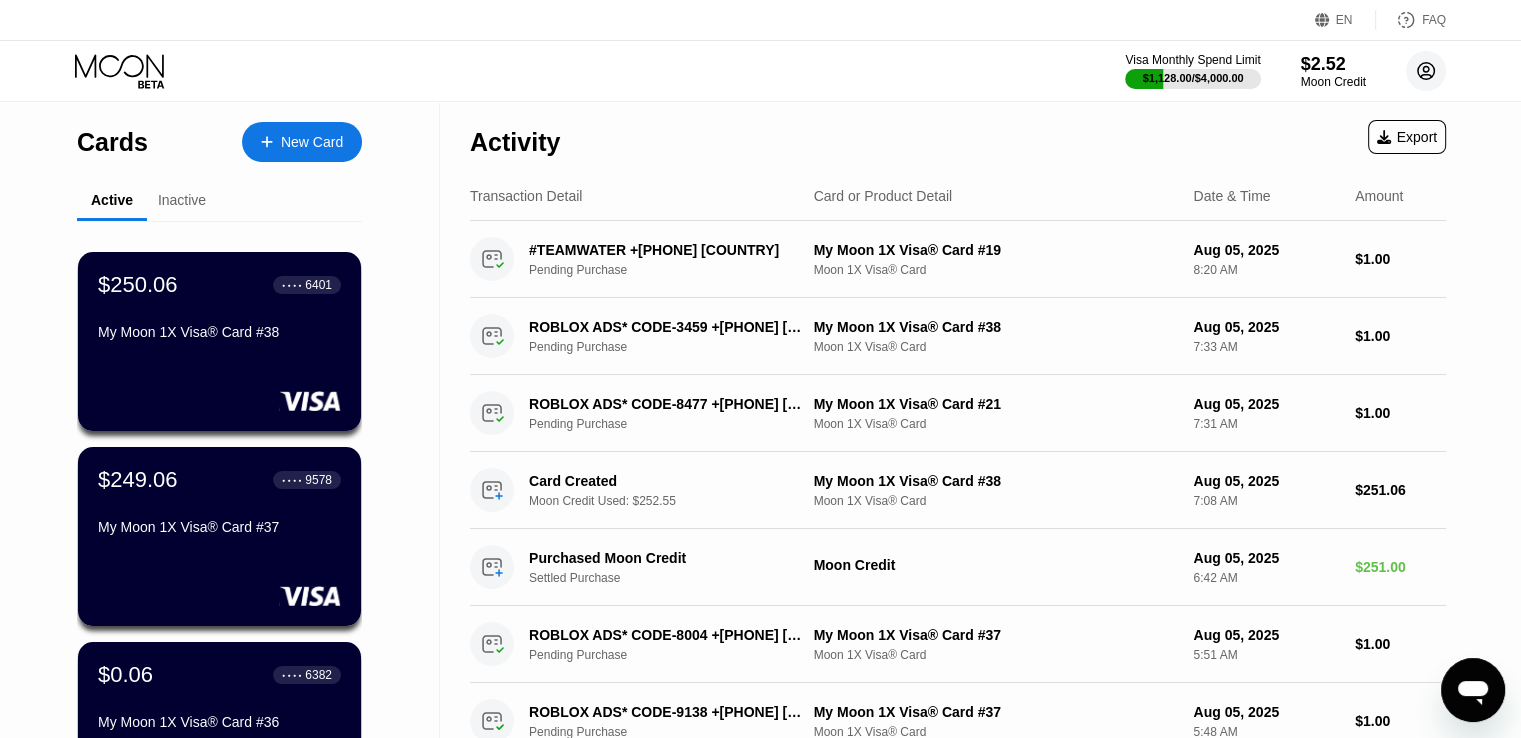 click 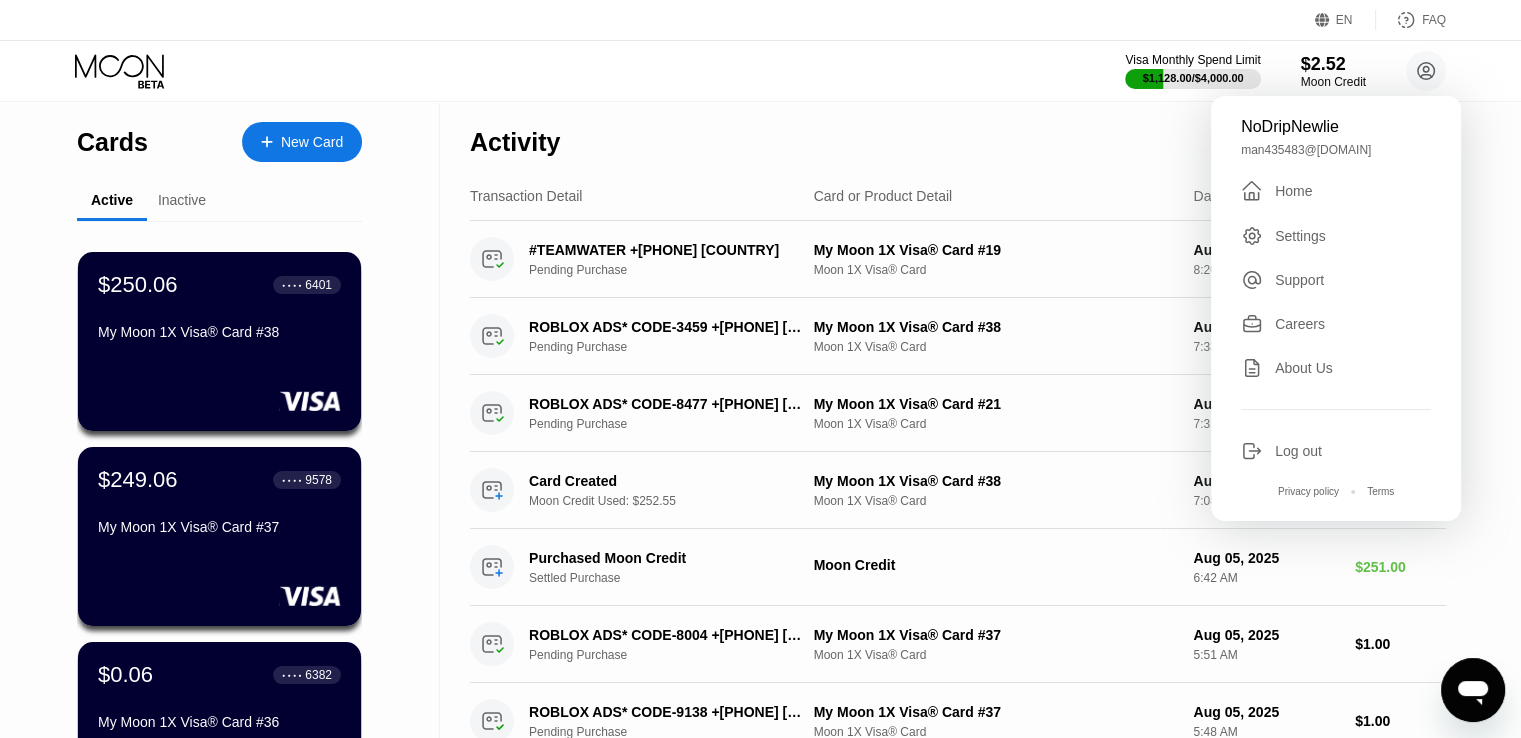 click on "[USERNAME] man435483@[DOMAIN]  Home Settings Support Careers About Us Log out Privacy policy Terms" at bounding box center (1336, 308) 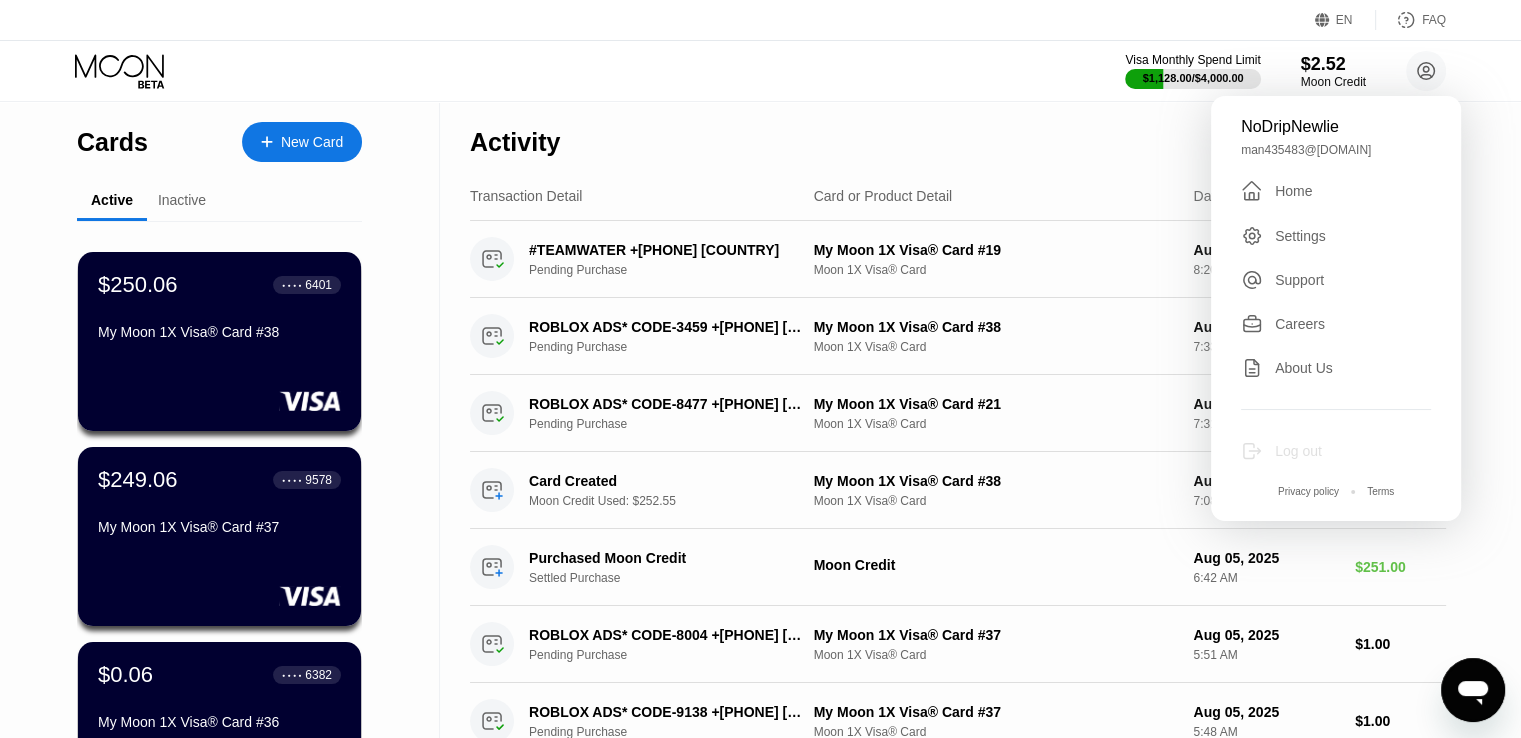 click on "Log out" at bounding box center (1298, 451) 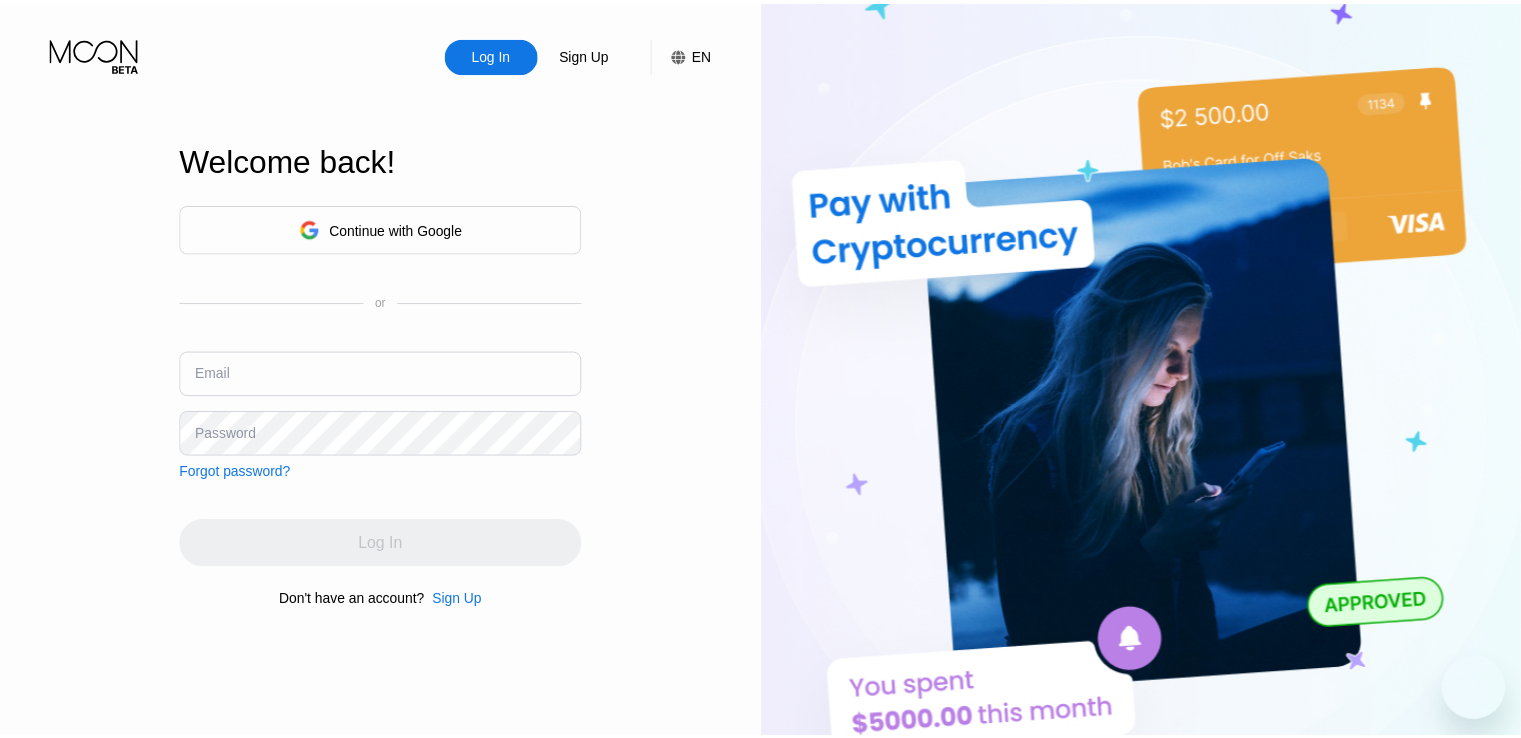 scroll, scrollTop: 0, scrollLeft: 0, axis: both 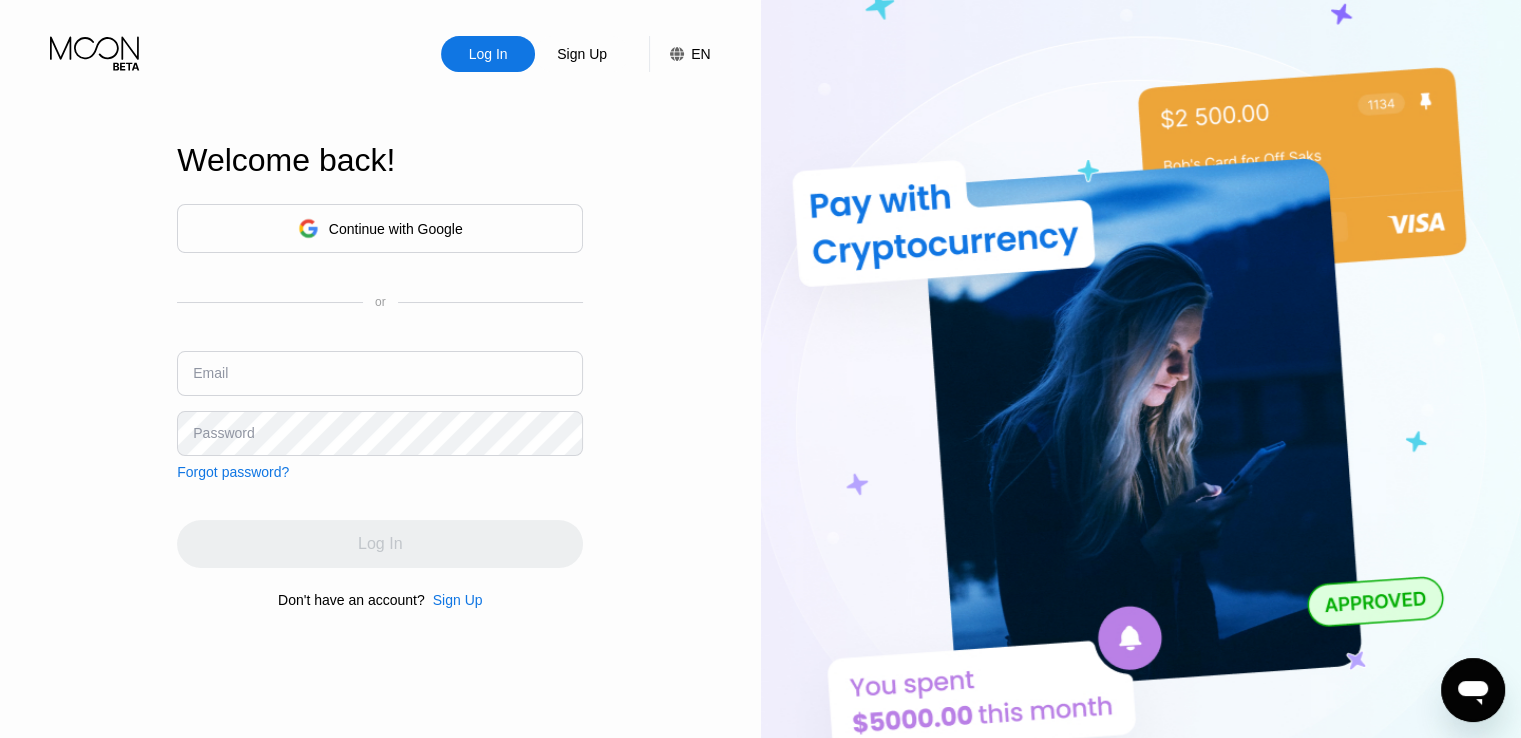 type on "[USERNAME]@example.com" 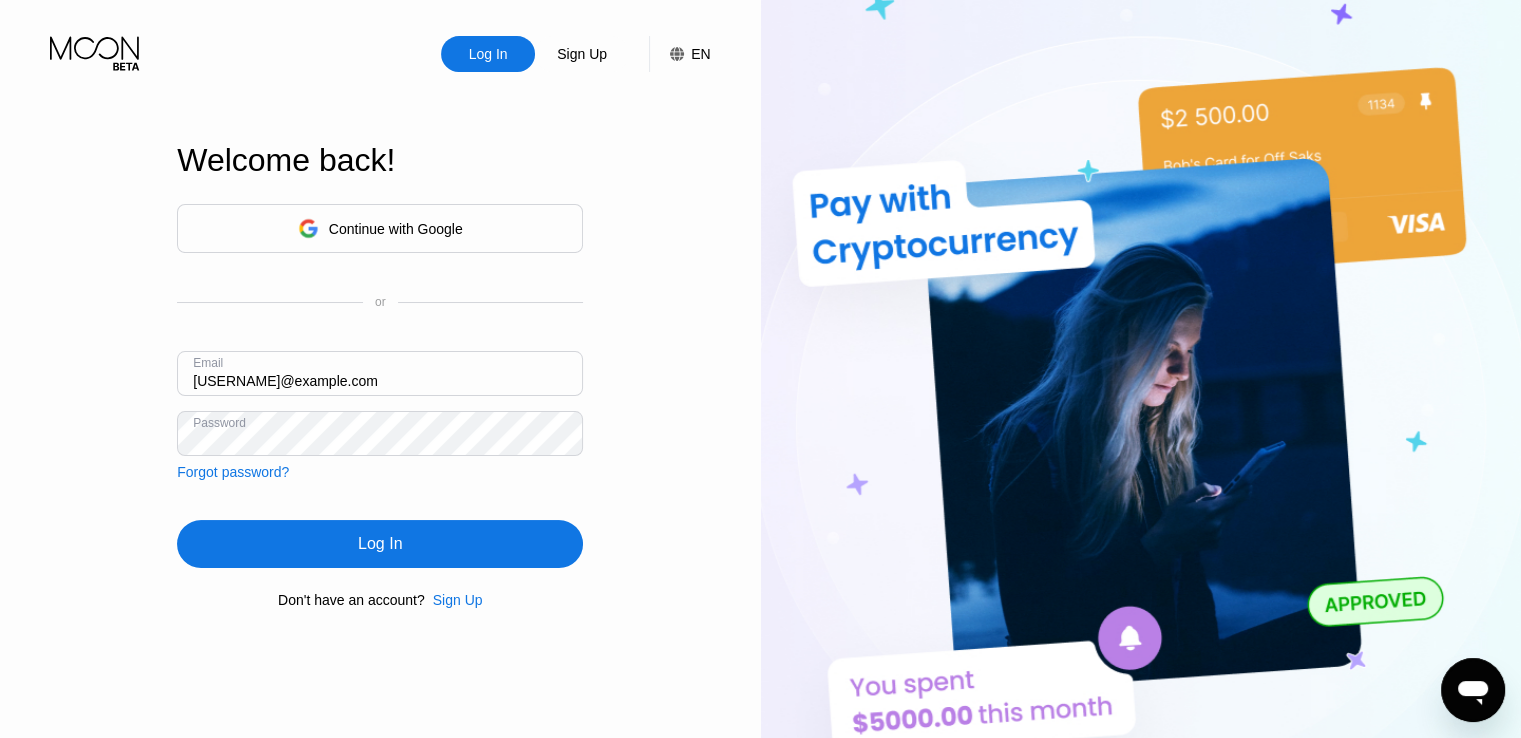 click on "[USERNAME]@example.com" at bounding box center [380, 373] 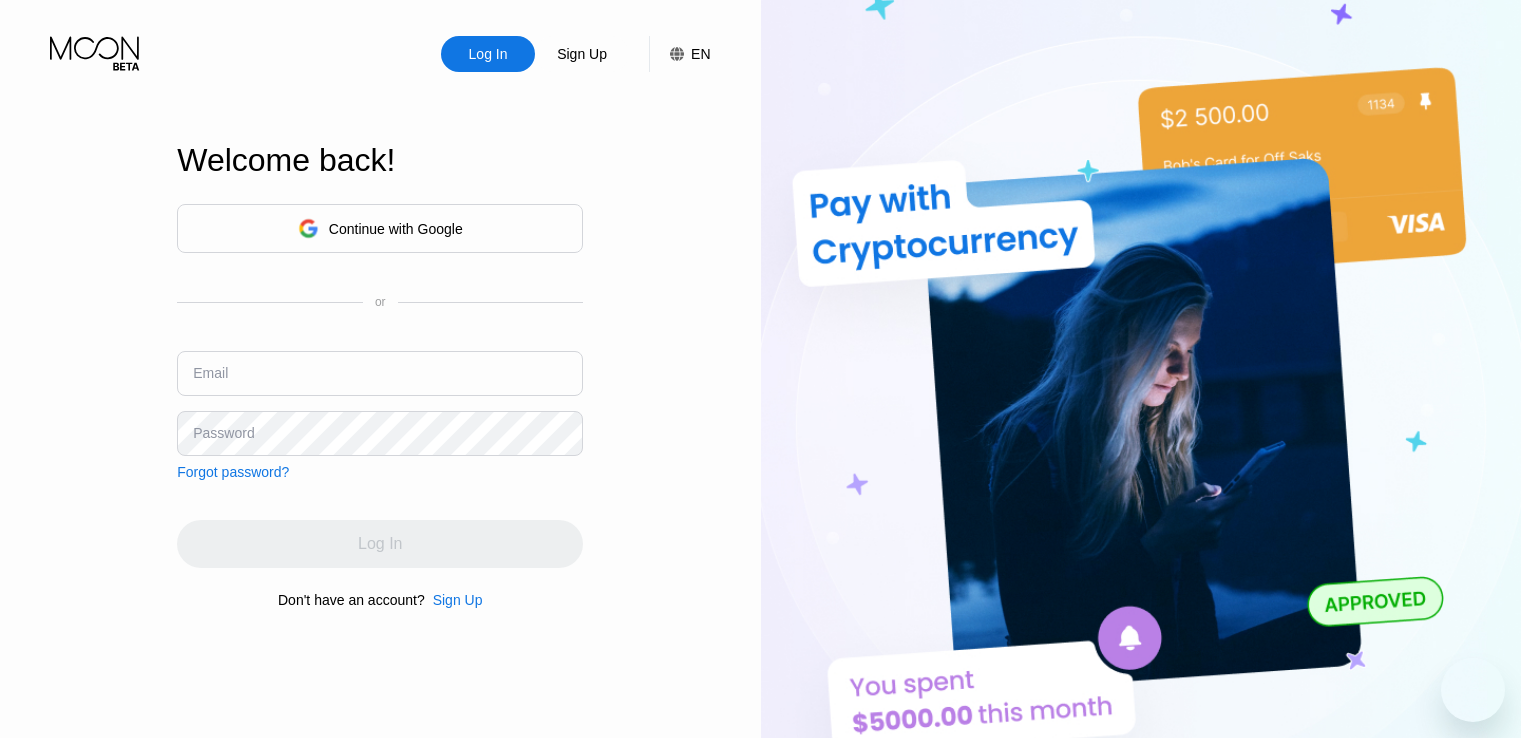 scroll, scrollTop: 0, scrollLeft: 0, axis: both 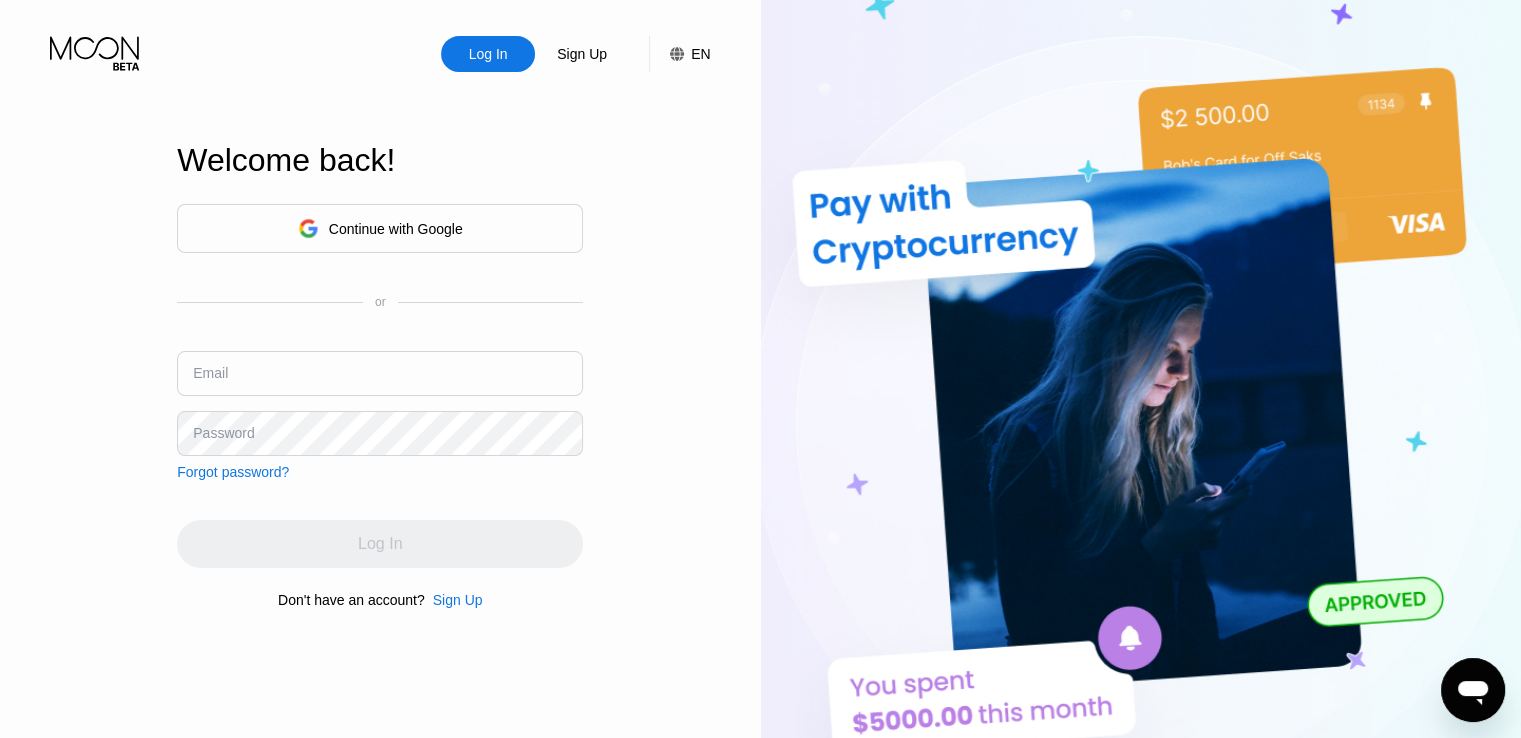 type on "[EMAIL]" 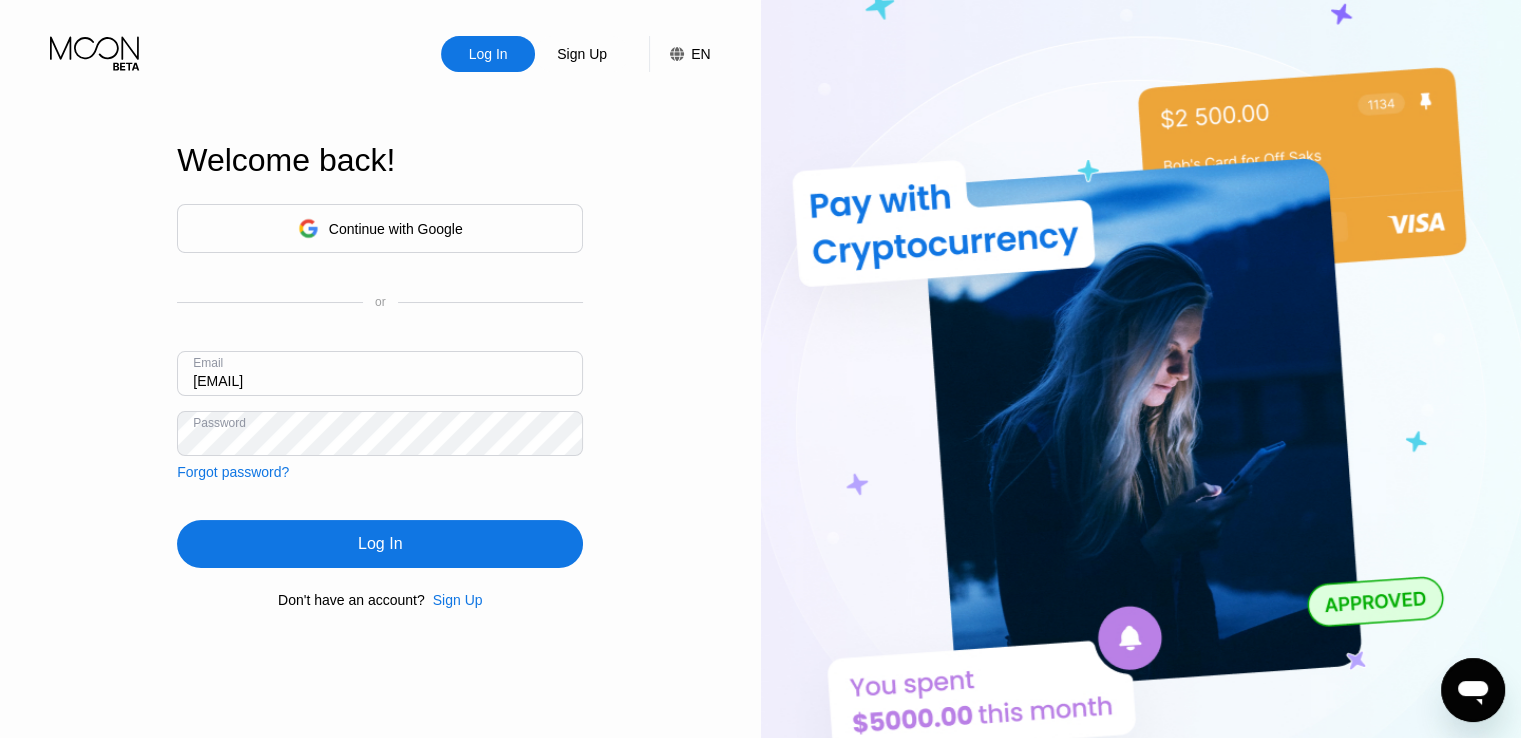 click on "Continue with Google or Email man435483@gmail.com Password Forgot password? Log In Don't have an account? Sign Up" at bounding box center [380, 406] 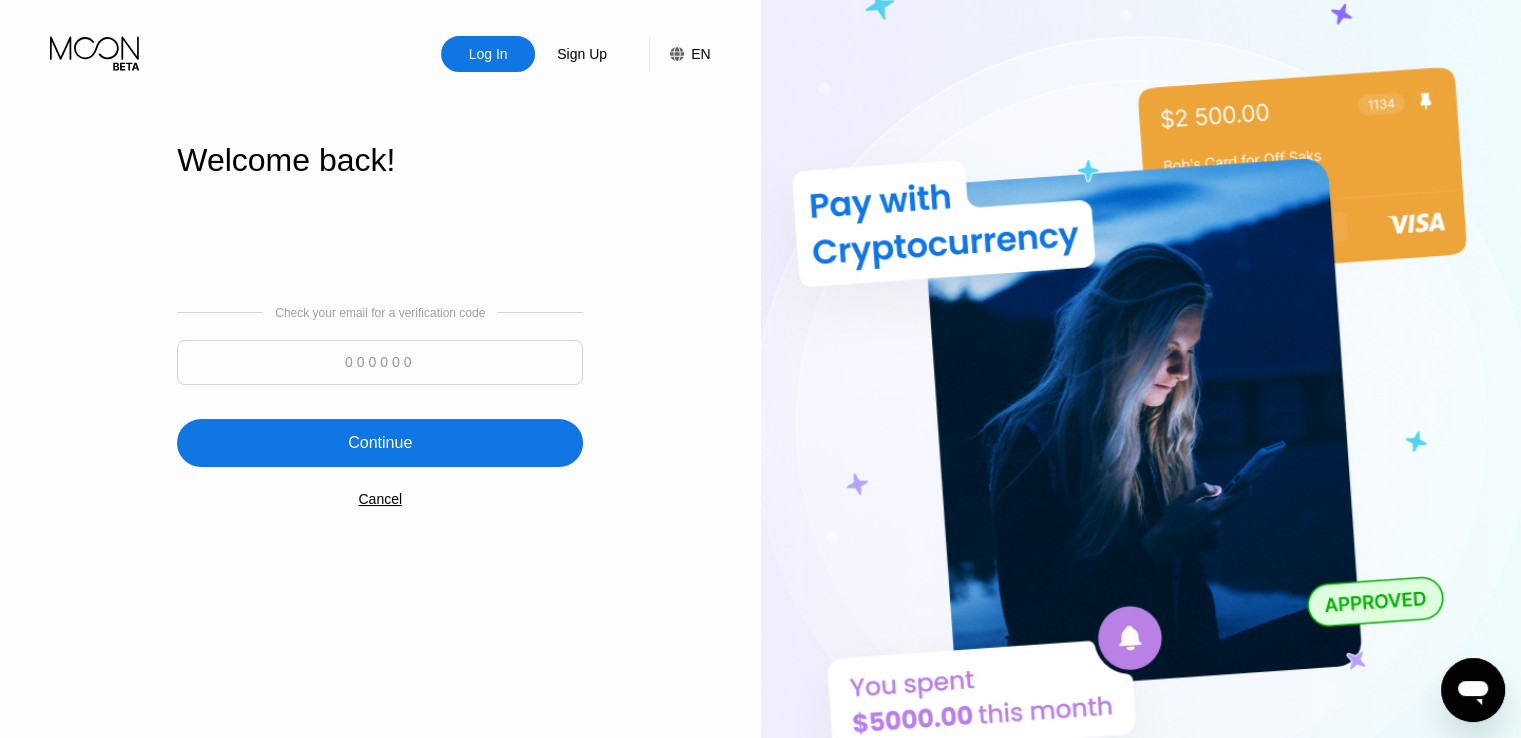 click at bounding box center [380, 362] 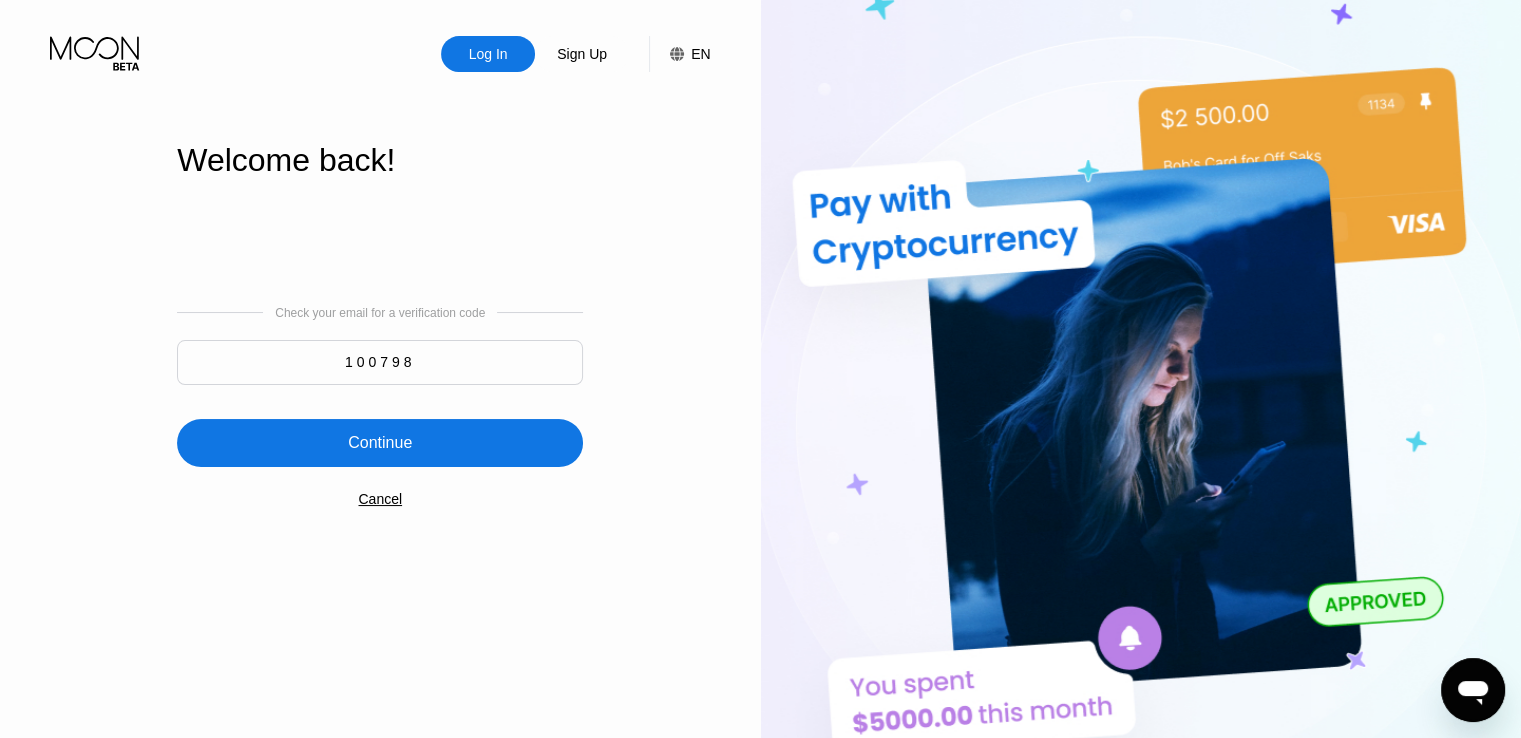type on "100798" 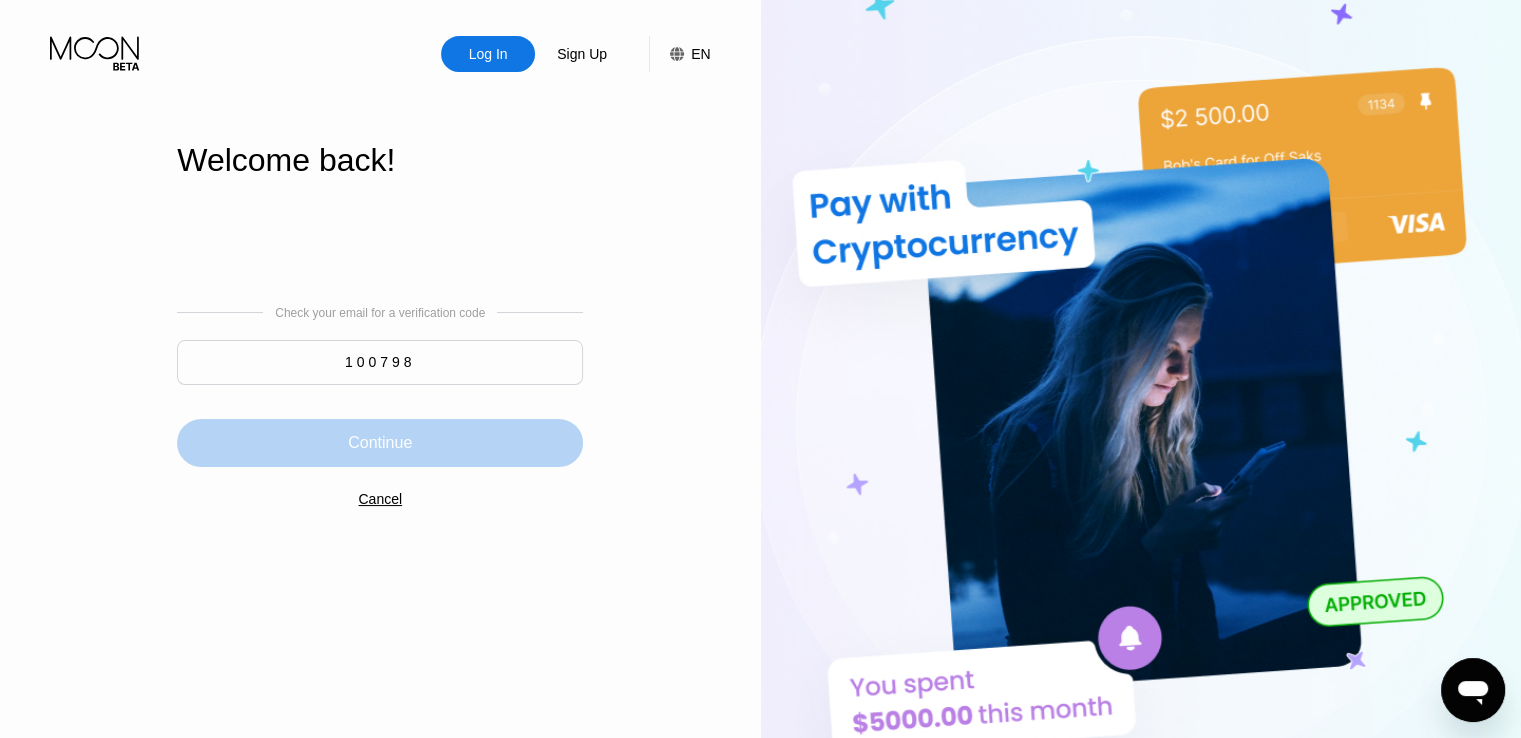 click on "Continue" at bounding box center (380, 443) 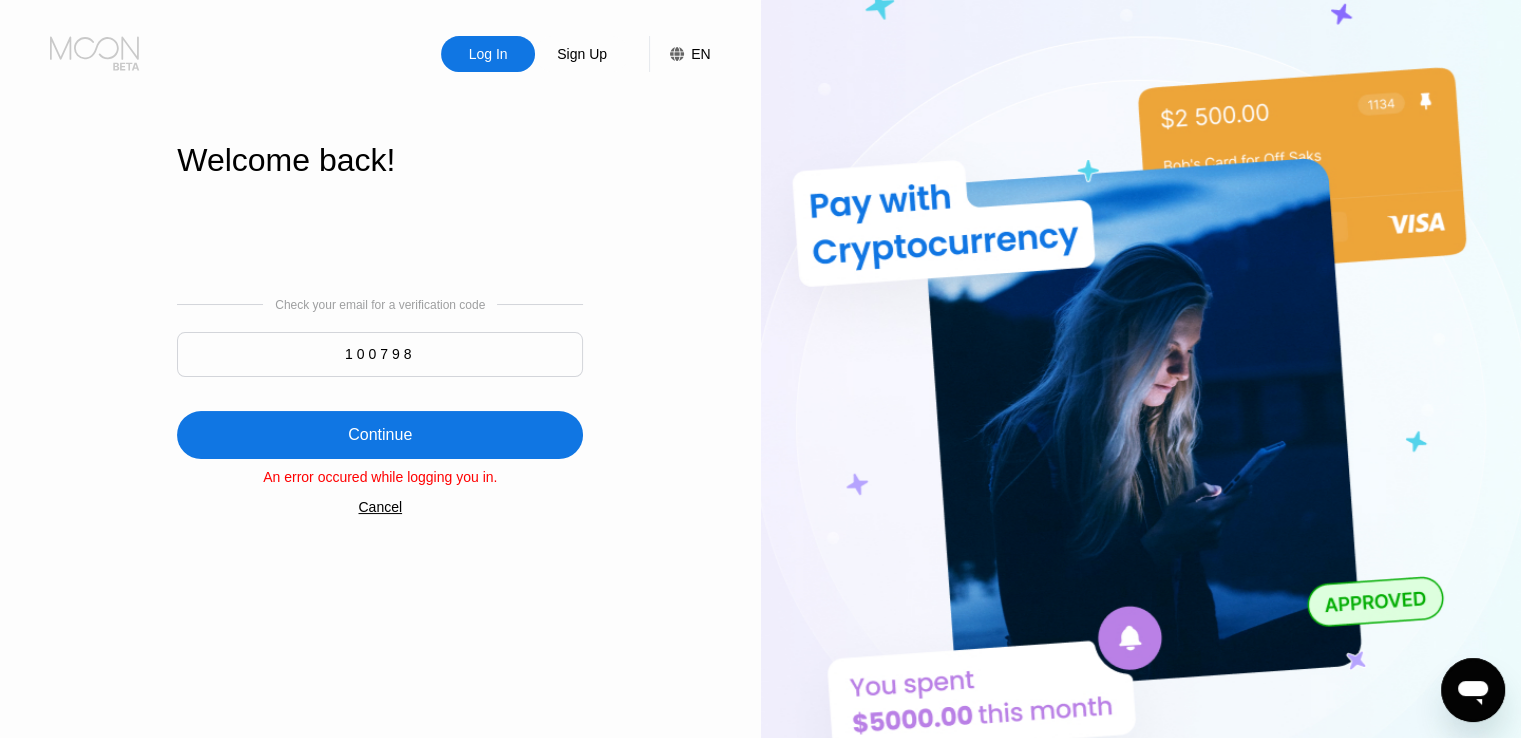 click 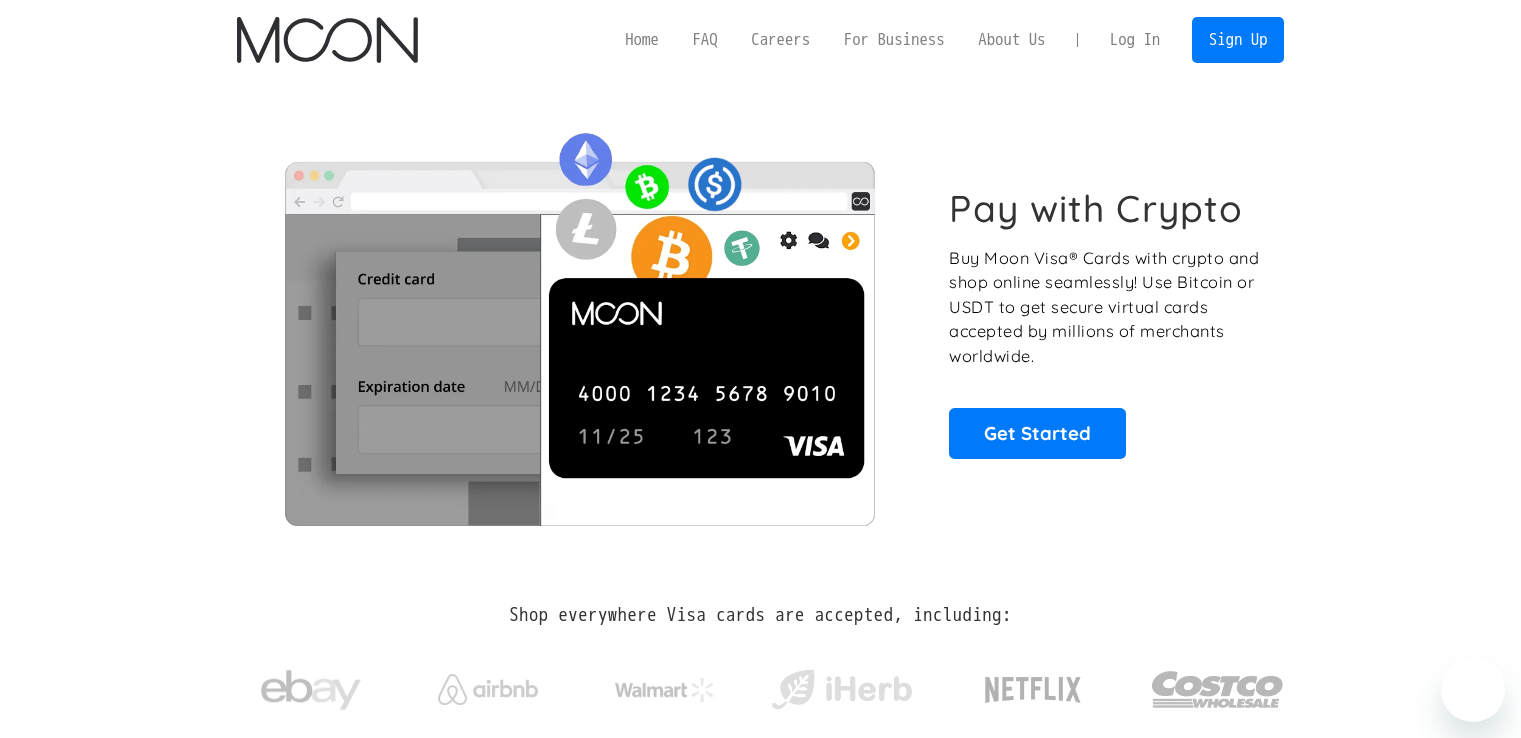 scroll, scrollTop: 0, scrollLeft: 0, axis: both 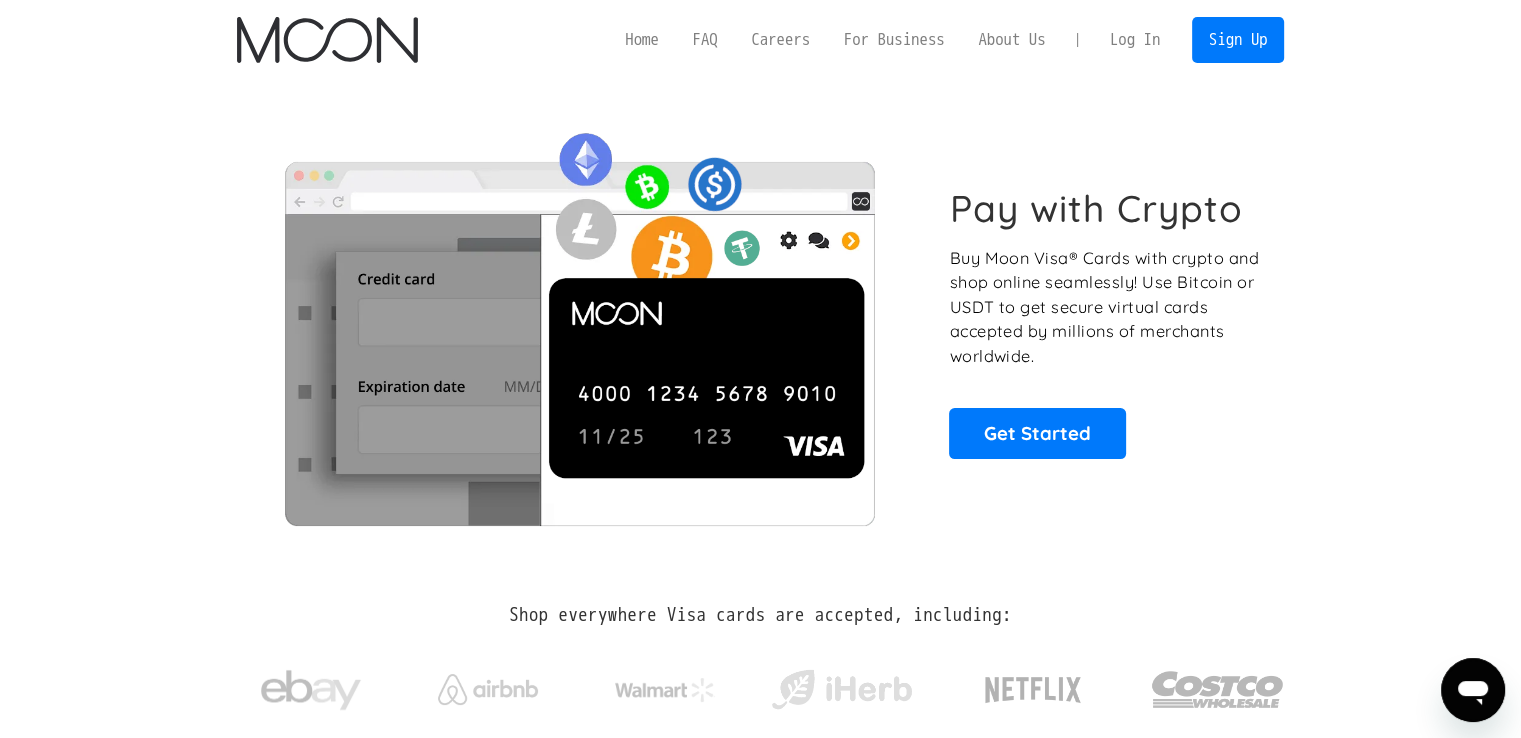 click on "Log In" at bounding box center [1135, 40] 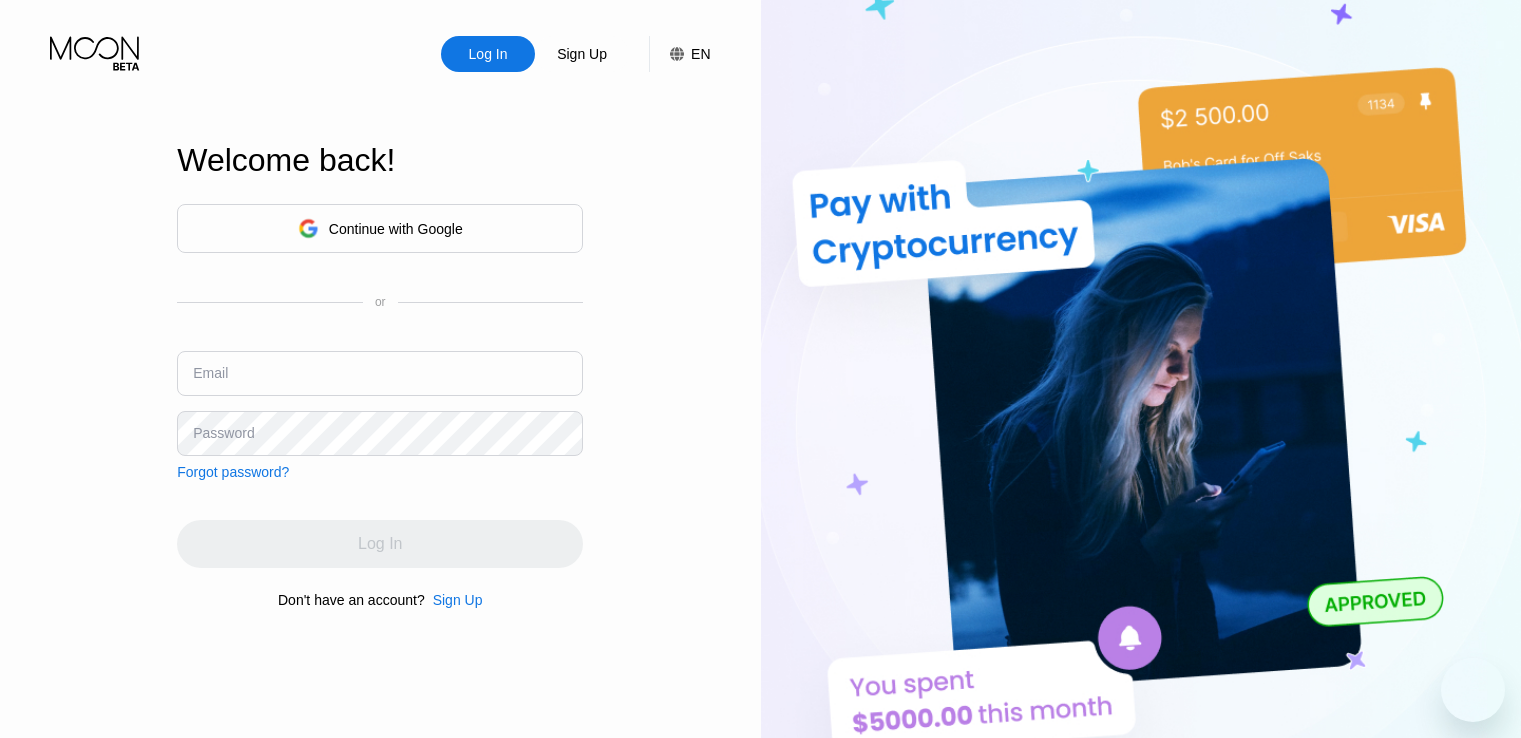 scroll, scrollTop: 0, scrollLeft: 0, axis: both 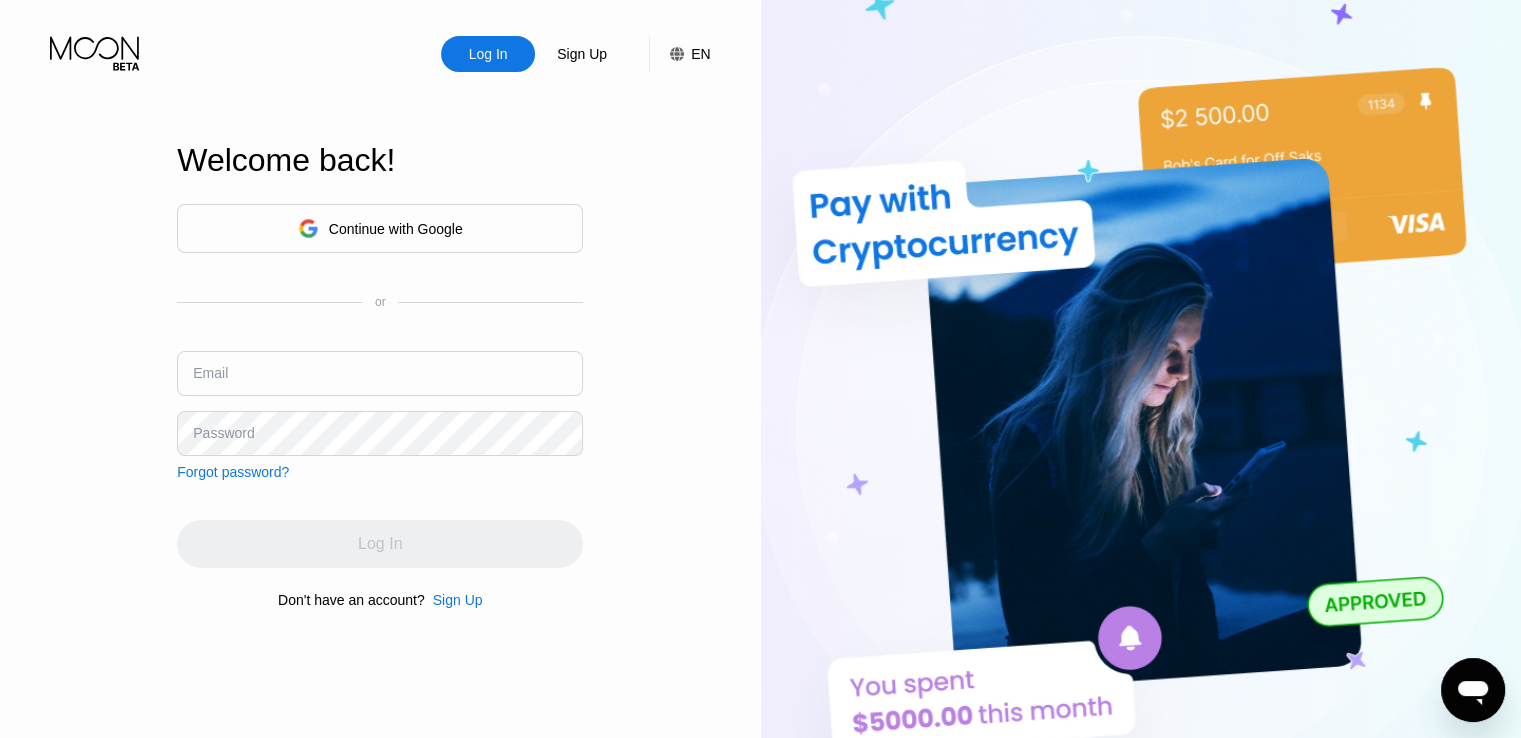 type on "[EMAIL]" 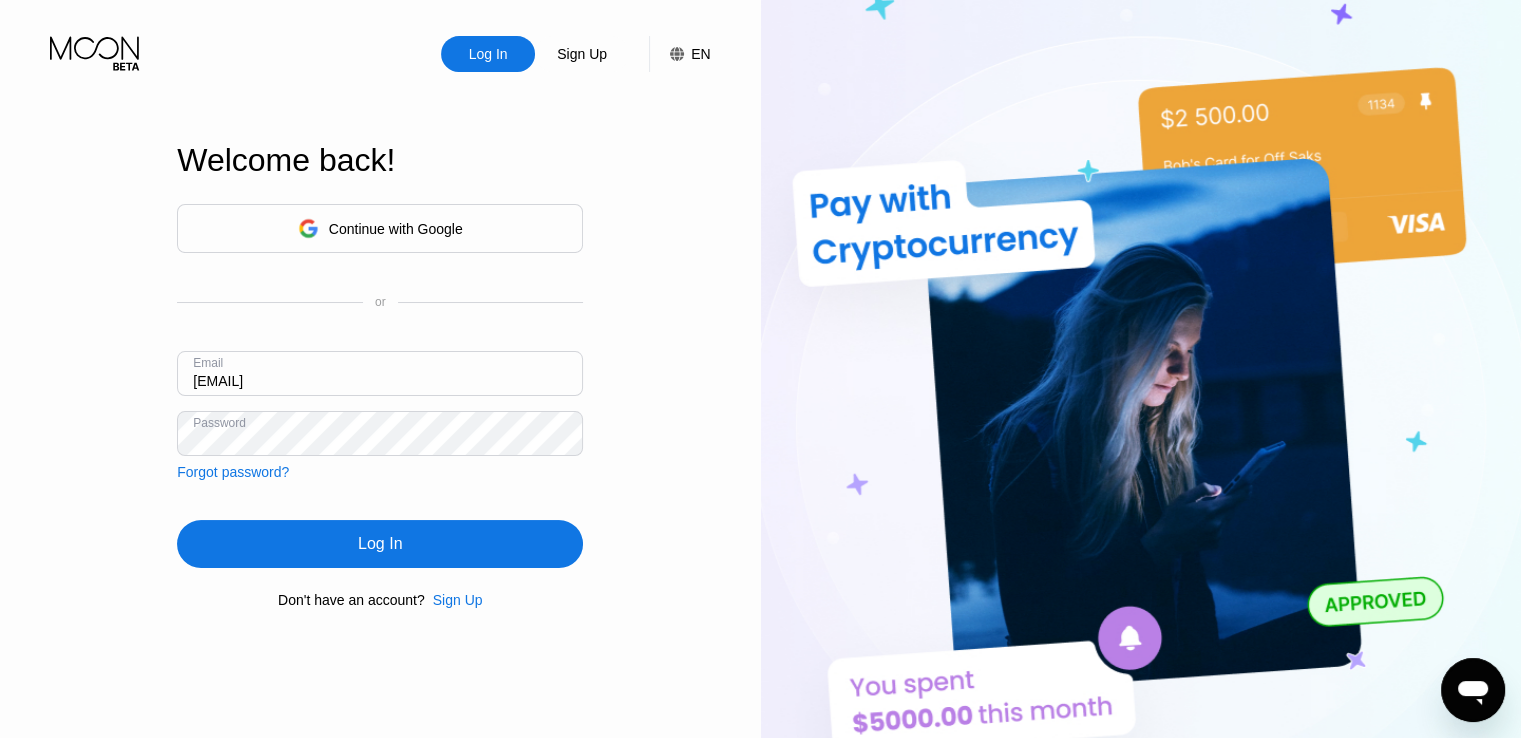 click on "Email [EMAIL]" at bounding box center (380, 381) 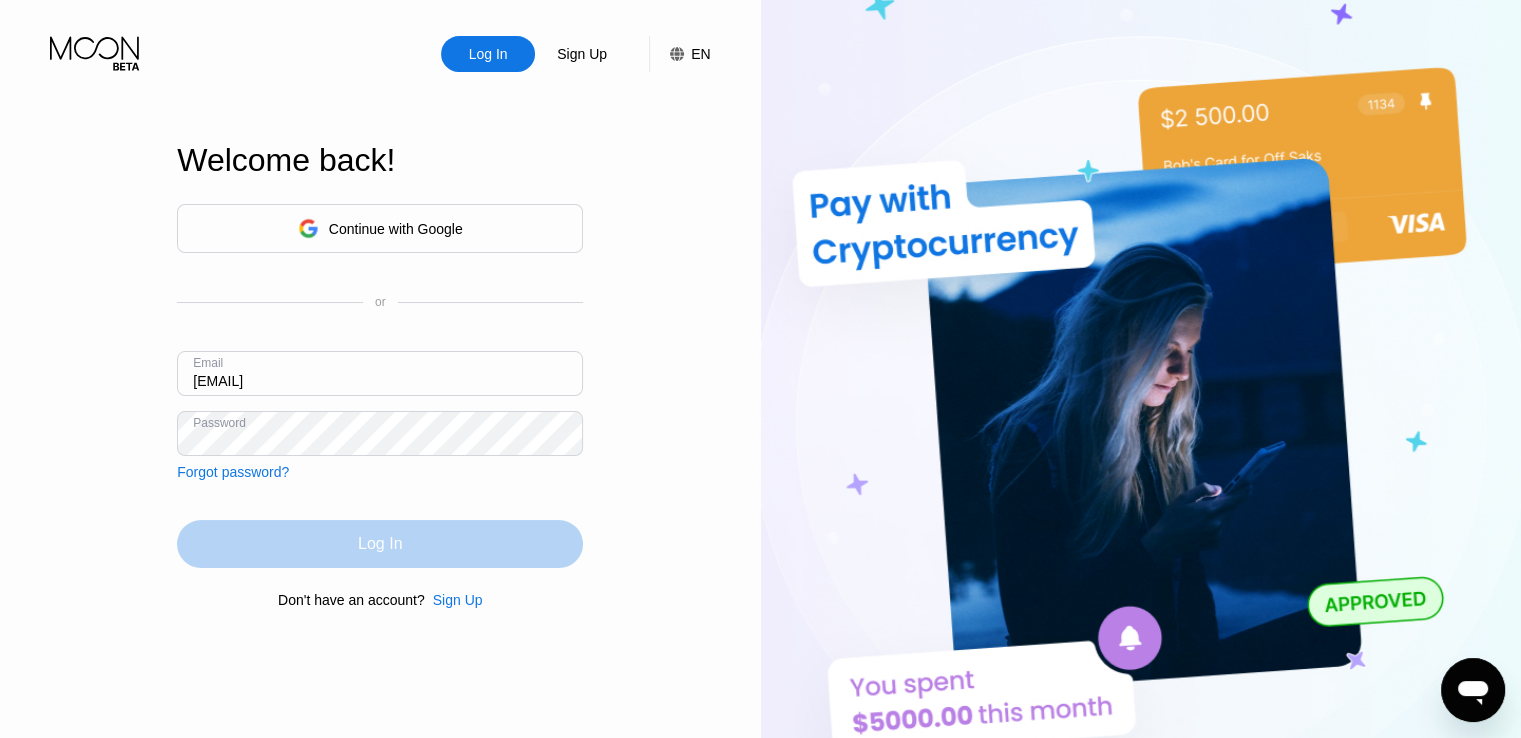 click on "Log In" at bounding box center [380, 544] 